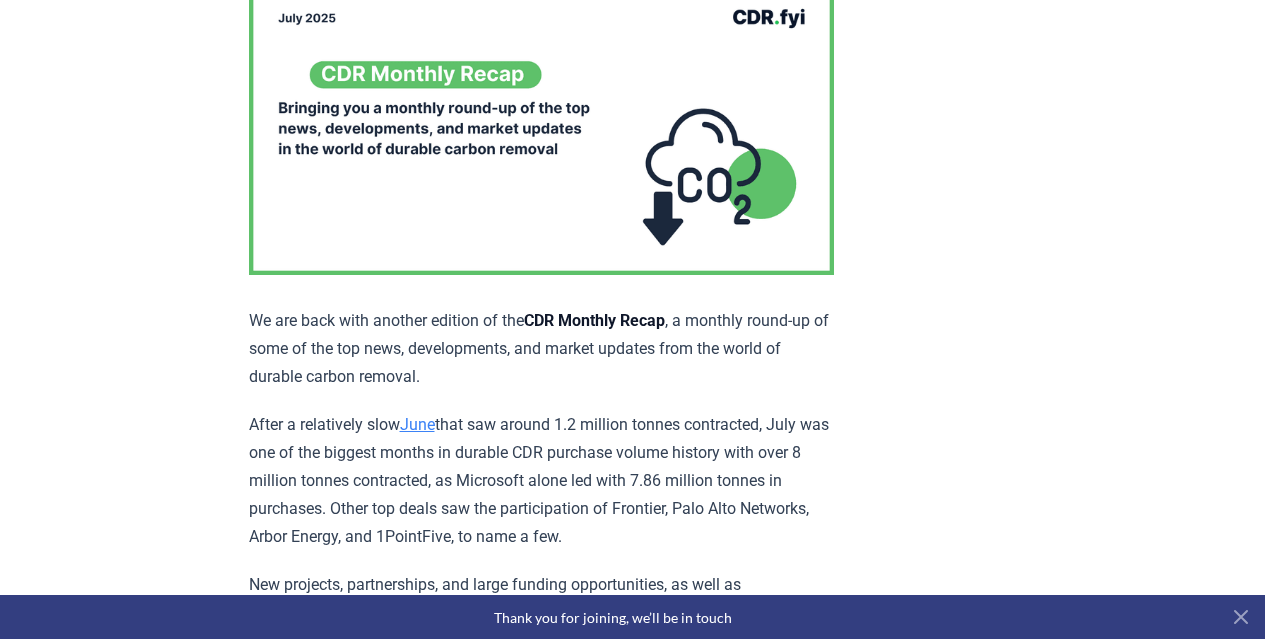 scroll, scrollTop: 0, scrollLeft: 0, axis: both 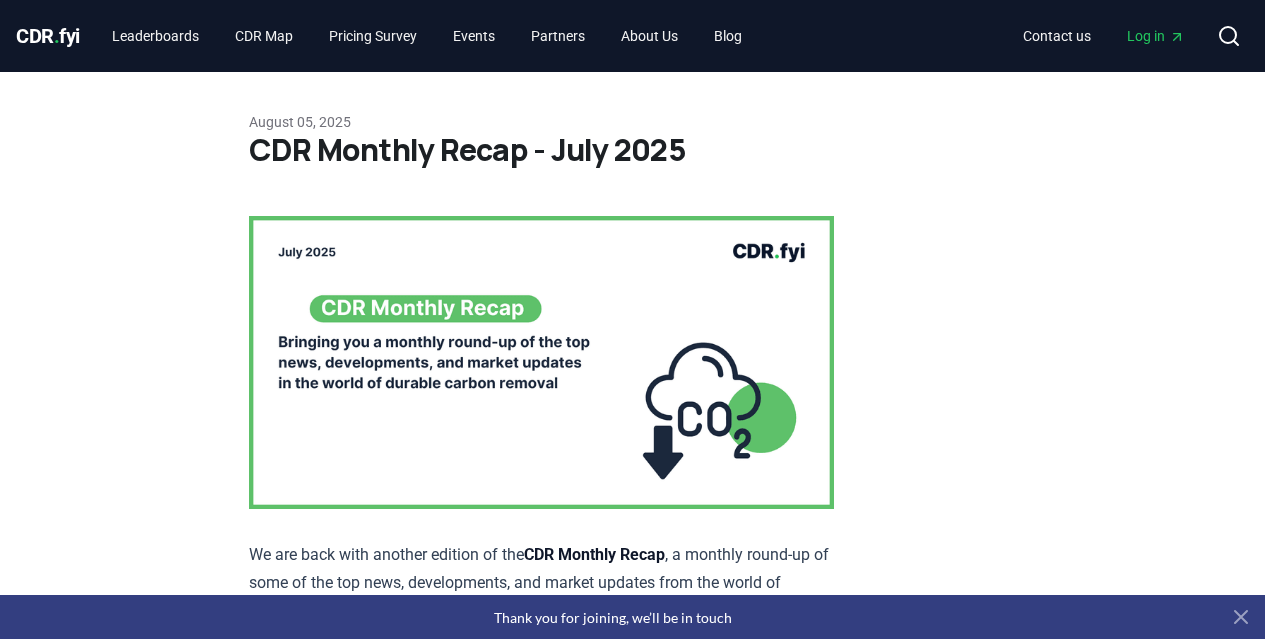 click 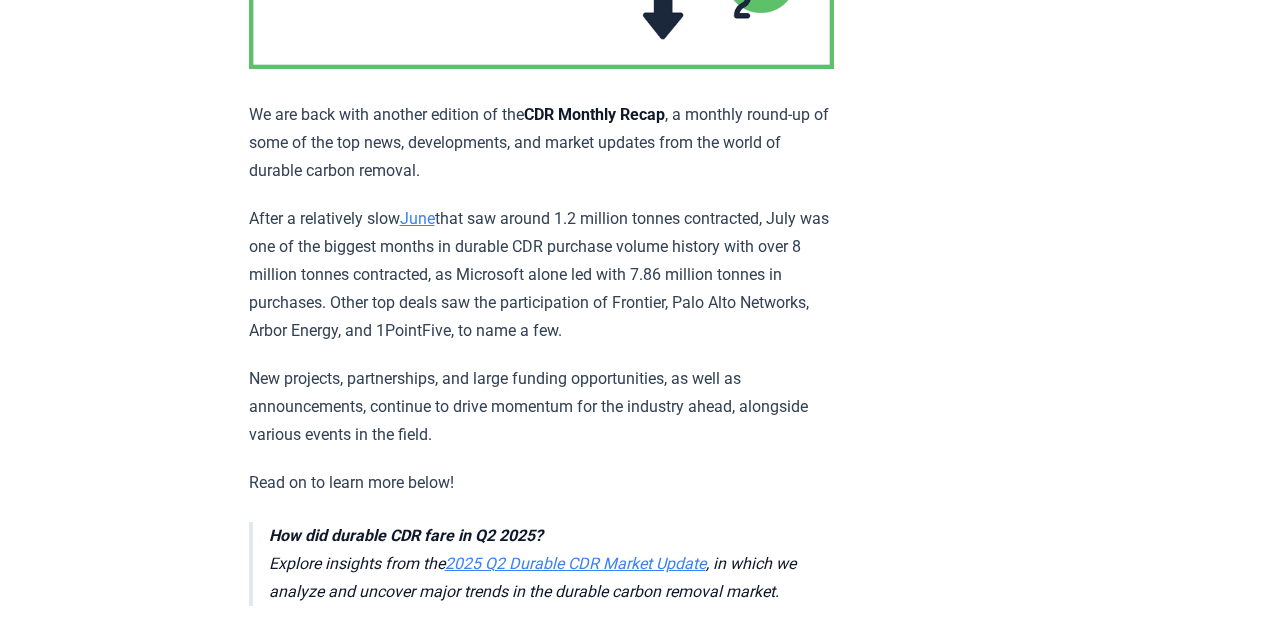 scroll, scrollTop: 439, scrollLeft: 0, axis: vertical 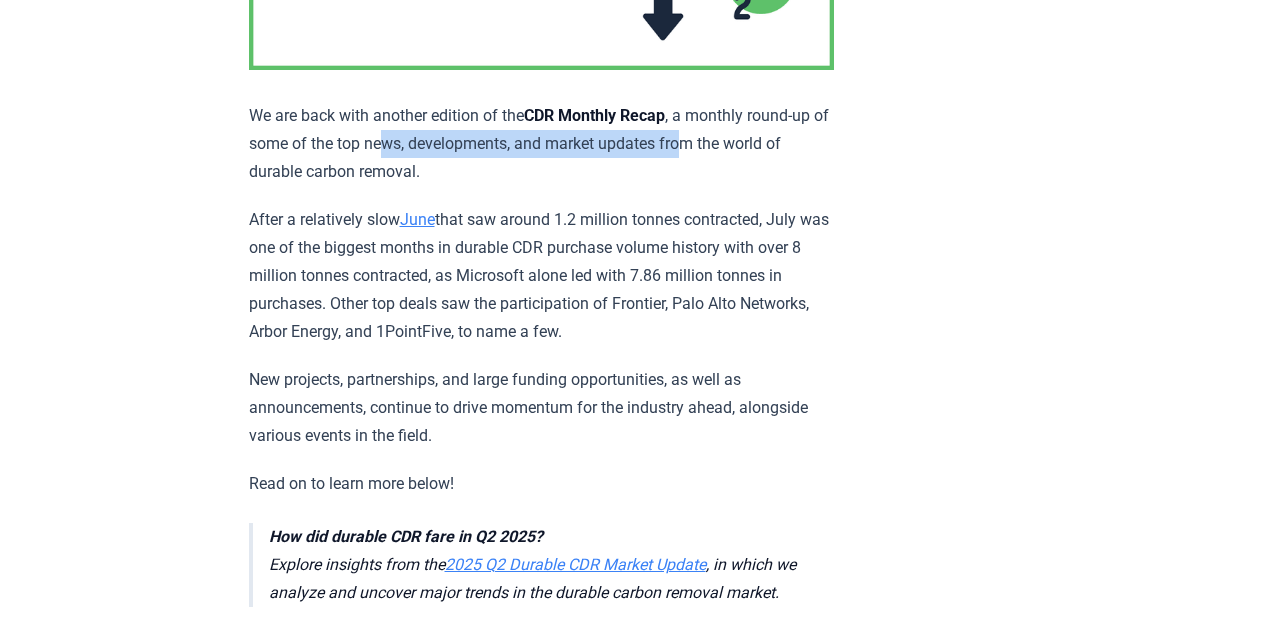 drag, startPoint x: 344, startPoint y: 186, endPoint x: 650, endPoint y: 186, distance: 306 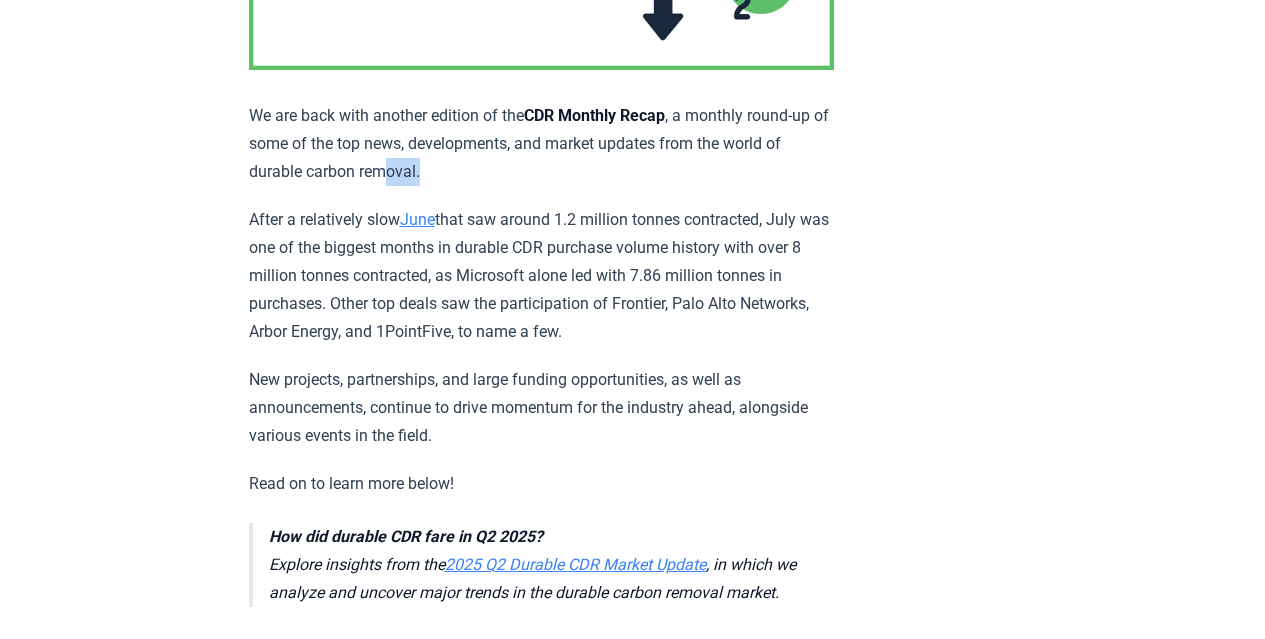 drag, startPoint x: 276, startPoint y: 210, endPoint x: 311, endPoint y: 214, distance: 35.22783 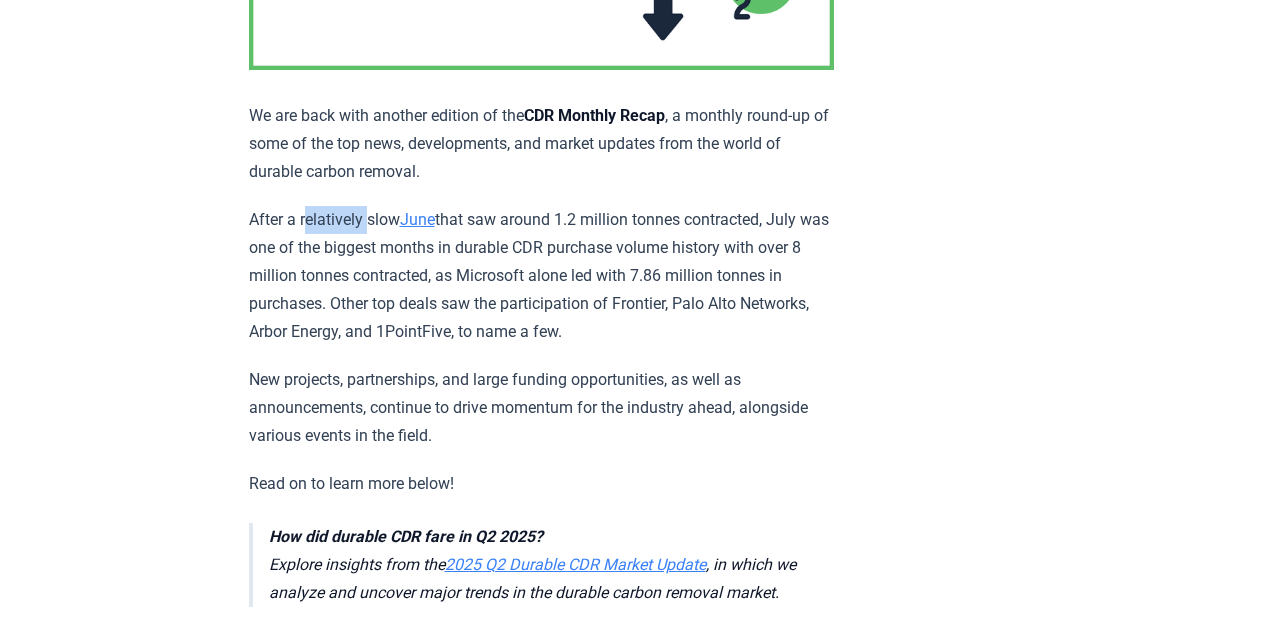 drag, startPoint x: 310, startPoint y: 254, endPoint x: 372, endPoint y: 261, distance: 62.39391 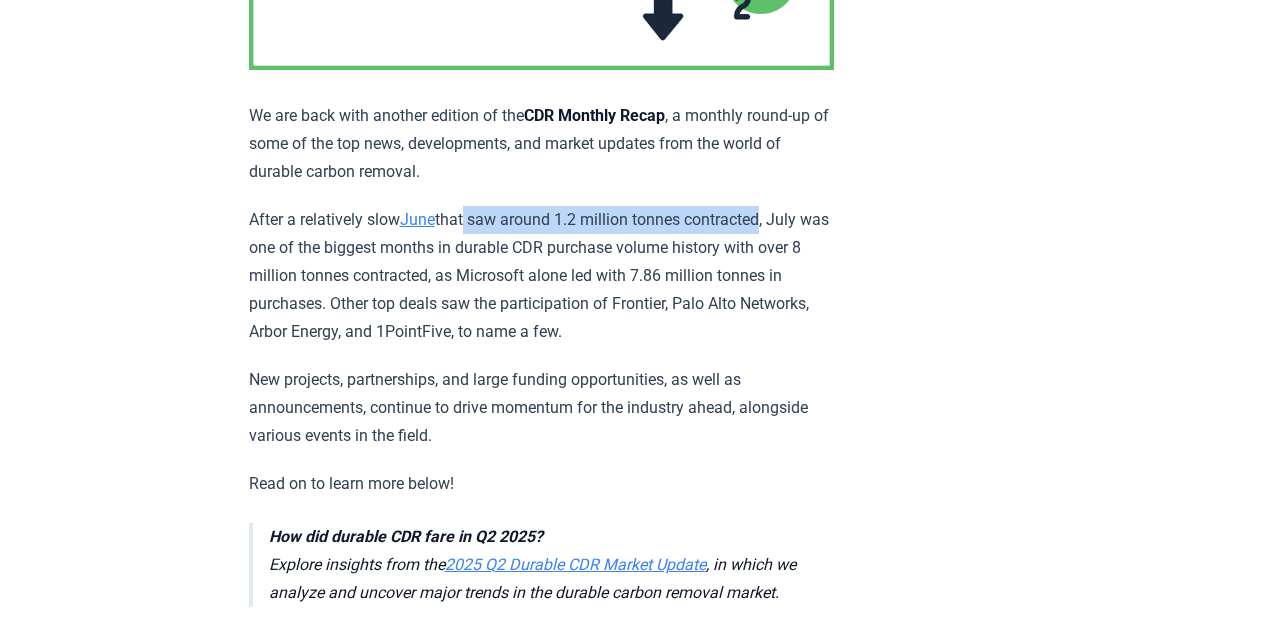 drag, startPoint x: 470, startPoint y: 259, endPoint x: 770, endPoint y: 262, distance: 300.015 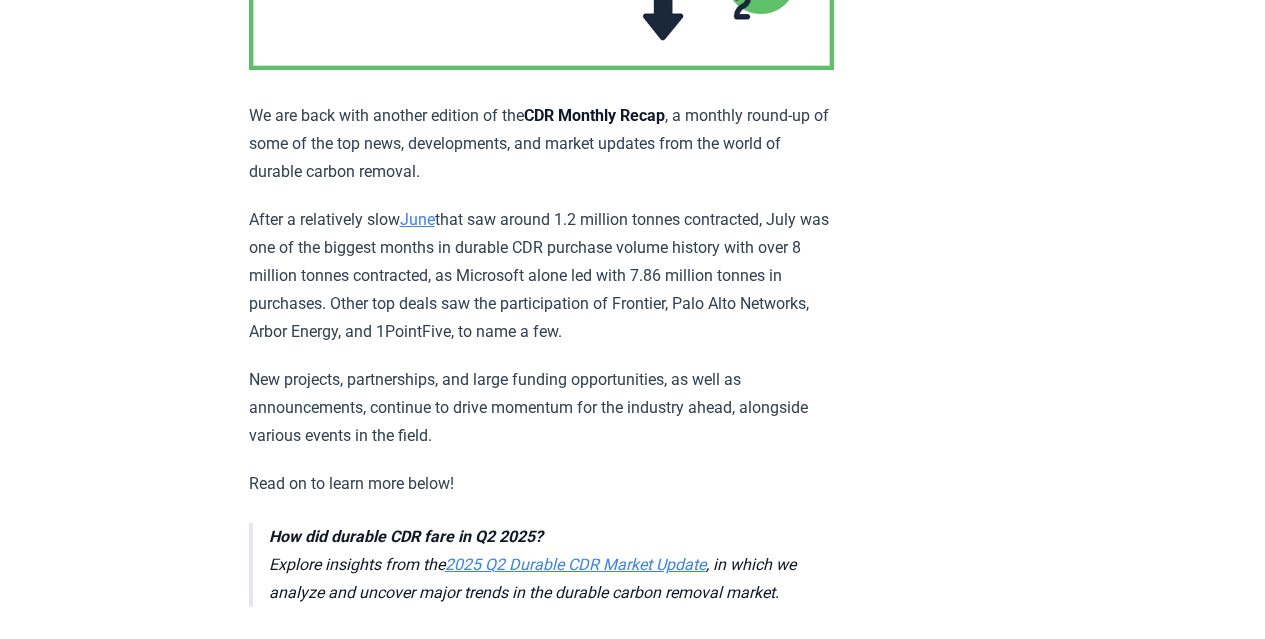 drag, startPoint x: 581, startPoint y: 279, endPoint x: 742, endPoint y: 280, distance: 161.00311 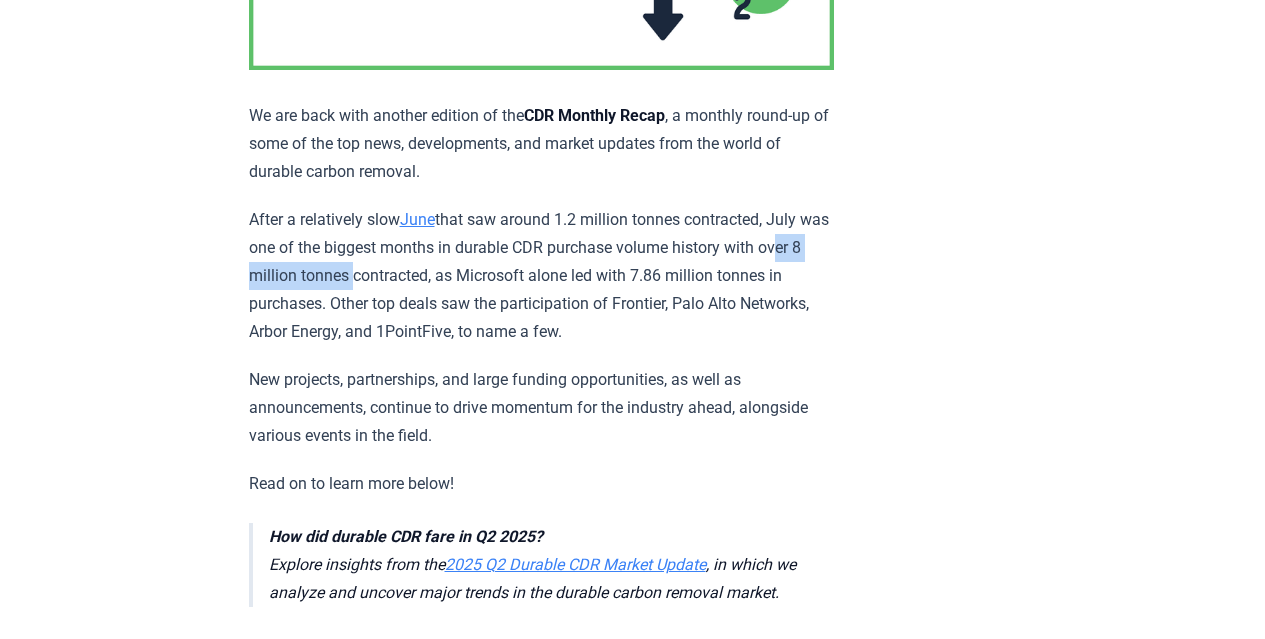 drag, startPoint x: 727, startPoint y: 283, endPoint x: 870, endPoint y: 282, distance: 143.0035 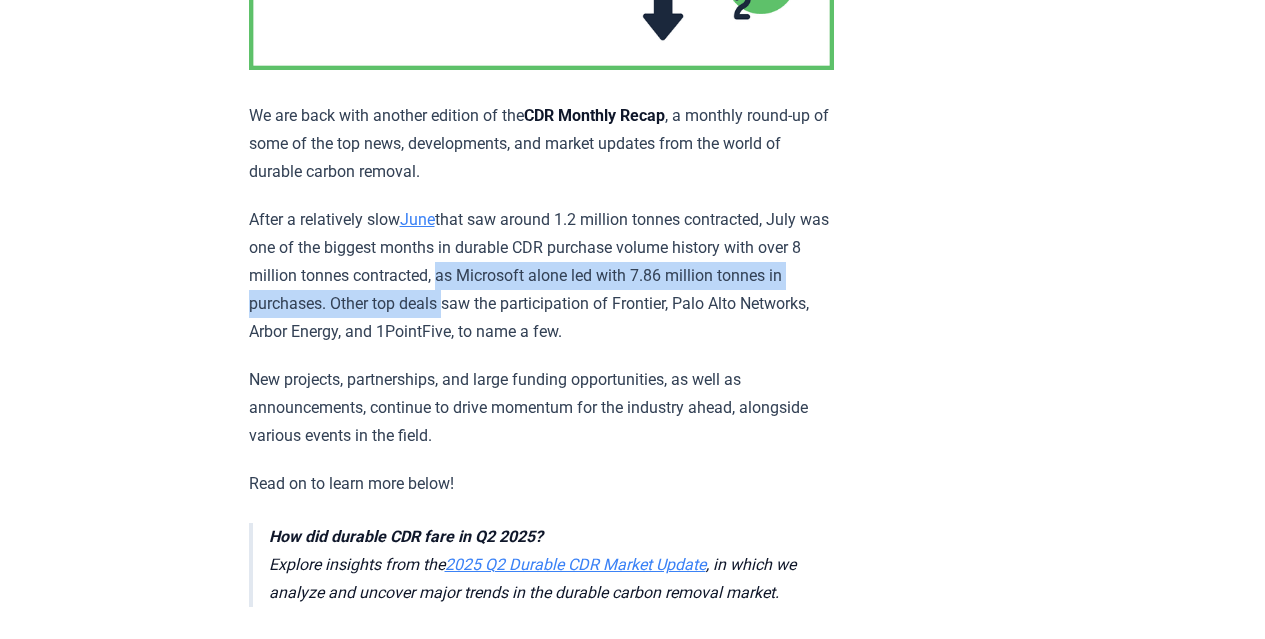 drag, startPoint x: 335, startPoint y: 313, endPoint x: 890, endPoint y: 318, distance: 555.0225 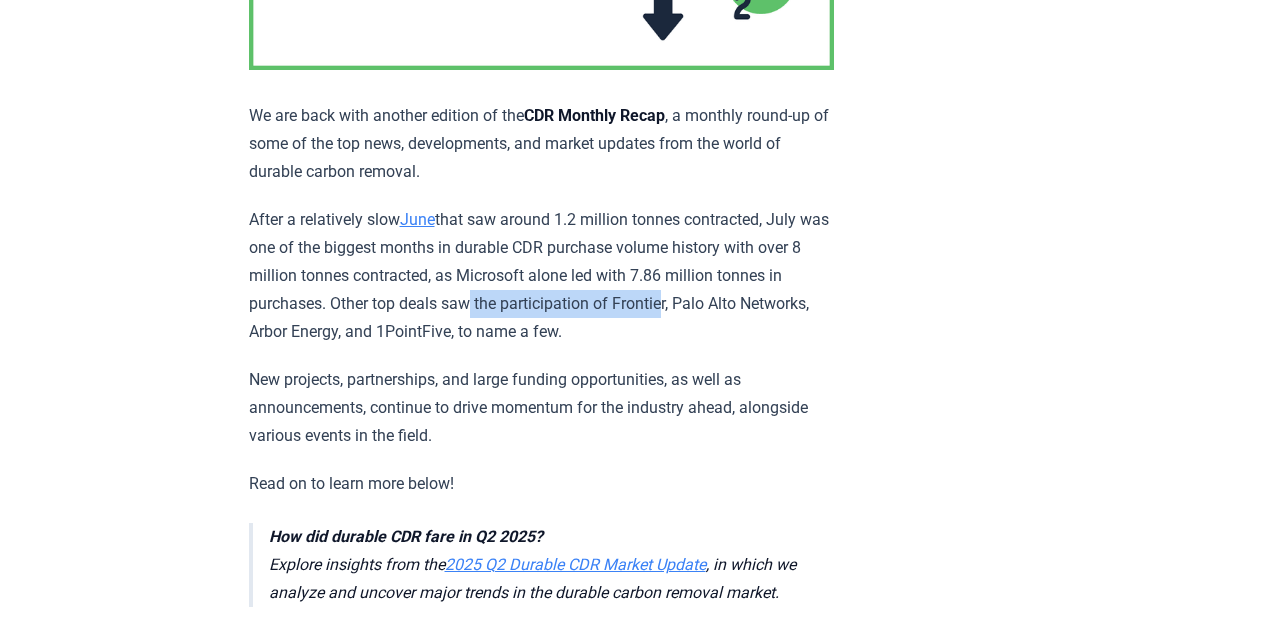 drag, startPoint x: 272, startPoint y: 340, endPoint x: 468, endPoint y: 338, distance: 196.01021 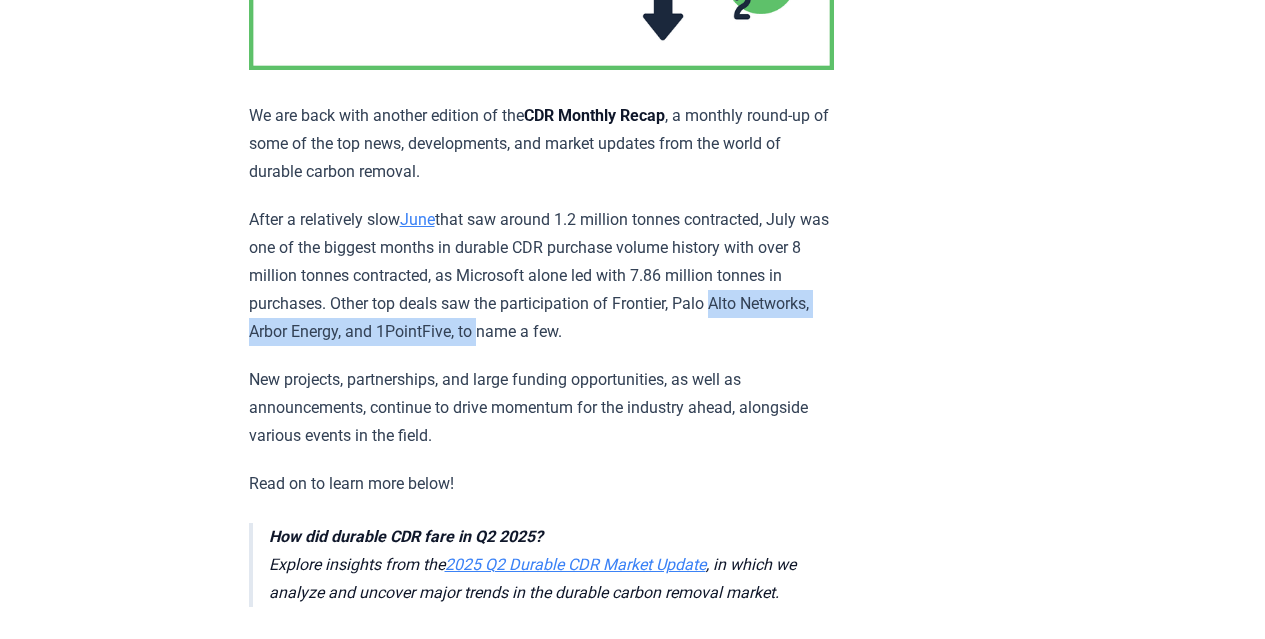 drag, startPoint x: 524, startPoint y: 342, endPoint x: 886, endPoint y: 336, distance: 362.0497 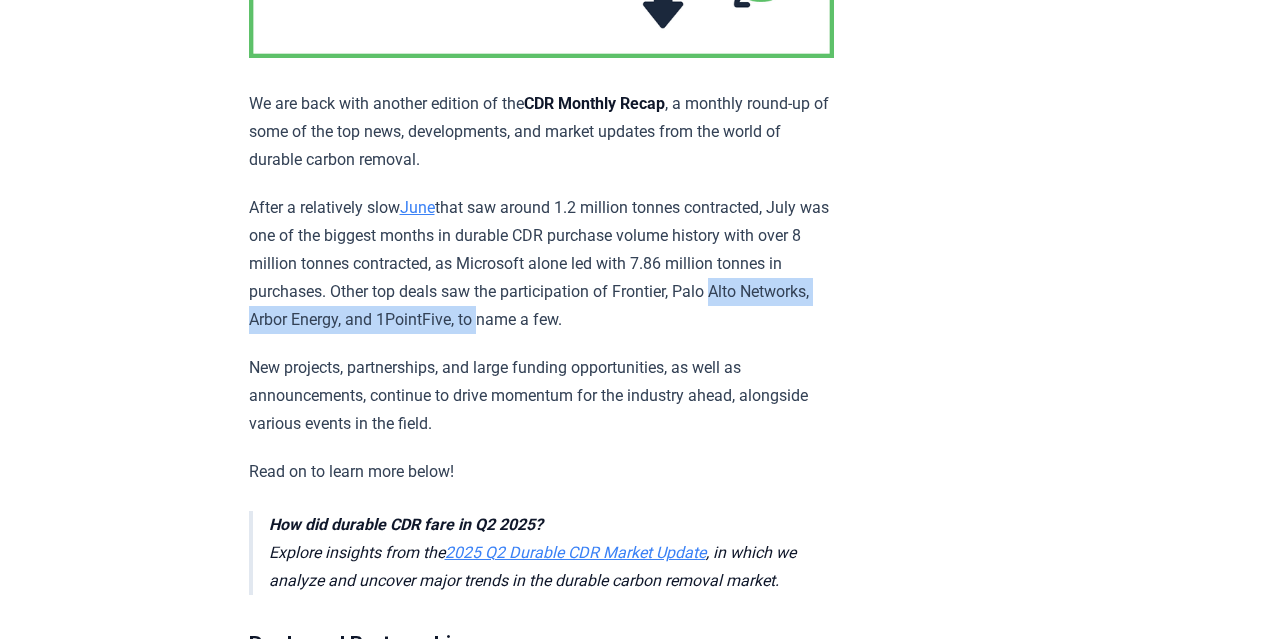 scroll, scrollTop: 468, scrollLeft: 0, axis: vertical 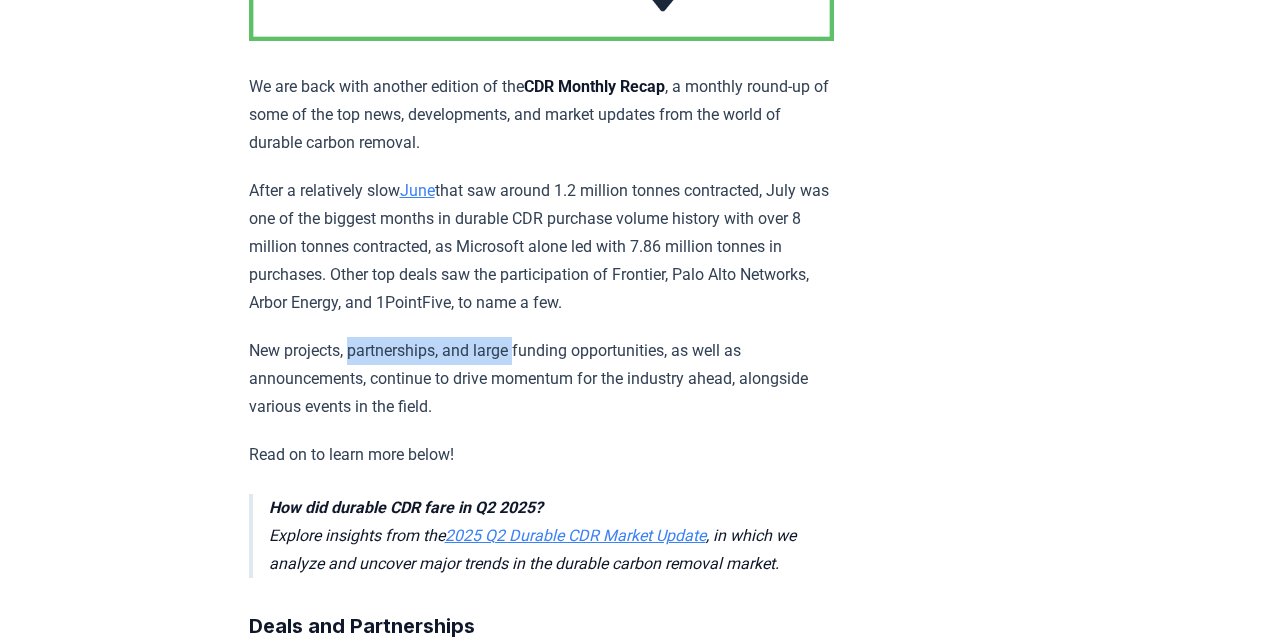 drag, startPoint x: 354, startPoint y: 391, endPoint x: 523, endPoint y: 391, distance: 169 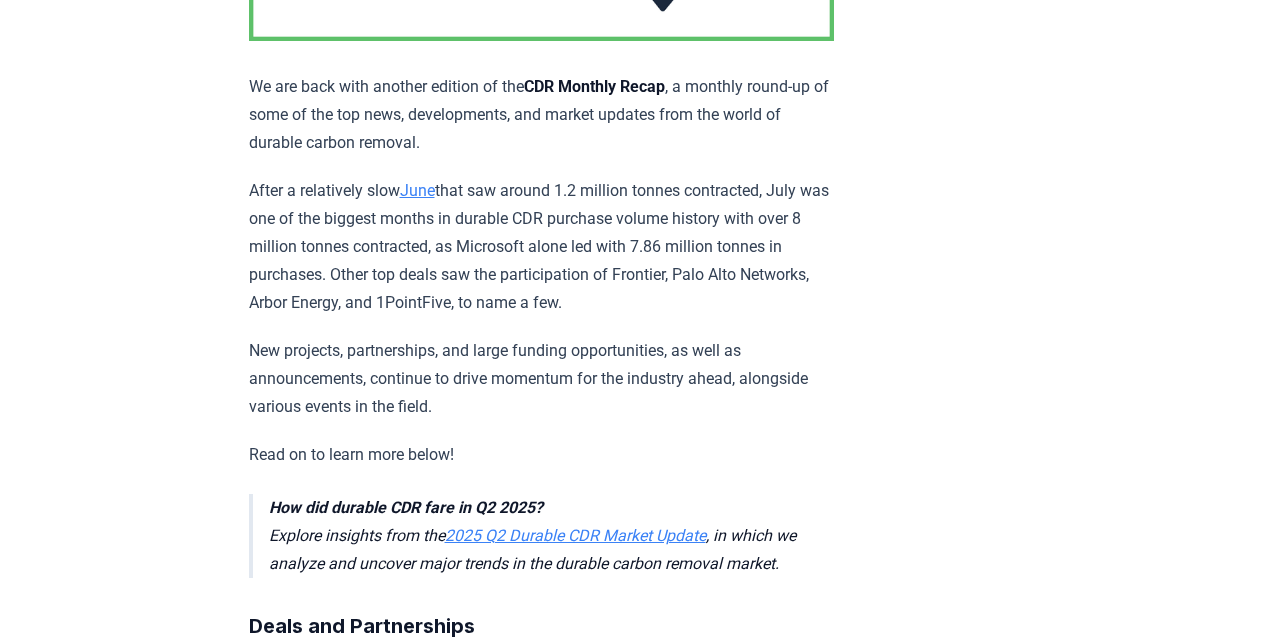 drag, startPoint x: 553, startPoint y: 389, endPoint x: 629, endPoint y: 384, distance: 76.1643 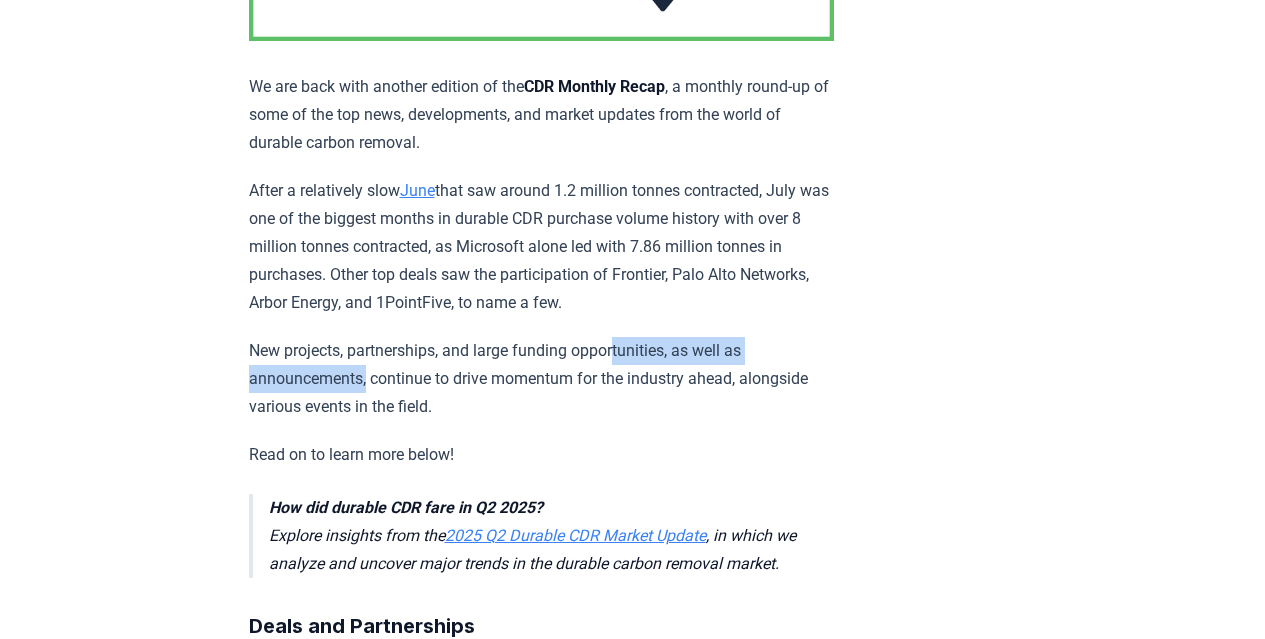 drag, startPoint x: 628, startPoint y: 384, endPoint x: 896, endPoint y: 396, distance: 268.26852 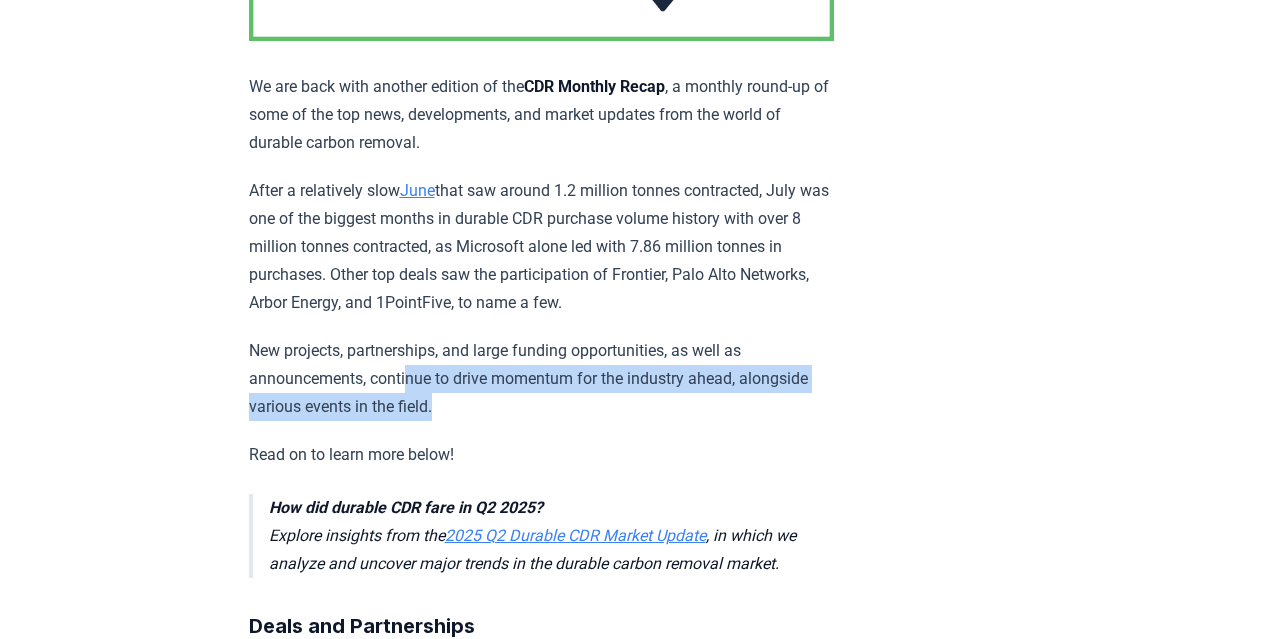 drag, startPoint x: 284, startPoint y: 417, endPoint x: 923, endPoint y: 417, distance: 639 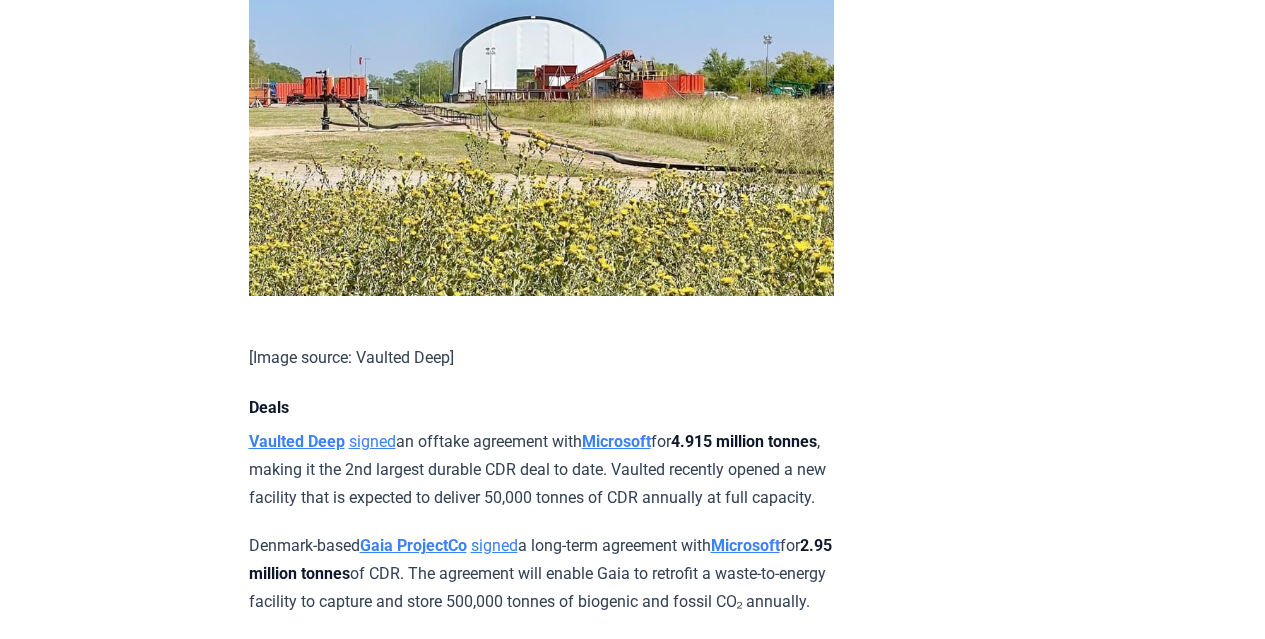 scroll, scrollTop: 1251, scrollLeft: 0, axis: vertical 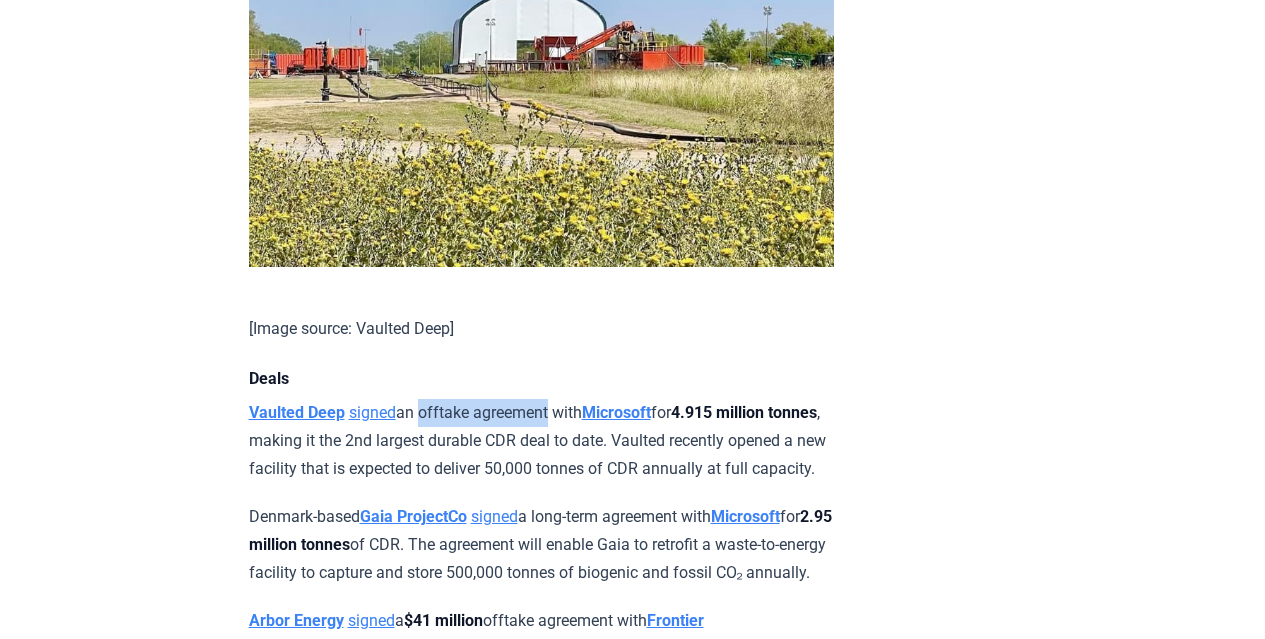 drag, startPoint x: 431, startPoint y: 465, endPoint x: 554, endPoint y: 466, distance: 123.00407 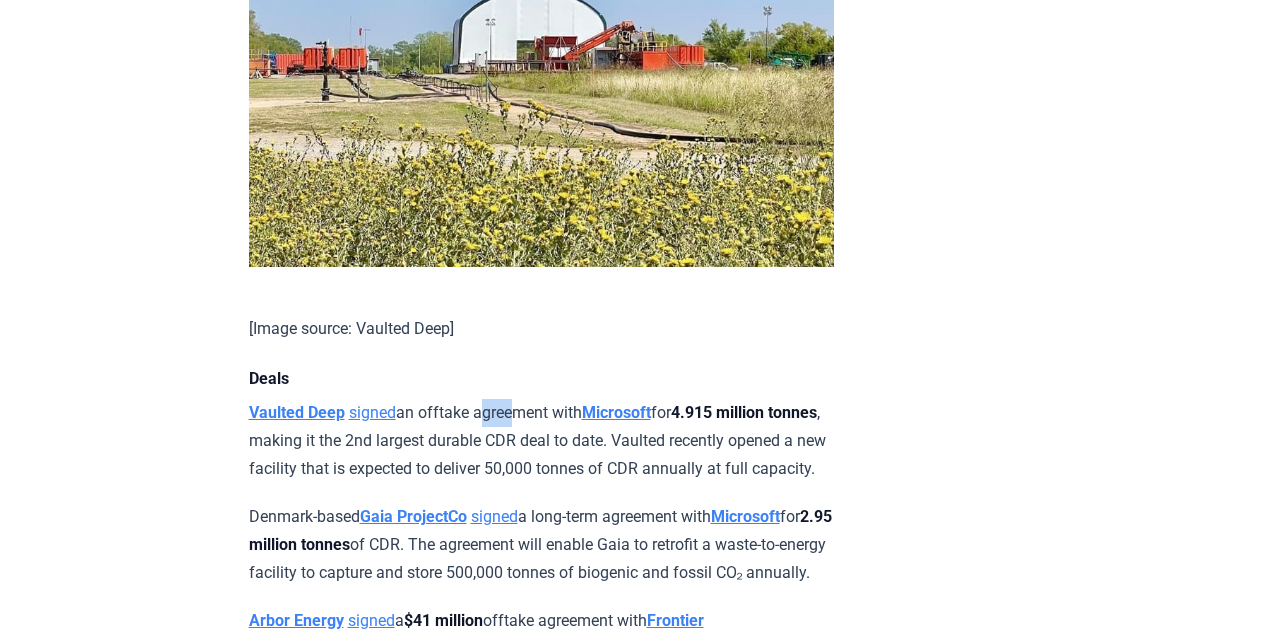 drag, startPoint x: 488, startPoint y: 467, endPoint x: 514, endPoint y: 466, distance: 26.019224 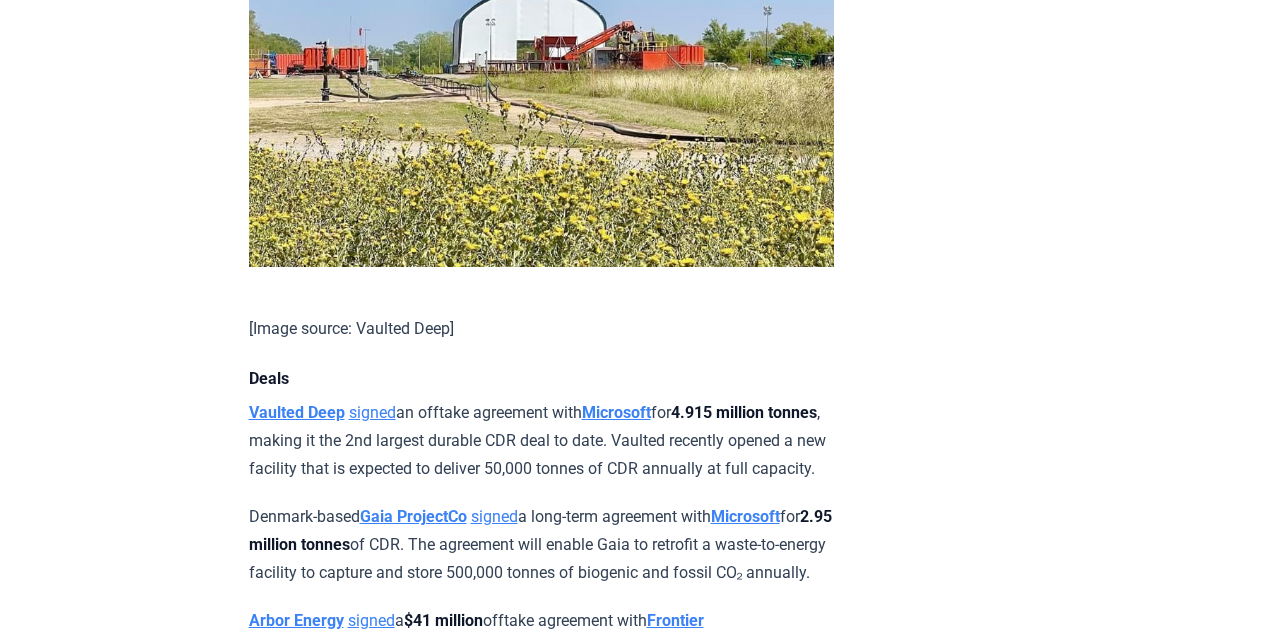 drag, startPoint x: 418, startPoint y: 491, endPoint x: 461, endPoint y: 490, distance: 43.011627 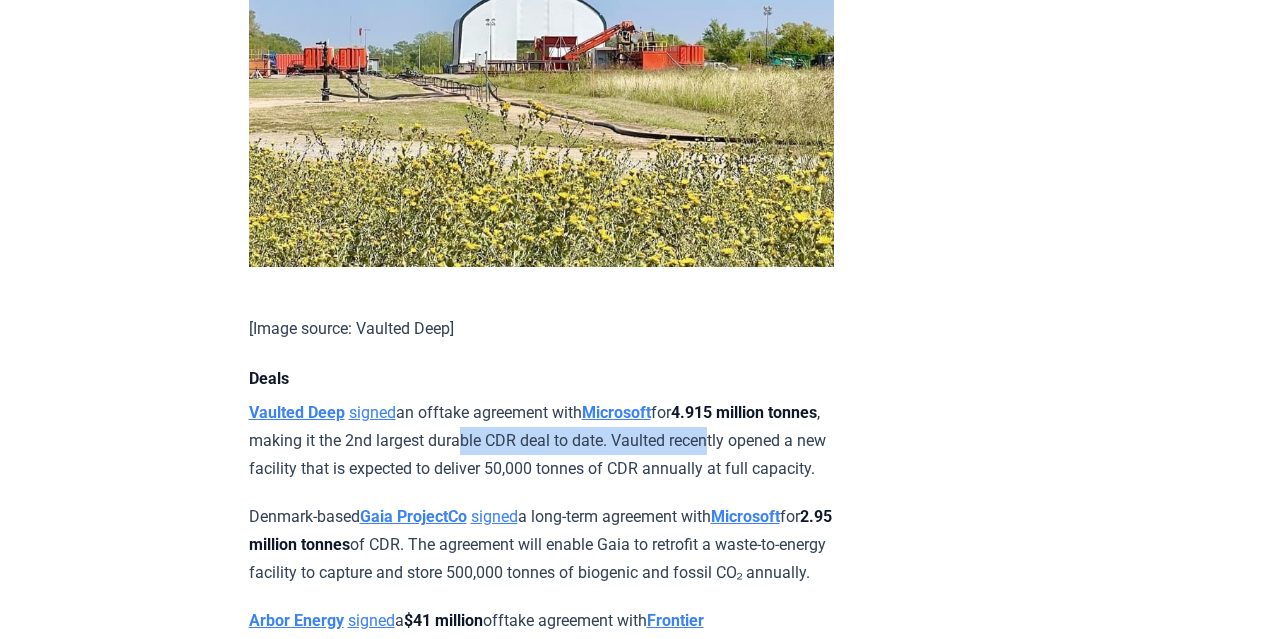 drag, startPoint x: 494, startPoint y: 493, endPoint x: 723, endPoint y: 496, distance: 229.01965 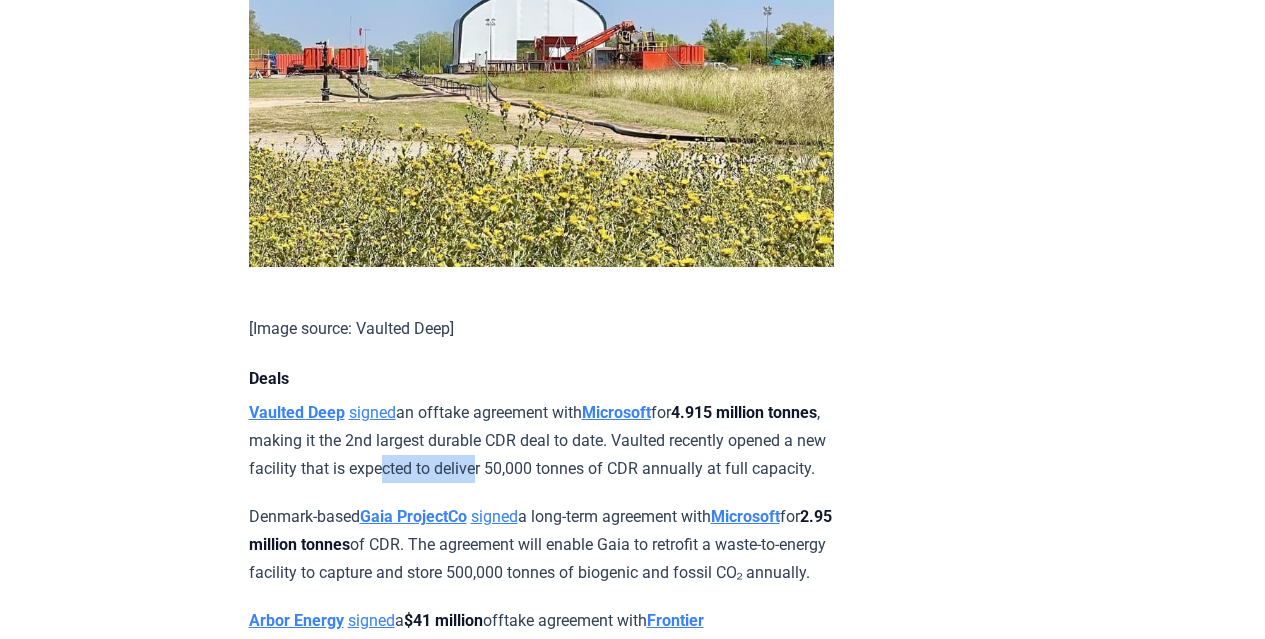 drag, startPoint x: 332, startPoint y: 517, endPoint x: 428, endPoint y: 517, distance: 96 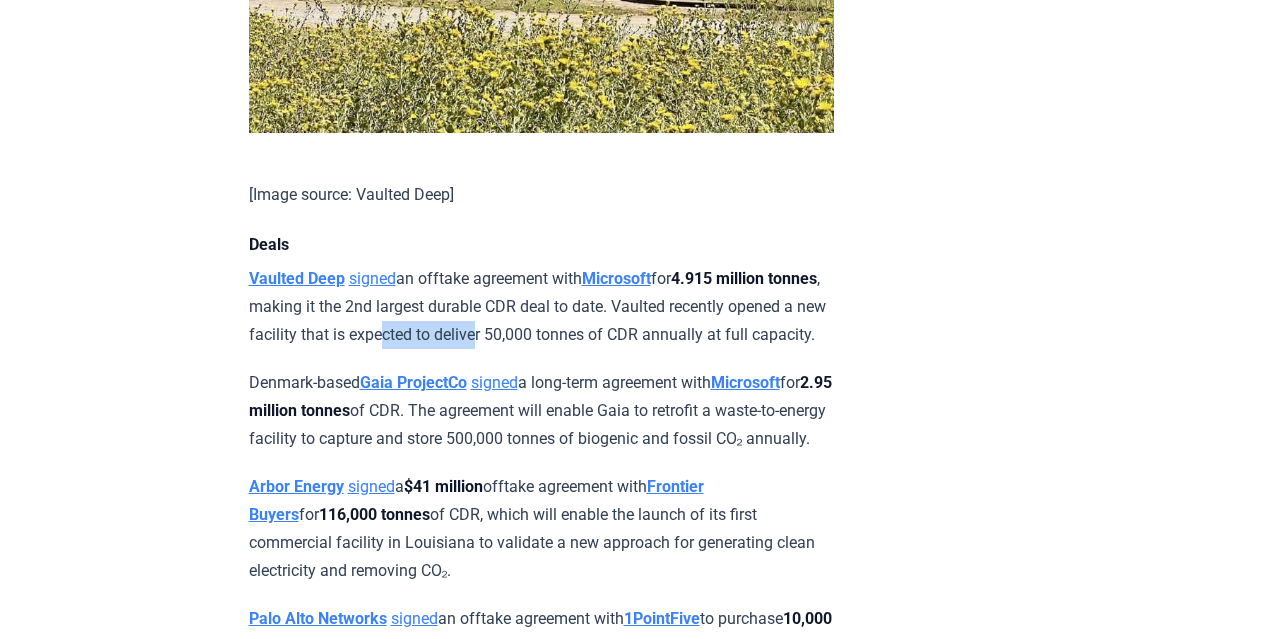 scroll, scrollTop: 1388, scrollLeft: 0, axis: vertical 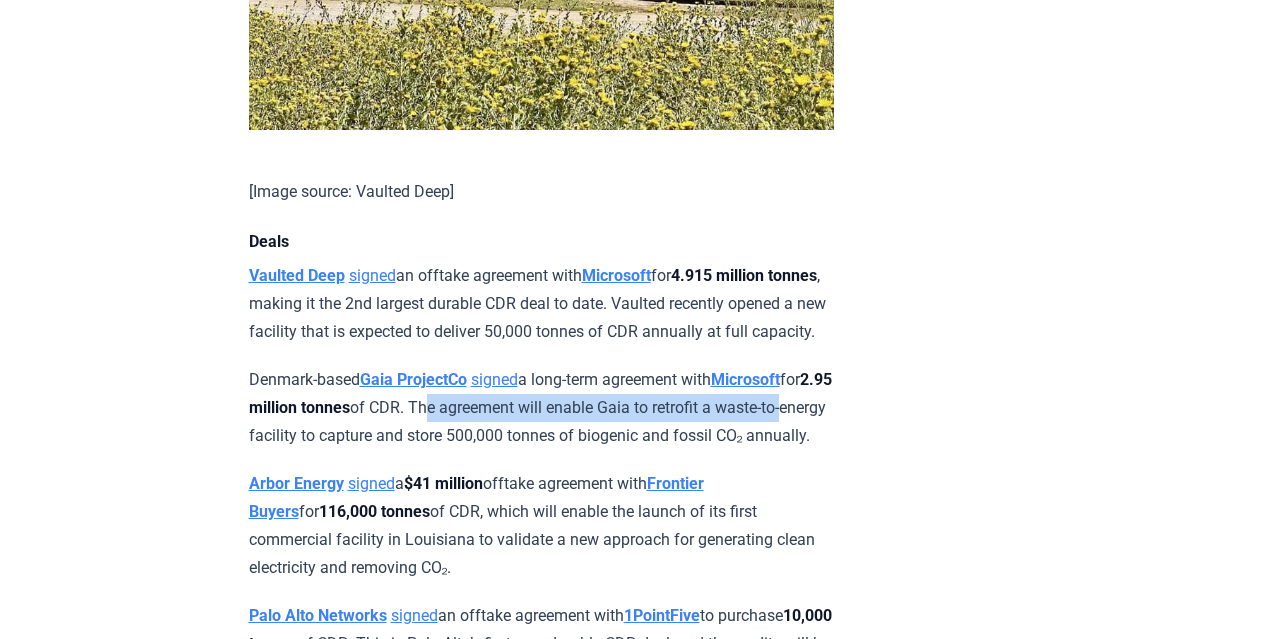 drag, startPoint x: 428, startPoint y: 461, endPoint x: 796, endPoint y: 471, distance: 368.13583 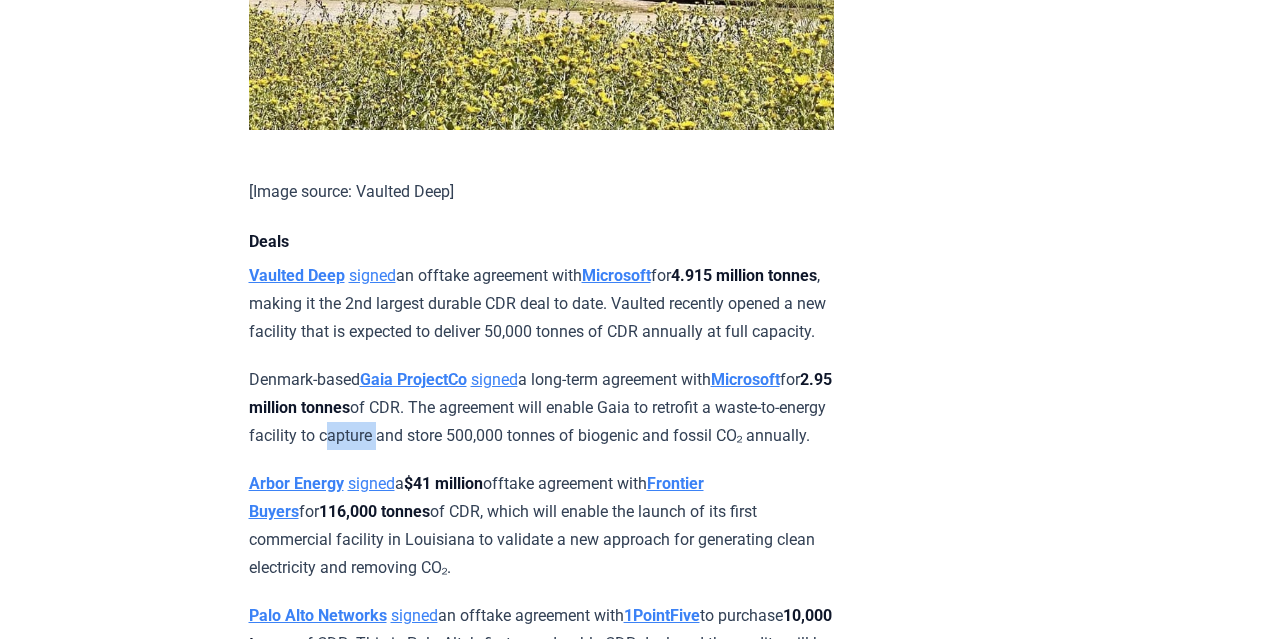 click on "Denmark-based  Gaia ProjectCo   signed  a long-term agreement with  Microsoft  for  2.95 million tonnes  of CDR. The agreement will enable Gaia to retrofit a waste-to-energy facility to capture and store 500,000 tonnes of biogenic and fossil CO₂ annually." at bounding box center [541, 408] 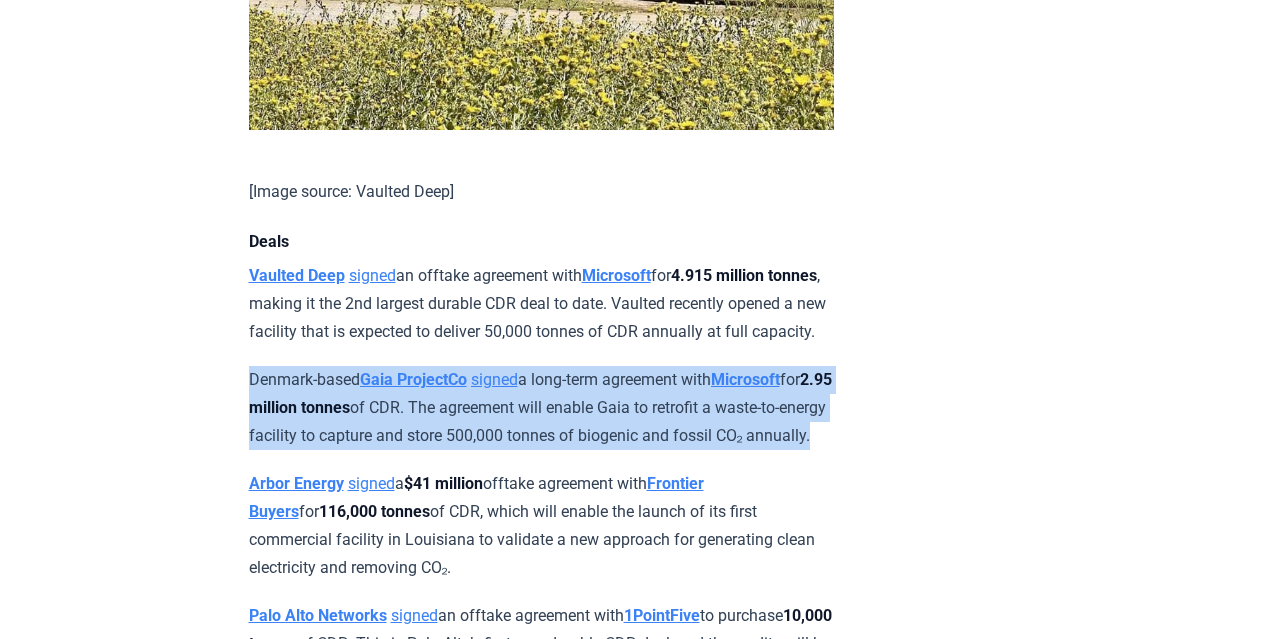 click on "Denmark-based  Gaia ProjectCo   signed  a long-term agreement with  Microsoft  for  2.95 million tonnes  of CDR. The agreement will enable Gaia to retrofit a waste-to-energy facility to capture and store 500,000 tonnes of biogenic and fossil CO₂ annually." at bounding box center (541, 408) 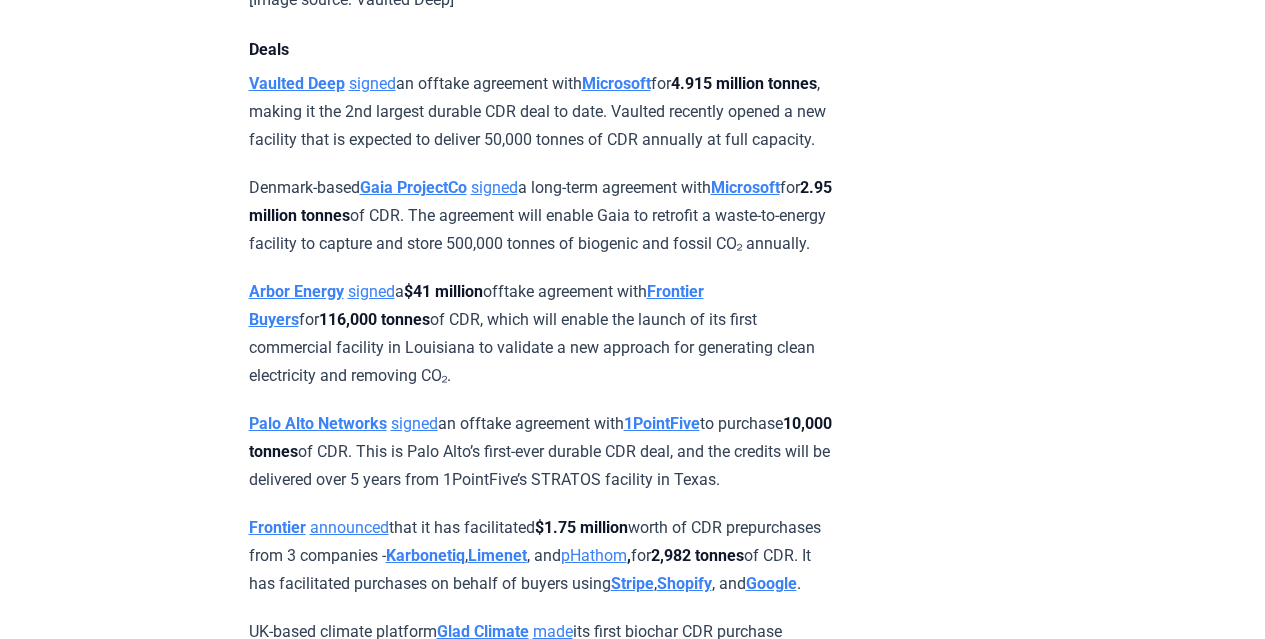 scroll, scrollTop: 1575, scrollLeft: 0, axis: vertical 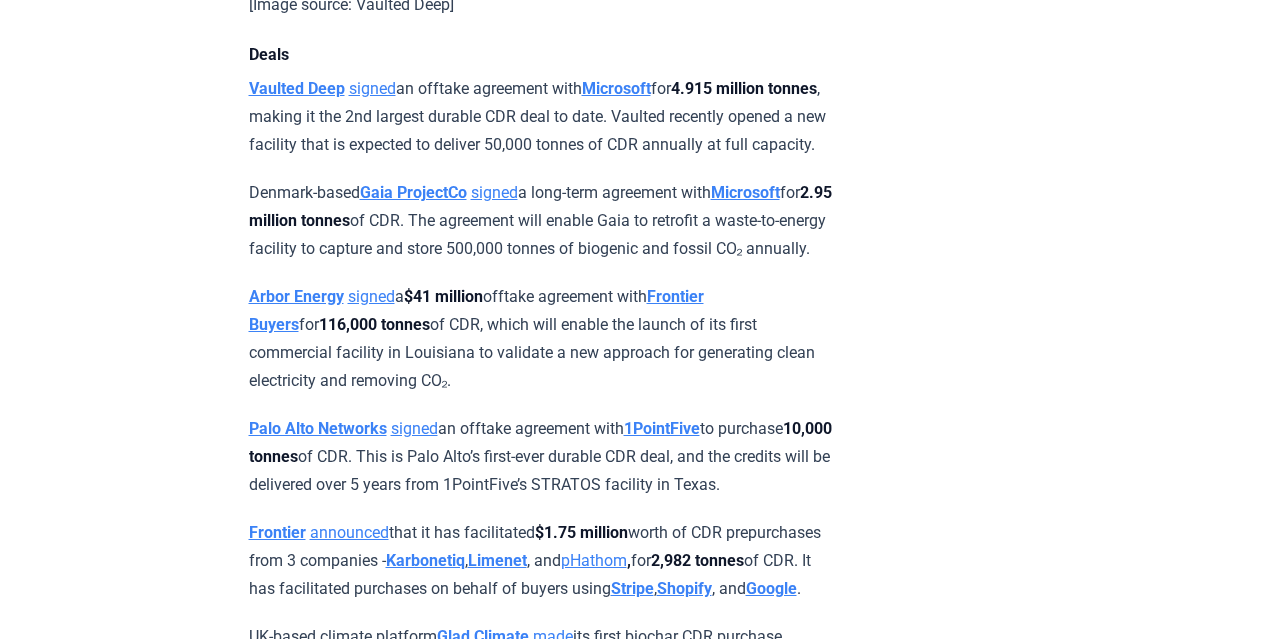 click on "Arbor Energy   signed  a  $41 million  offtake agreement with  Frontier Buyers  for  116,000 tonnes  of CDR, which will enable the launch of its first commercial facility in Louisiana to validate a new approach for generating clean electricity and removing CO₂." at bounding box center [541, 339] 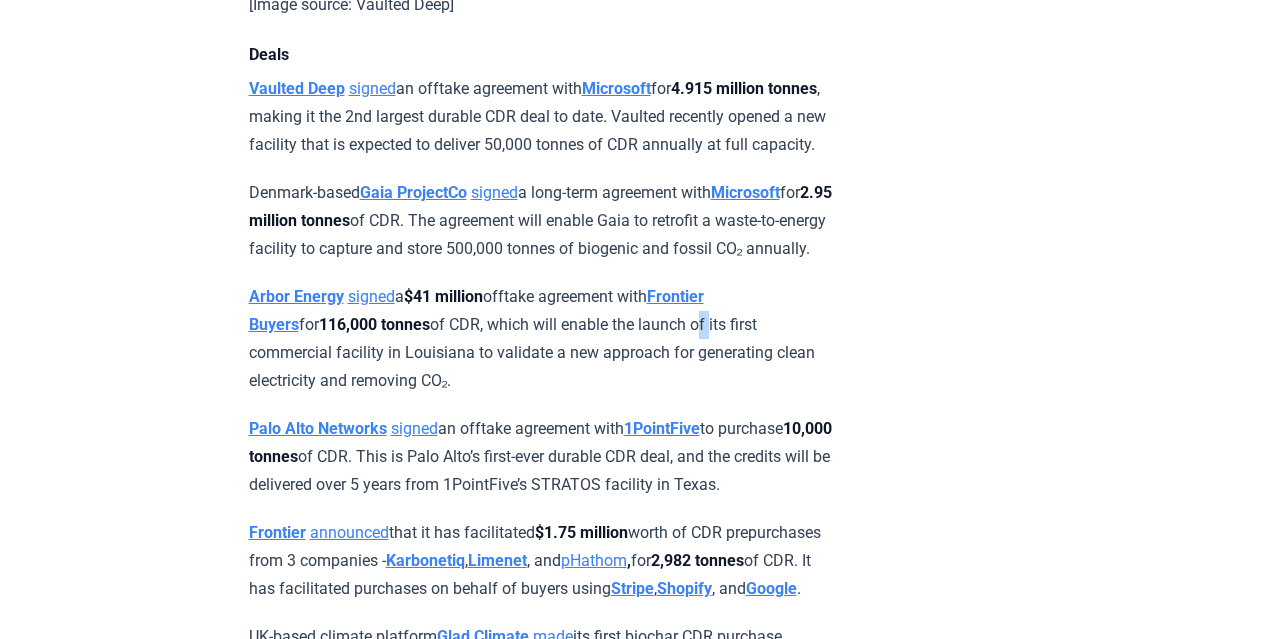 click on "Arbor Energy   signed  a  $41 million  offtake agreement with  Frontier Buyers  for  116,000 tonnes  of CDR, which will enable the launch of its first commercial facility in Louisiana to validate a new approach for generating clean electricity and removing CO₂." at bounding box center [541, 339] 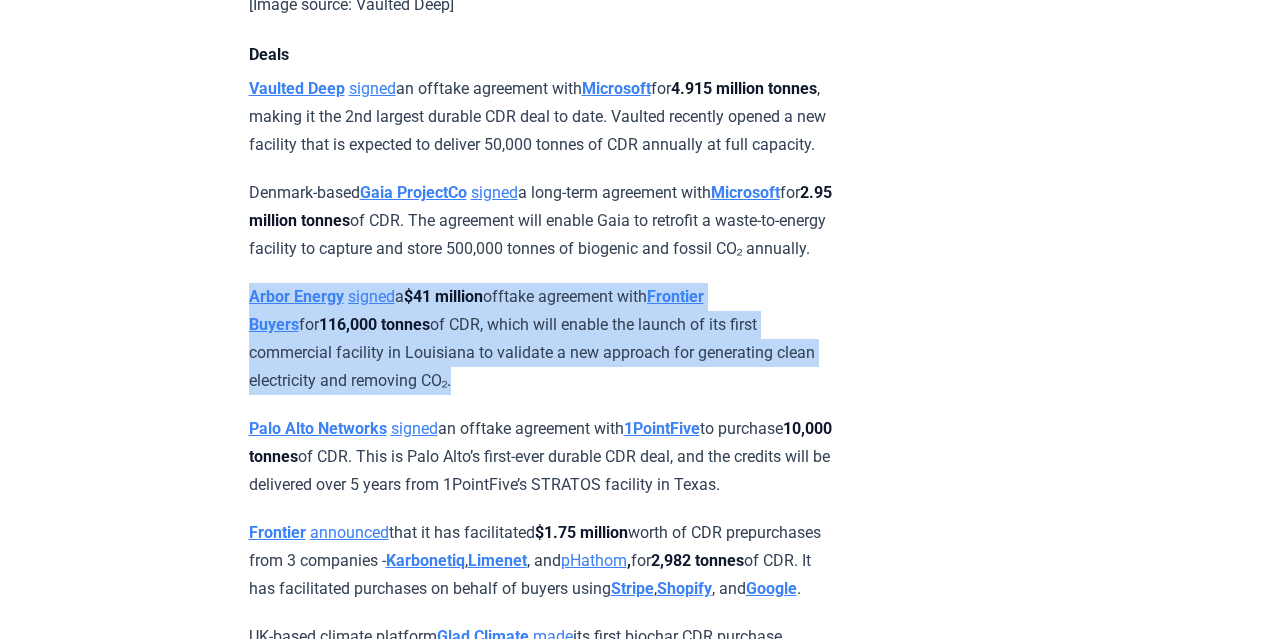 click on "Arbor Energy   signed  a  $41 million  offtake agreement with  Frontier Buyers  for  116,000 tonnes  of CDR, which will enable the launch of its first commercial facility in Louisiana to validate a new approach for generating clean electricity and removing CO₂." at bounding box center [541, 339] 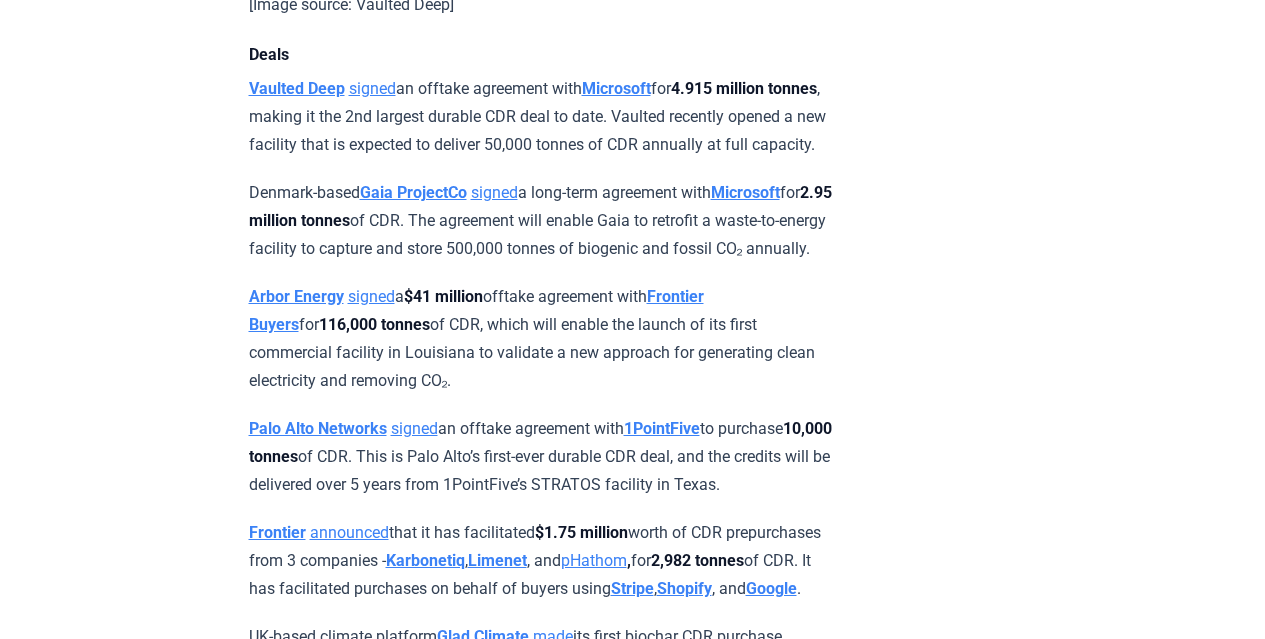 click on "Palo Alto Networks   signed  an offtake agreement with  1PointFive  to purchase  10,000 tonnes  of CDR. This is Palo Alto’s first-ever durable CDR deal, and the credits will be delivered over 5 years from 1PointFive’s STRATOS facility in Texas." at bounding box center (541, 457) 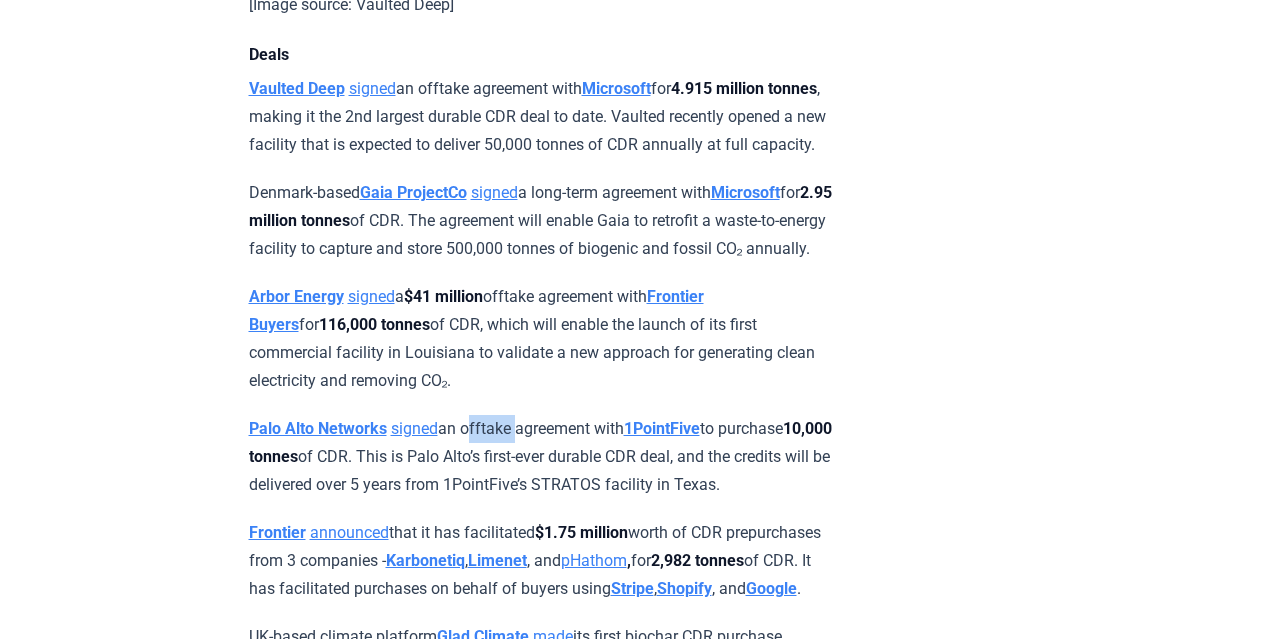 click on "Palo Alto Networks   signed  an offtake agreement with  1PointFive  to purchase  10,000 tonnes  of CDR. This is Palo Alto’s first-ever durable CDR deal, and the credits will be delivered over 5 years from 1PointFive’s STRATOS facility in Texas." at bounding box center [541, 457] 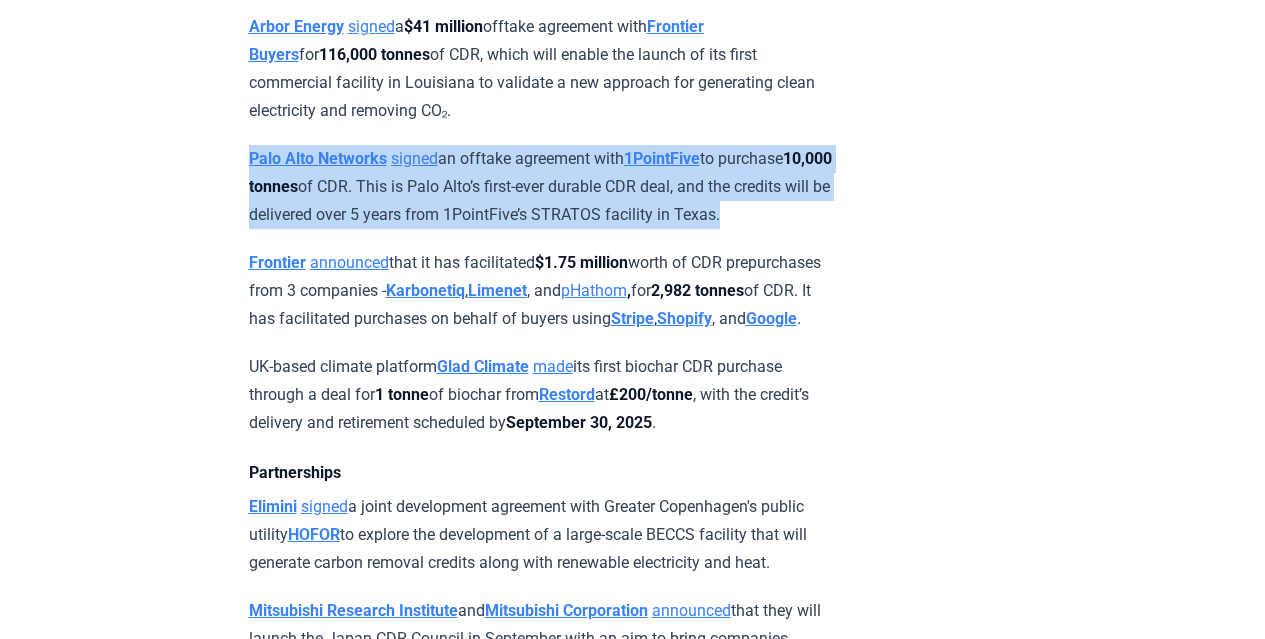 scroll, scrollTop: 1848, scrollLeft: 0, axis: vertical 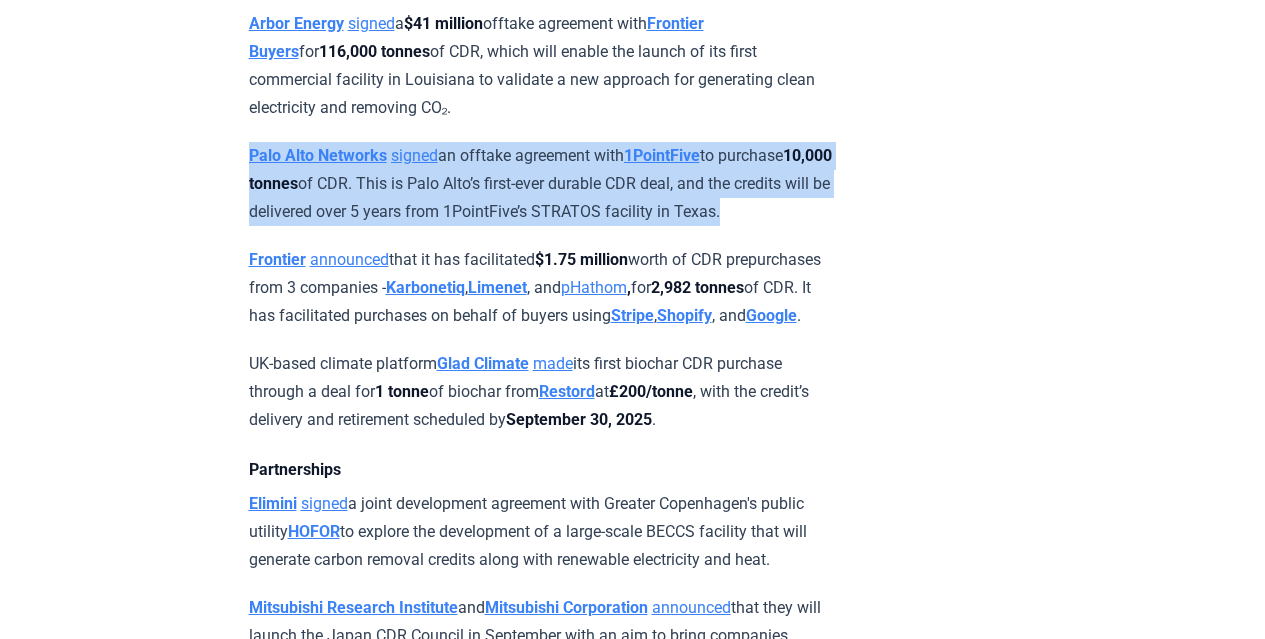 click on "UK-based climate platform  Glad Climate   made  its first biochar CDR purchase through a deal for  1 tonne  of biochar from  Restord  at  £200/tonne , with the credit’s delivery and retirement scheduled by  September 30, 2025 ." at bounding box center [541, 392] 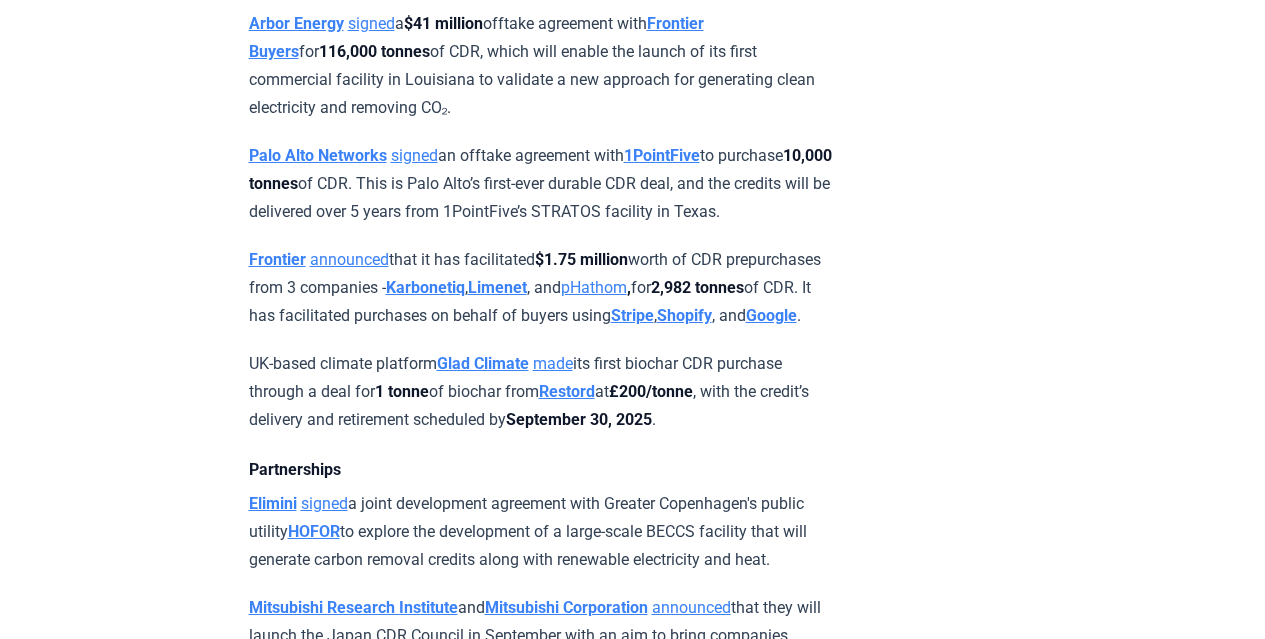 click on "UK-based climate platform  Glad Climate   made  its first biochar CDR purchase through a deal for  1 tonne  of biochar from  Restord  at  £200/tonne , with the credit’s delivery and retirement scheduled by  September 30, 2025 ." at bounding box center (541, 392) 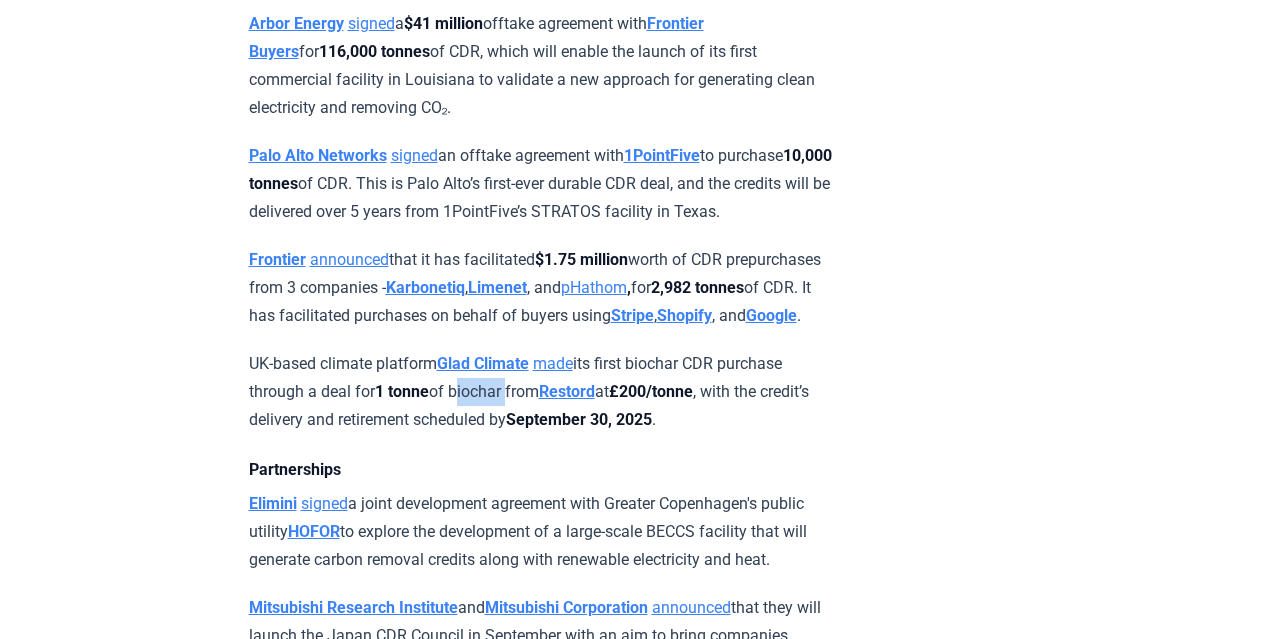 click on "UK-based climate platform  Glad Climate   made  its first biochar CDR purchase through a deal for  1 tonne  of biochar from  Restord  at  £200/tonne , with the credit’s delivery and retirement scheduled by  September 30, 2025 ." at bounding box center [541, 392] 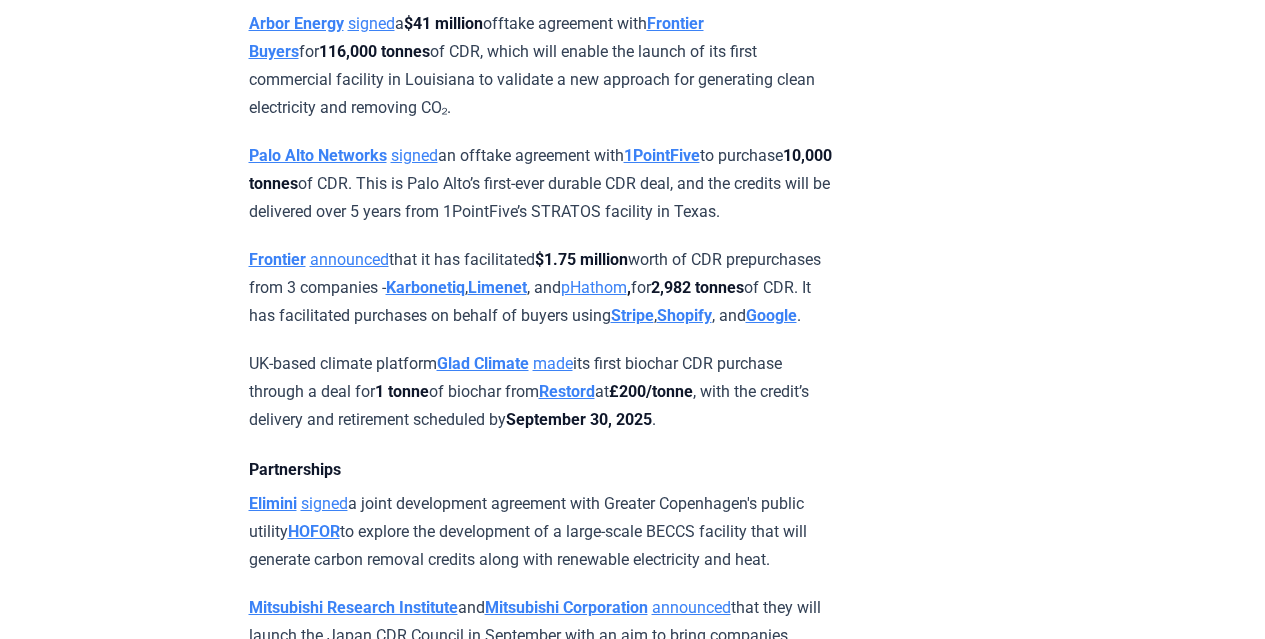 click on "UK-based climate platform  Glad Climate   made  its first biochar CDR purchase through a deal for  1 tonne  of biochar from  Restord  at  £200/tonne , with the credit’s delivery and retirement scheduled by  September 30, 2025 ." at bounding box center [541, 392] 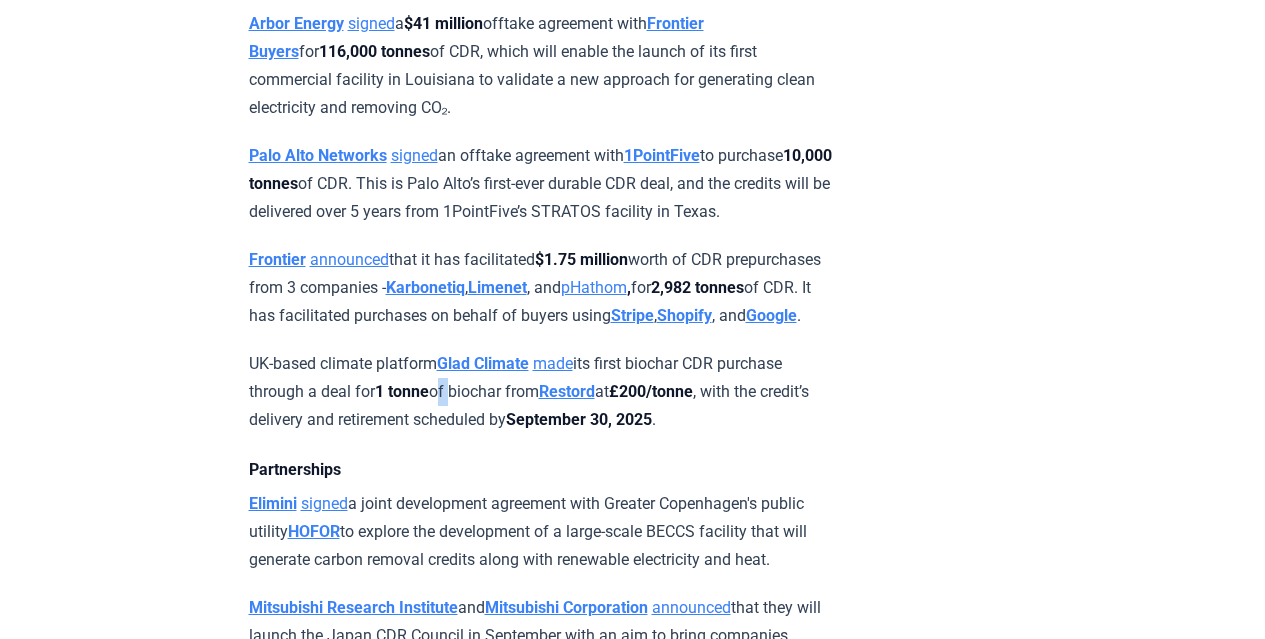 click on "UK-based climate platform  Glad Climate   made  its first biochar CDR purchase through a deal for  1 tonne  of biochar from  Restord  at  £200/tonne , with the credit’s delivery and retirement scheduled by  September 30, 2025 ." at bounding box center (541, 392) 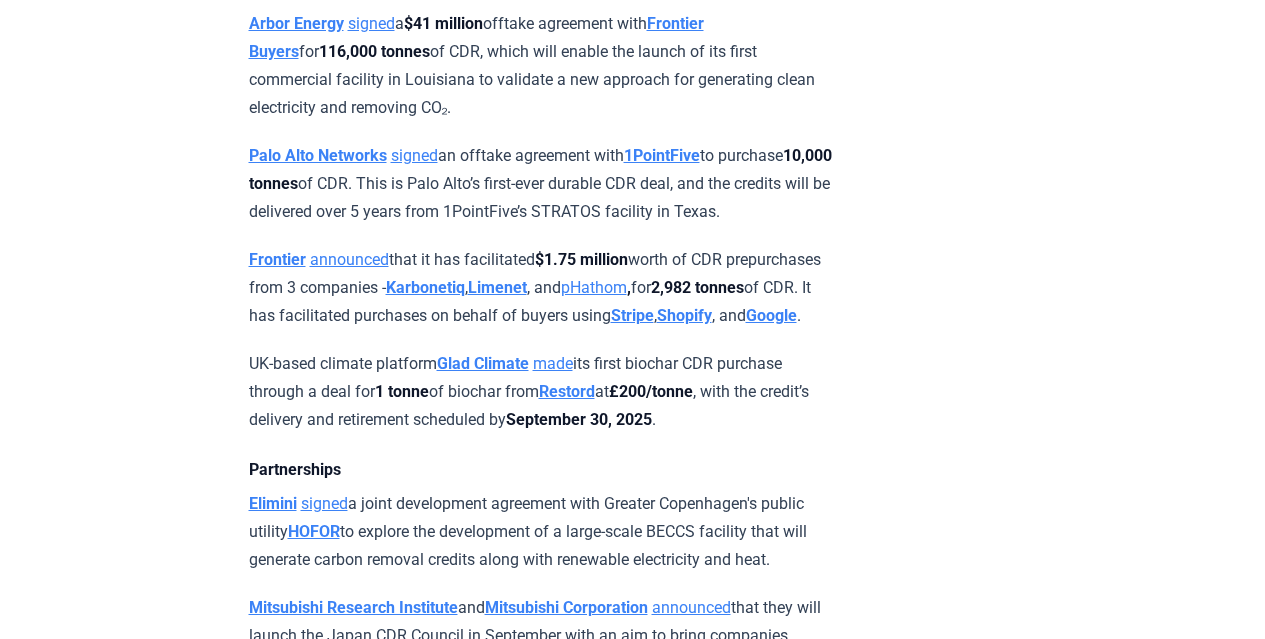 click on "UK-based climate platform  Glad Climate   made  its first biochar CDR purchase through a deal for  1 tonne  of biochar from  Restord  at  £200/tonne , with the credit’s delivery and retirement scheduled by  September 30, 2025 ." at bounding box center (541, 392) 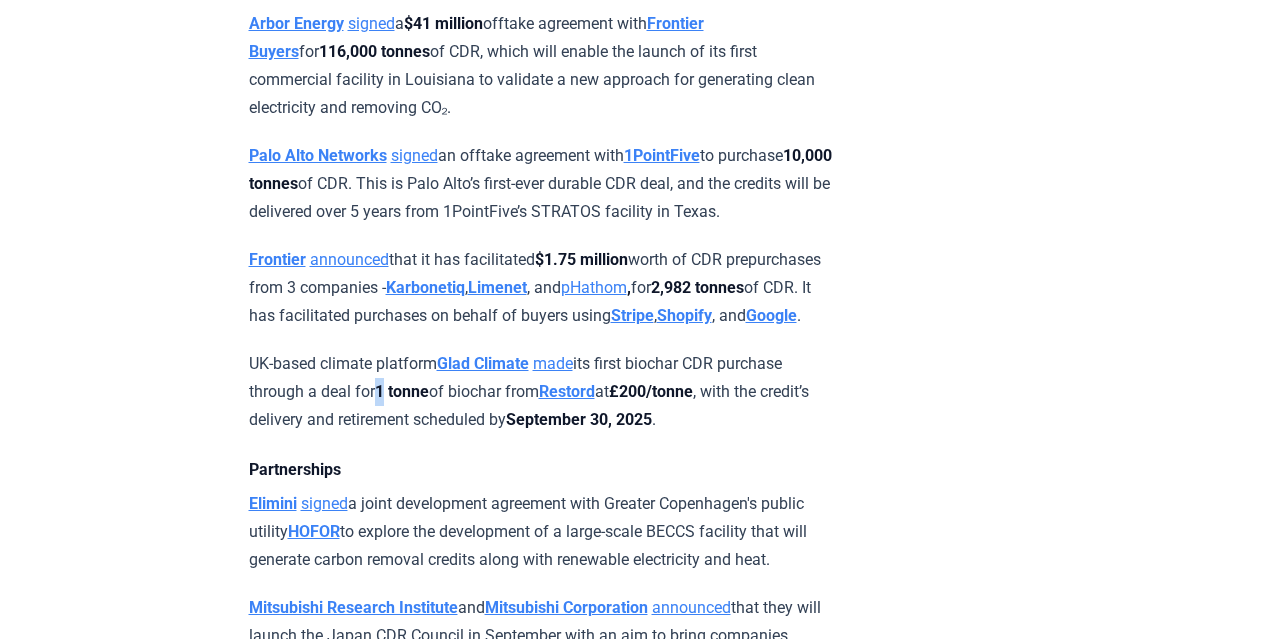 click on "1 tonne" at bounding box center (402, 391) 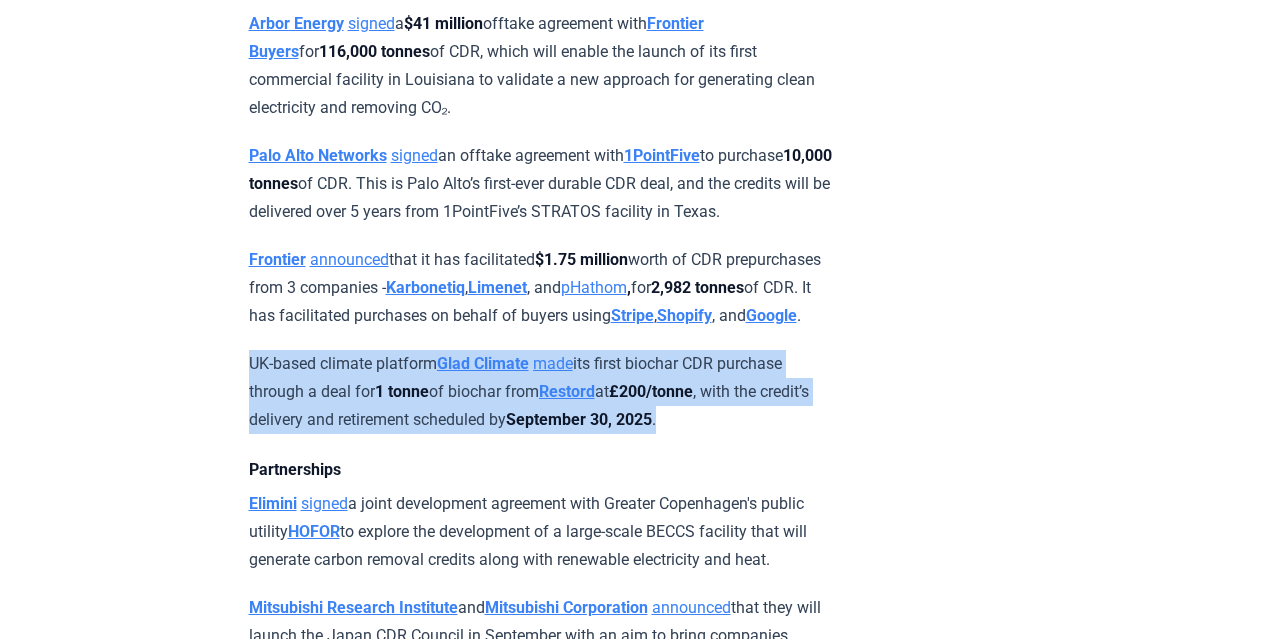 click on "1 tonne" at bounding box center (402, 391) 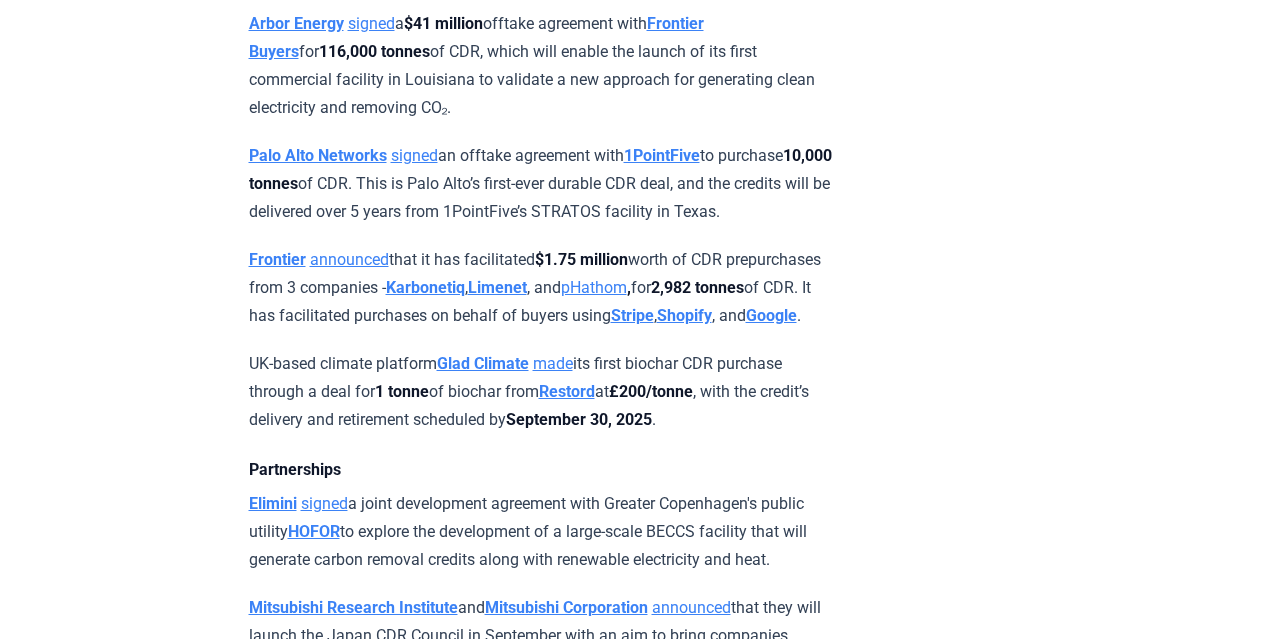 click on "UK-based climate platform  Glad Climate   made  its first biochar CDR purchase through a deal for  1 tonne  of biochar from  Restord  at  £200/tonne , with the credit’s delivery and retirement scheduled by  September 30, 2025 ." at bounding box center (541, 392) 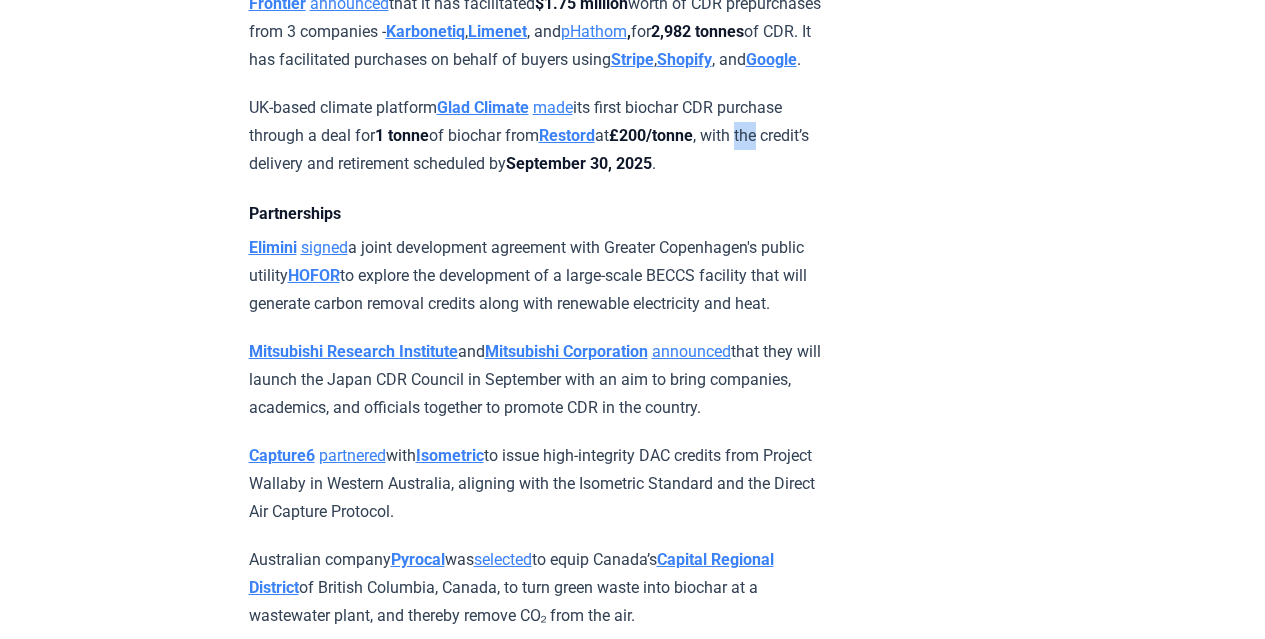 scroll, scrollTop: 2106, scrollLeft: 0, axis: vertical 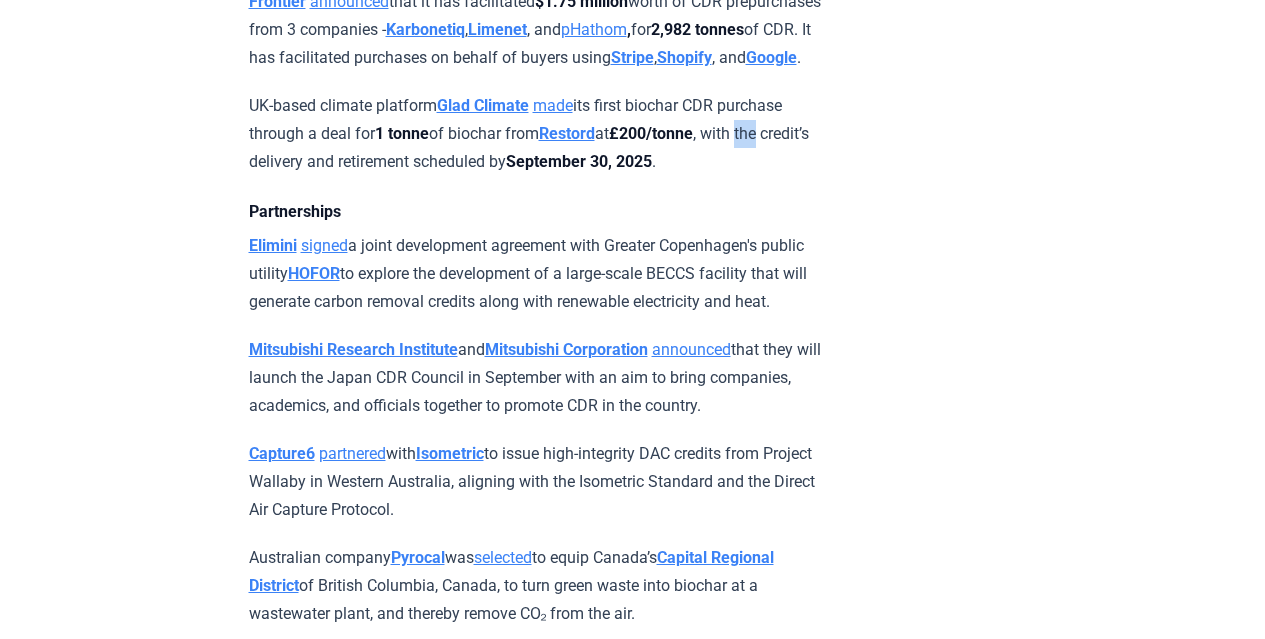 click on "Elimini   signed  a joint development agreement with Greater Copenhagen's public utility  HOFOR  to explore the development of a large-scale BECCS facility that will generate carbon removal credits along with renewable electricity and heat." at bounding box center [541, 274] 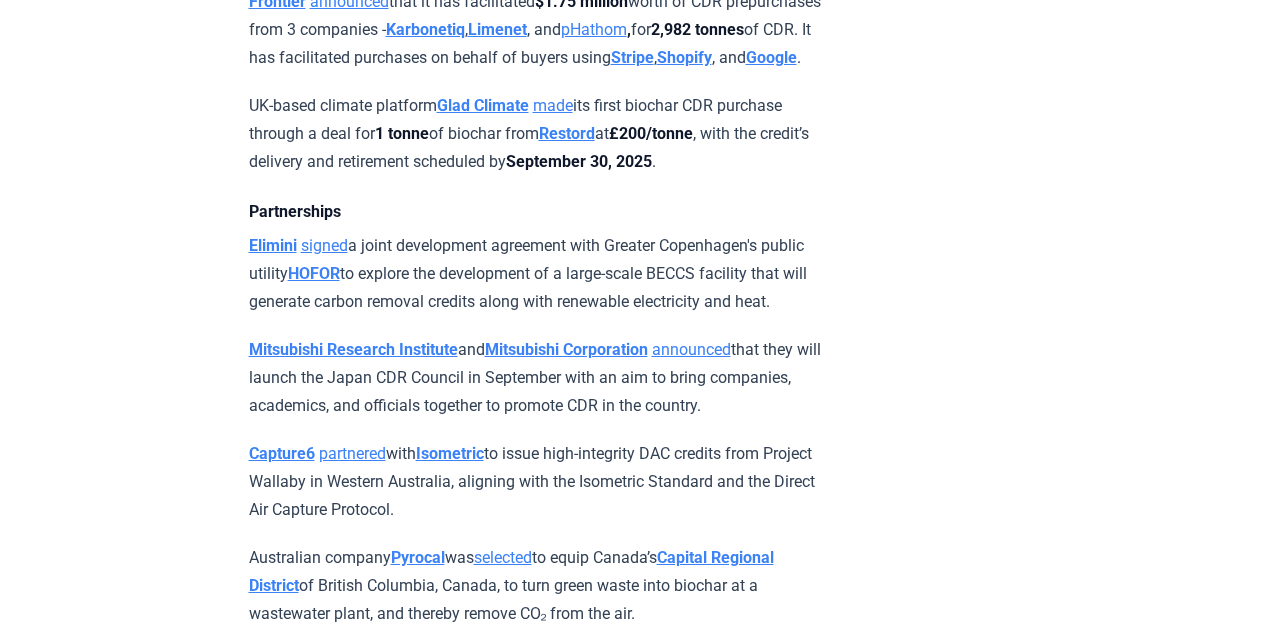 click on "Elimini   signed  a joint development agreement with Greater Copenhagen's public utility  HOFOR  to explore the development of a large-scale BECCS facility that will generate carbon removal credits along with renewable electricity and heat." at bounding box center (541, 274) 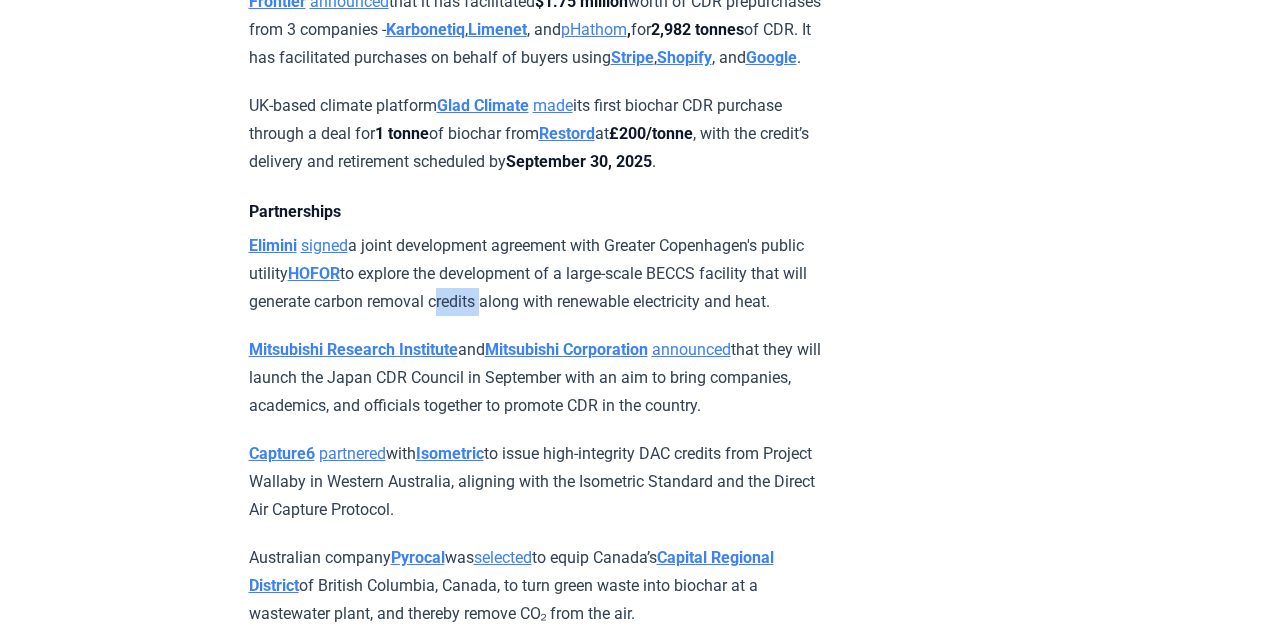click on "Elimini   signed  a joint development agreement with Greater Copenhagen's public utility  HOFOR  to explore the development of a large-scale BECCS facility that will generate carbon removal credits along with renewable electricity and heat." at bounding box center (541, 274) 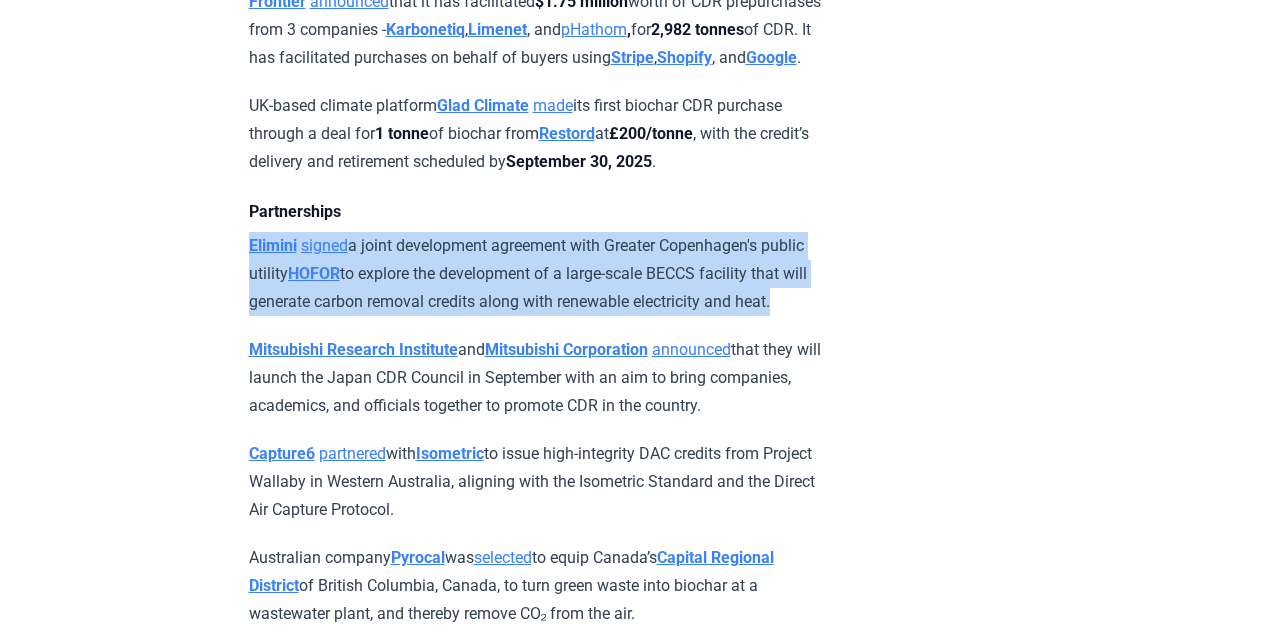 click on "Elimini   signed  a joint development agreement with Greater Copenhagen's public utility  HOFOR  to explore the development of a large-scale BECCS facility that will generate carbon removal credits along with renewable electricity and heat." at bounding box center [541, 274] 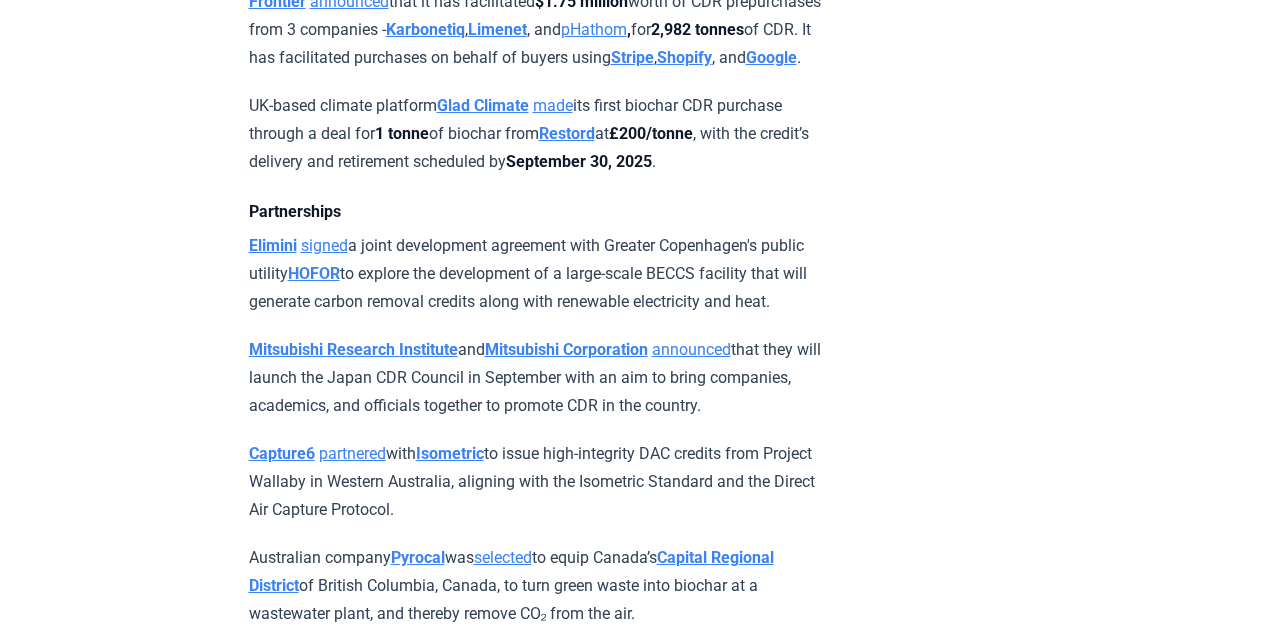 click on "Mitsubishi Research Institute  and  Mitsubishi Corporation   announced  that they will launch the Japan CDR Council in September with an aim to bring companies, academics, and officials together to promote CDR in the country." at bounding box center (541, 378) 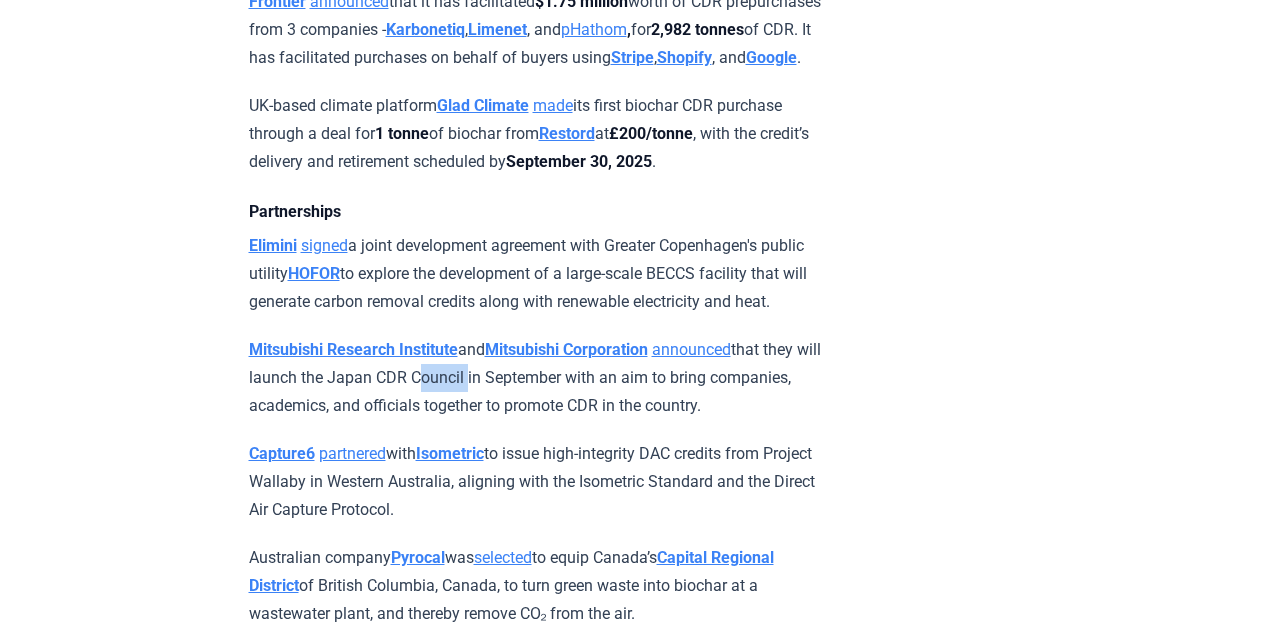 click on "Mitsubishi Research Institute  and  Mitsubishi Corporation   announced  that they will launch the Japan CDR Council in September with an aim to bring companies, academics, and officials together to promote CDR in the country." at bounding box center (541, 378) 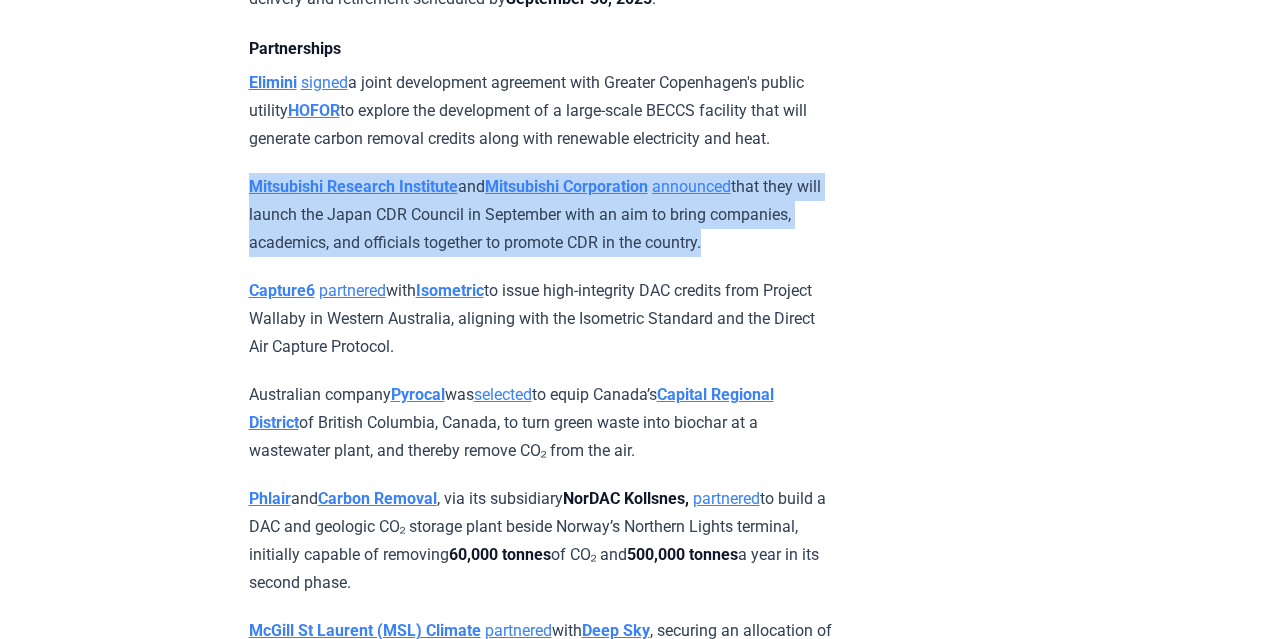 scroll, scrollTop: 2268, scrollLeft: 0, axis: vertical 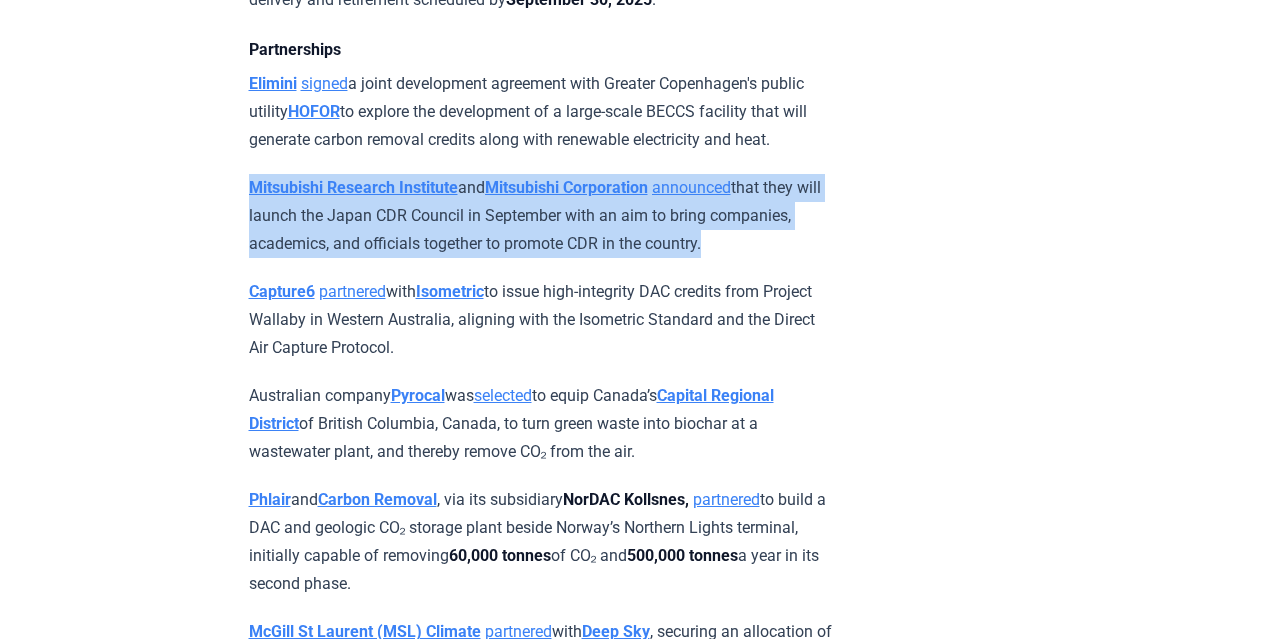 click on "Capture6   partnered  with  Isometric  to issue high-integrity DAC credits from Project Wallaby in Western Australia, aligning with the Isometric Standard and the Direct Air Capture Protocol." at bounding box center [541, 320] 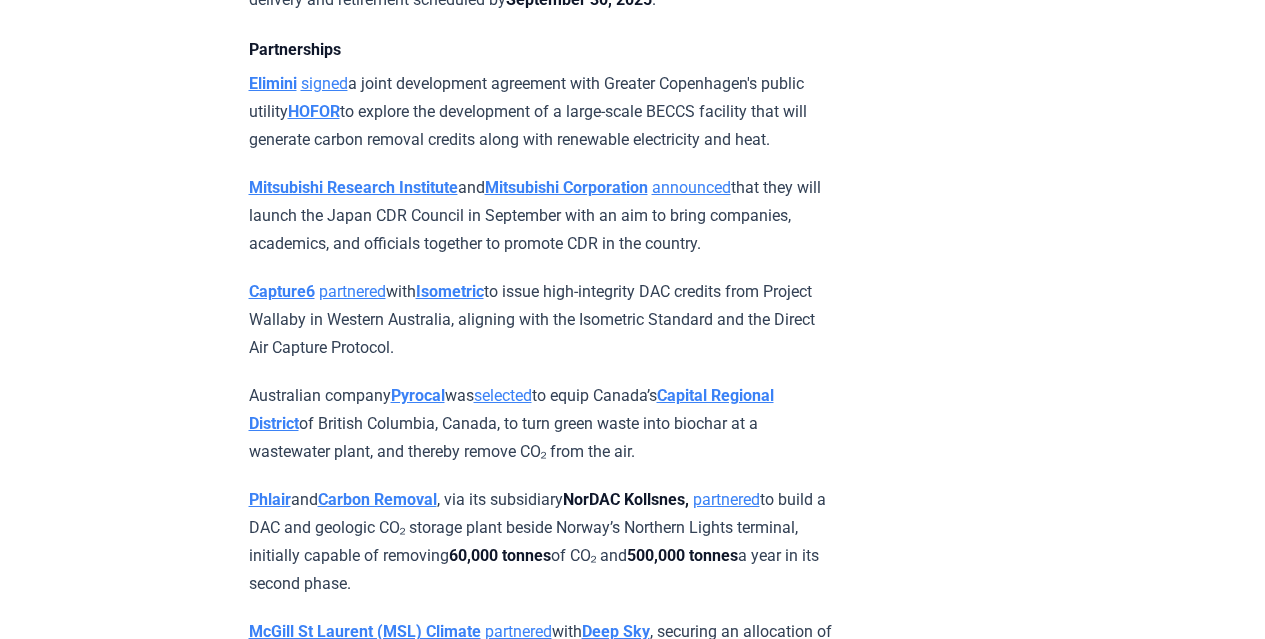 click on "Capture6   partnered  with  Isometric  to issue high-integrity DAC credits from Project Wallaby in Western Australia, aligning with the Isometric Standard and the Direct Air Capture Protocol." at bounding box center (541, 320) 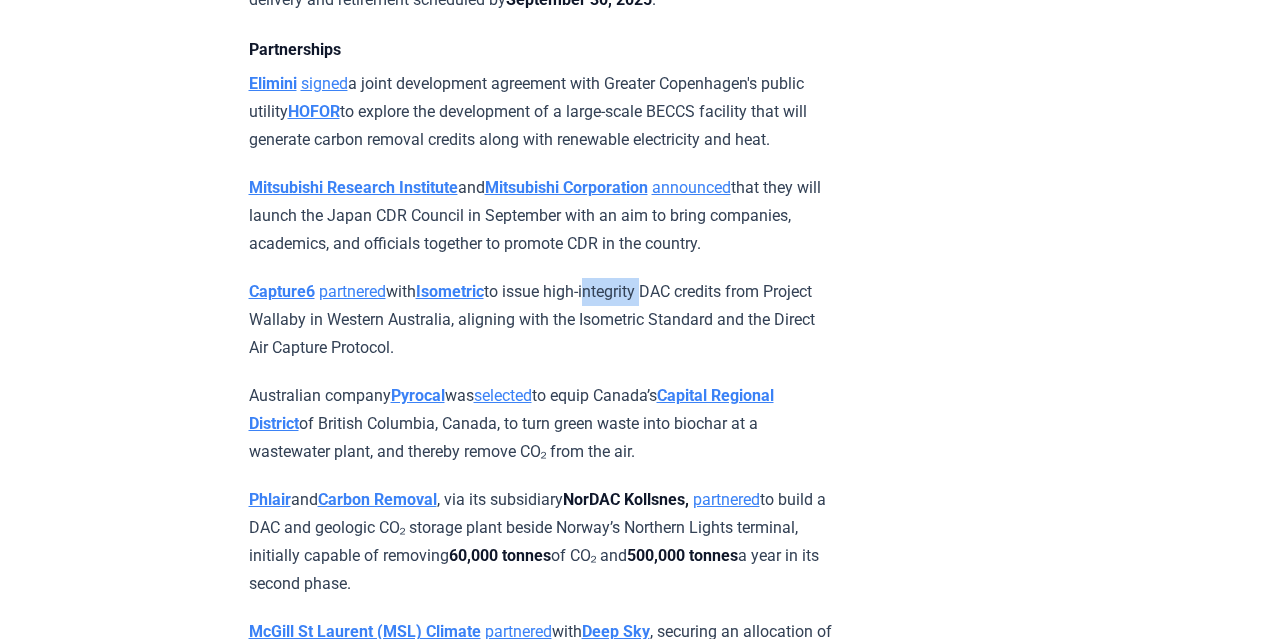 click on "Capture6   partnered  with  Isometric  to issue high-integrity DAC credits from Project Wallaby in Western Australia, aligning with the Isometric Standard and the Direct Air Capture Protocol." at bounding box center [541, 320] 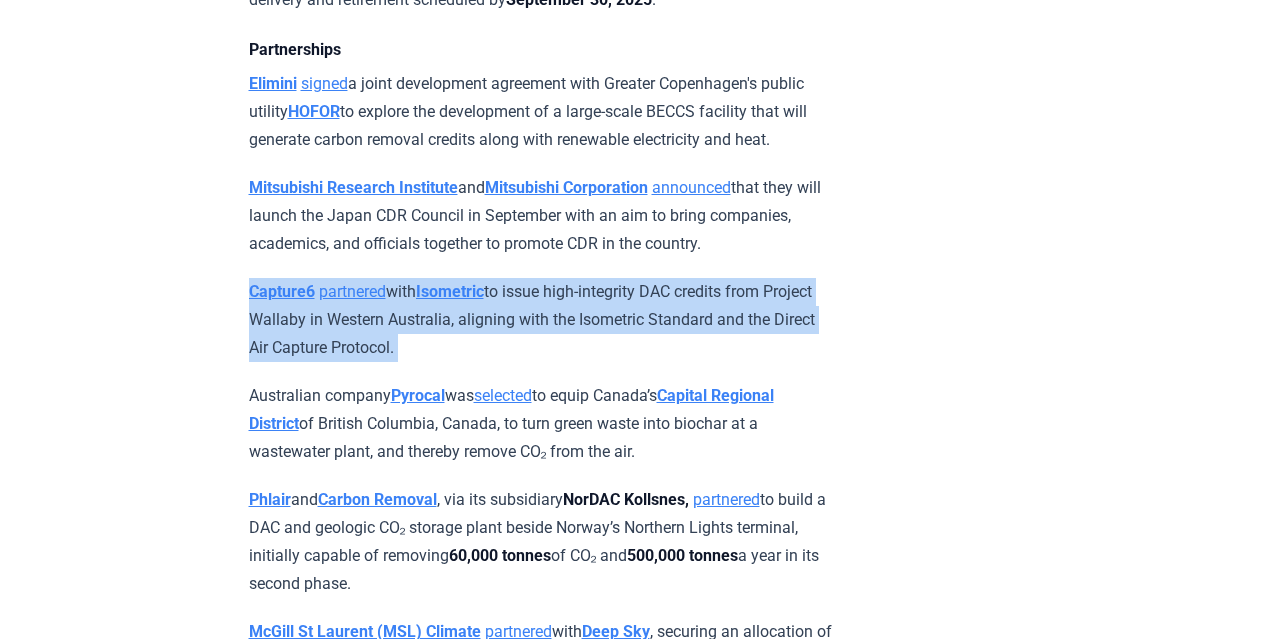 click on "Capture6   partnered  with  Isometric  to issue high-integrity DAC credits from Project Wallaby in Western Australia, aligning with the Isometric Standard and the Direct Air Capture Protocol." at bounding box center [541, 320] 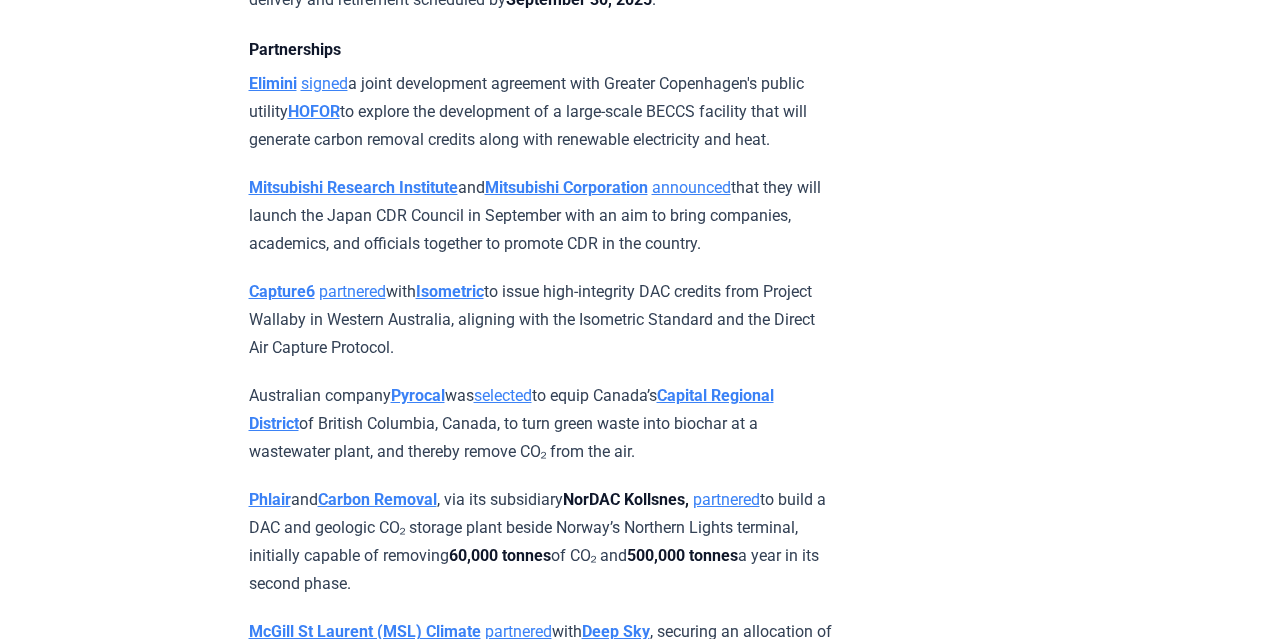 click on "Capture6   partnered  with  Isometric  to issue high-integrity DAC credits from Project Wallaby in Western Australia, aligning with the Isometric Standard and the Direct Air Capture Protocol." at bounding box center [541, 320] 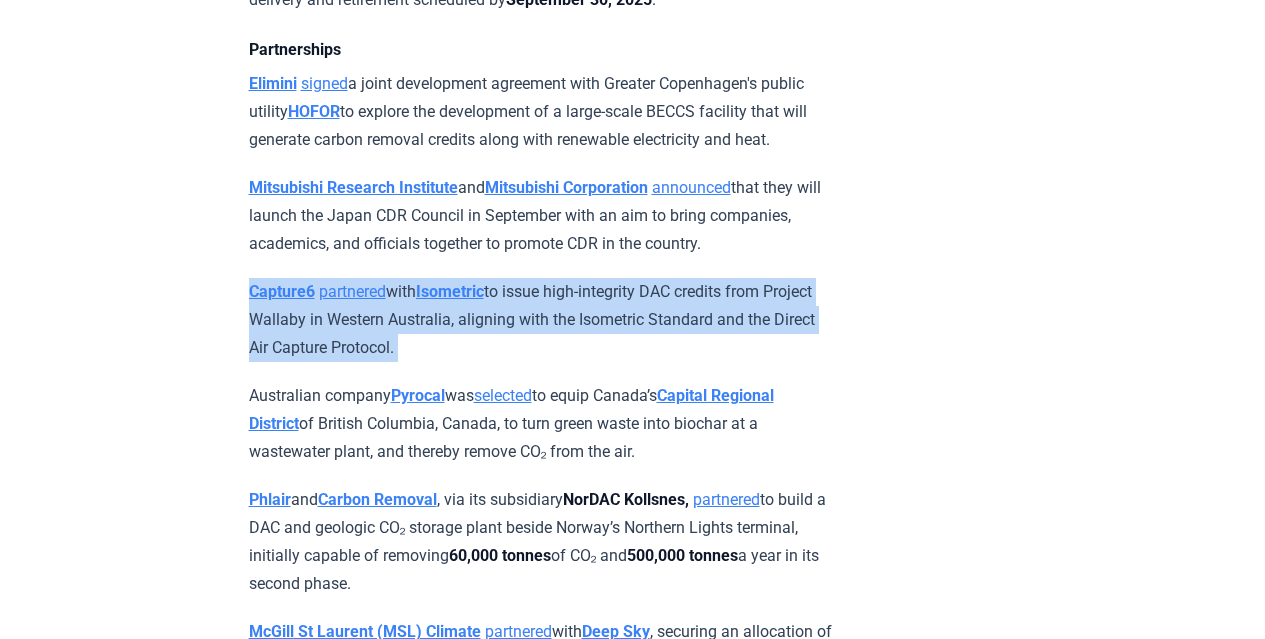 click on "Capture6   partnered  with  Isometric  to issue high-integrity DAC credits from Project Wallaby in Western Australia, aligning with the Isometric Standard and the Direct Air Capture Protocol." at bounding box center (541, 320) 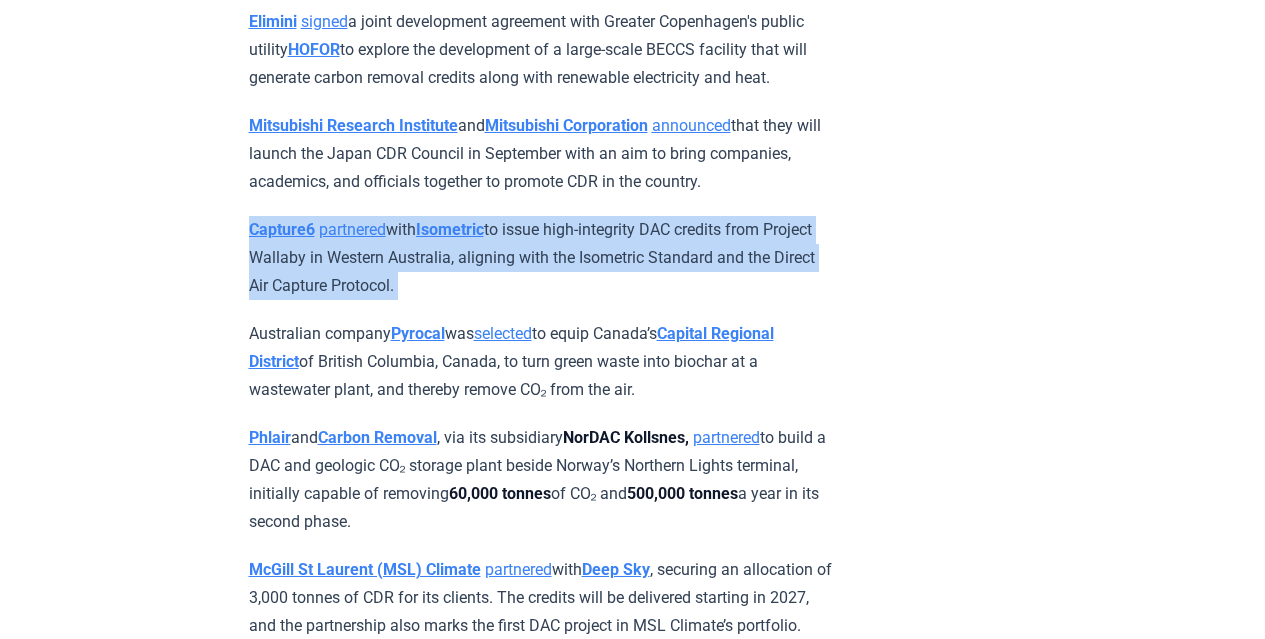 scroll, scrollTop: 2367, scrollLeft: 0, axis: vertical 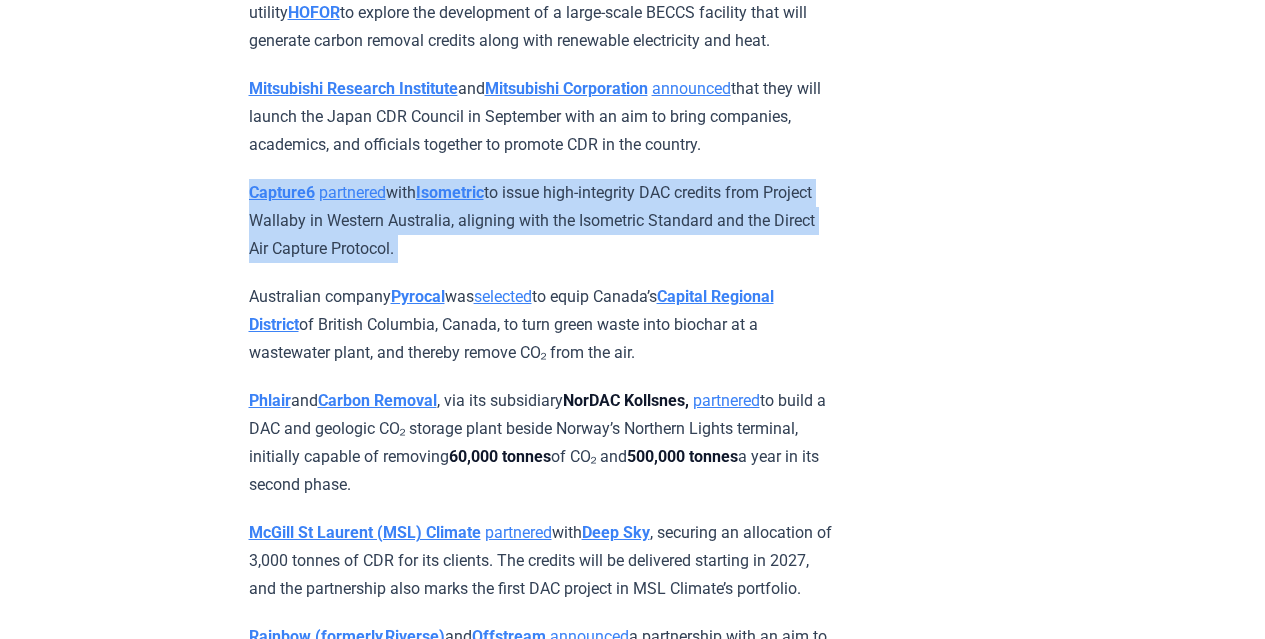 click on "Australian company  Pyrocal  was  selected  to equip Canada’s  Capital Regional District  of British Columbia, Canada, to turn green waste into biochar at a wastewater plant, and thereby remove CO₂ from the air." at bounding box center (541, 325) 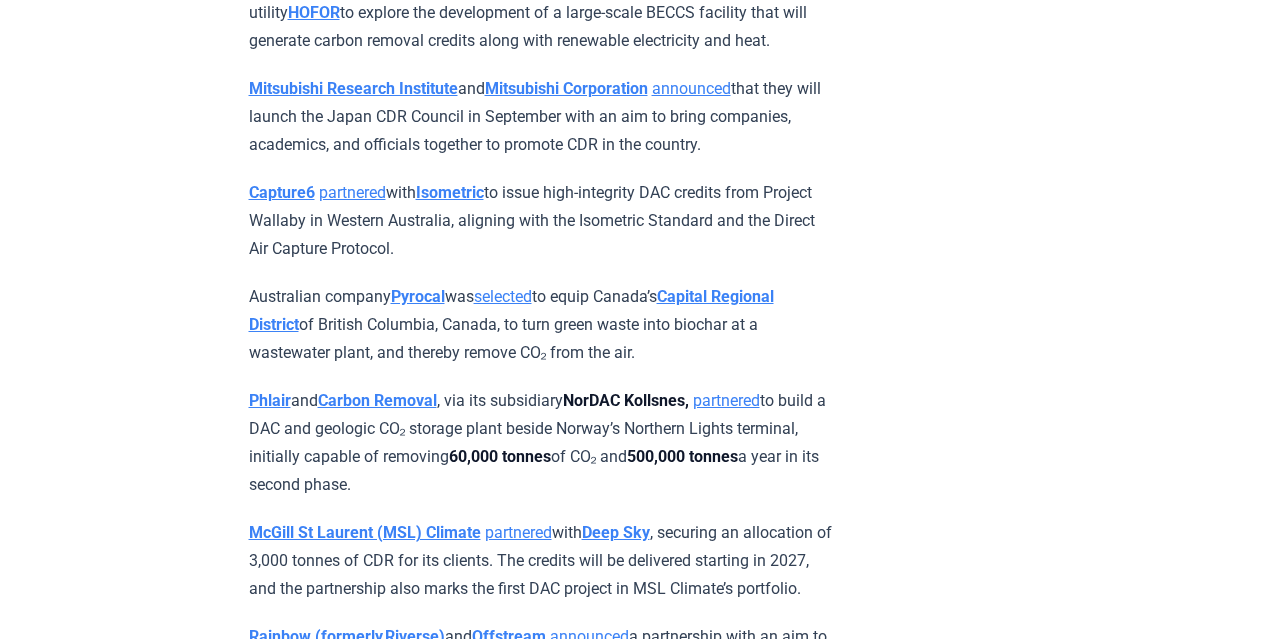 click on "Australian company  Pyrocal  was  selected  to equip Canada’s  Capital Regional District  of British Columbia, Canada, to turn green waste into biochar at a wastewater plant, and thereby remove CO₂ from the air." at bounding box center [541, 325] 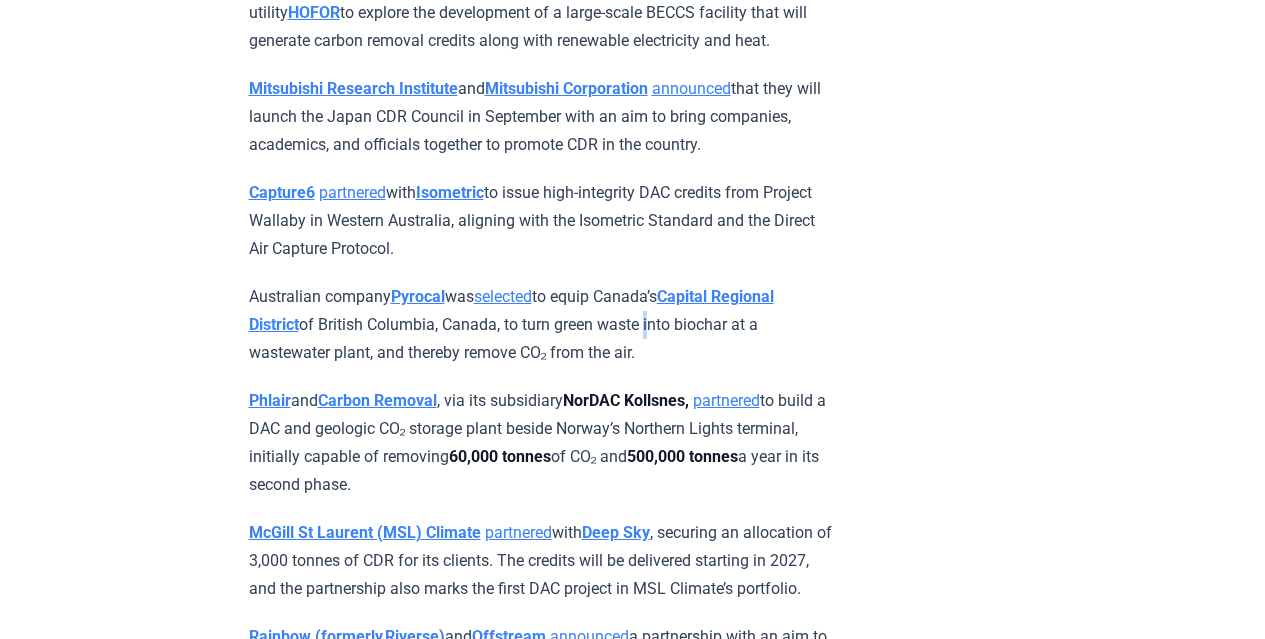 click on "Australian company  Pyrocal  was  selected  to equip Canada’s  Capital Regional District  of British Columbia, Canada, to turn green waste into biochar at a wastewater plant, and thereby remove CO₂ from the air." at bounding box center (541, 325) 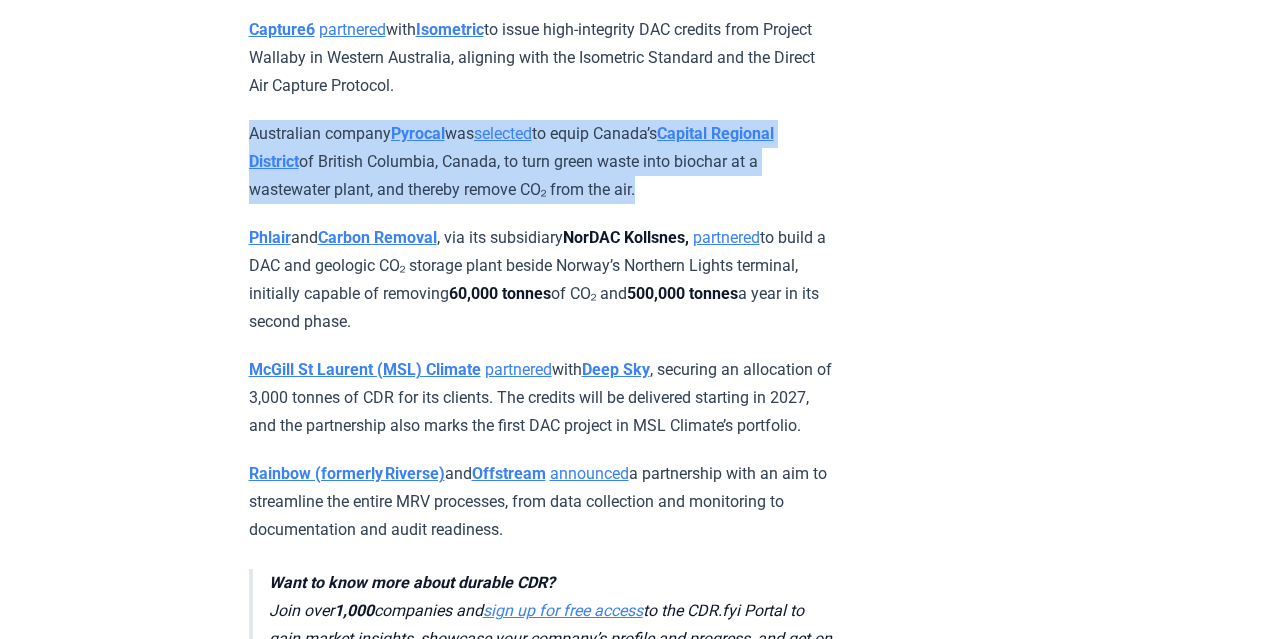scroll, scrollTop: 2526, scrollLeft: 0, axis: vertical 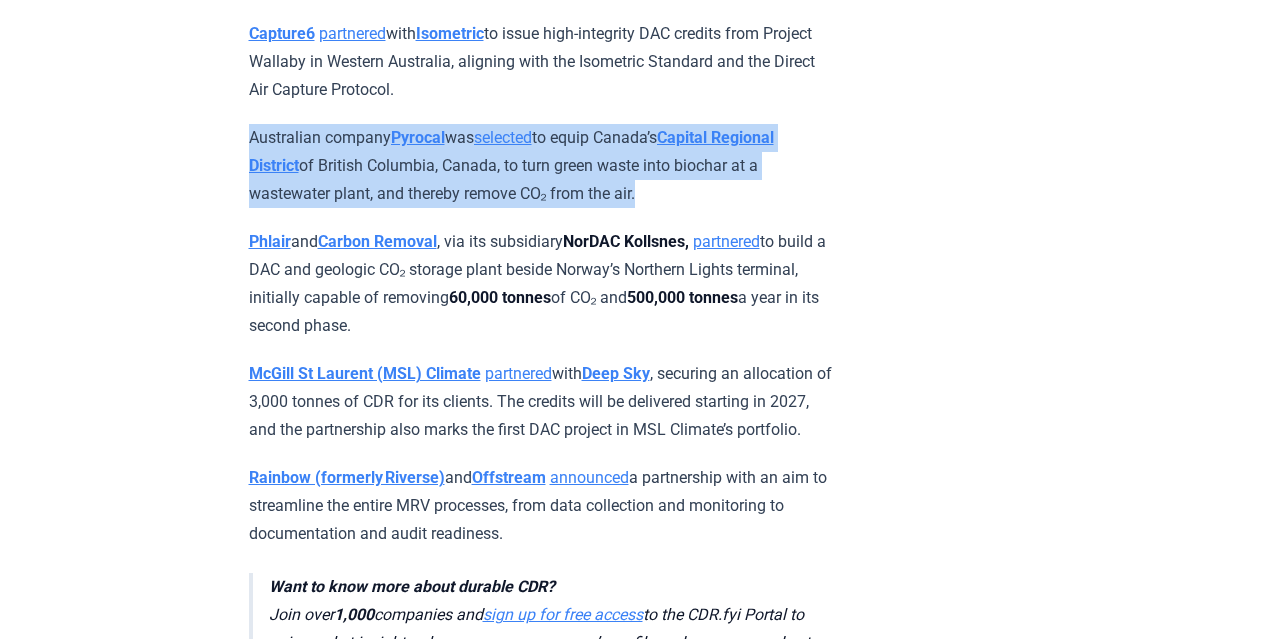 click on "Phlair  and  Carbon Removal , via its subsidiary  NorDAC Kollsnes,   partnered  to build a DAC and geologic CO₂ storage plant beside Norway’s Northern Lights terminal, initially capable of removing  60,000 tonnes  of CO₂ and  500,000 tonnes  a year in its second phase." at bounding box center [541, 284] 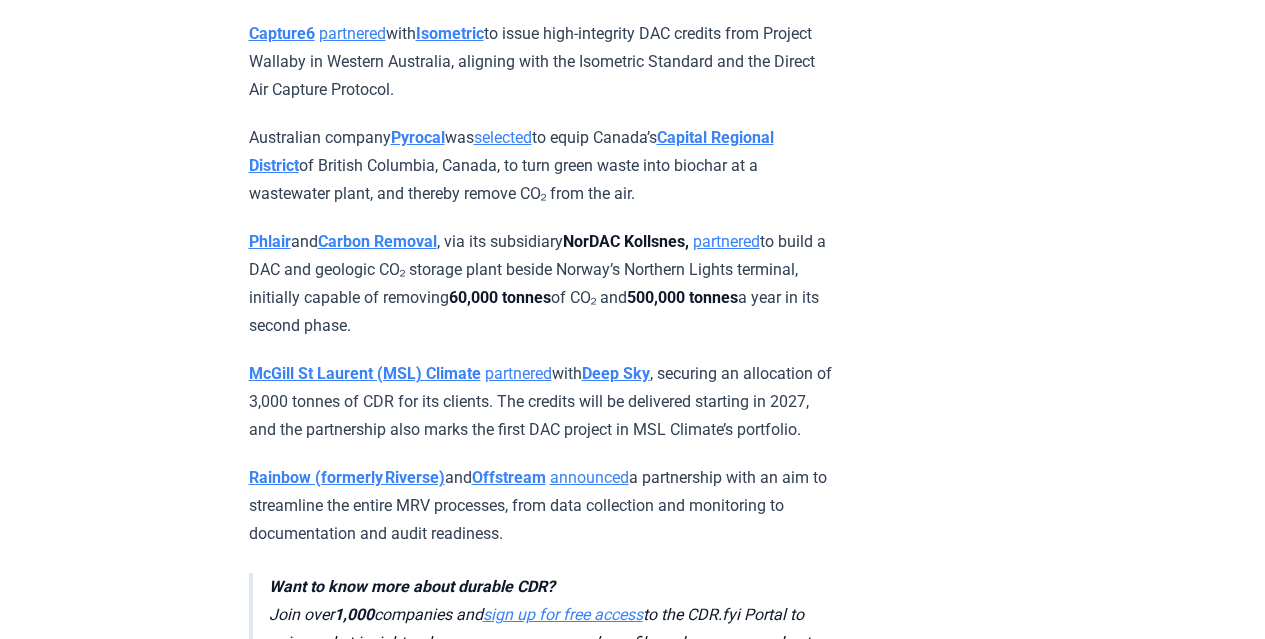 click on "Phlair  and  Carbon Removal , via its subsidiary  NorDAC Kollsnes,   partnered  to build a DAC and geologic CO₂ storage plant beside Norway’s Northern Lights terminal, initially capable of removing  60,000 tonnes  of CO₂ and  500,000 tonnes  a year in its second phase." at bounding box center (541, 284) 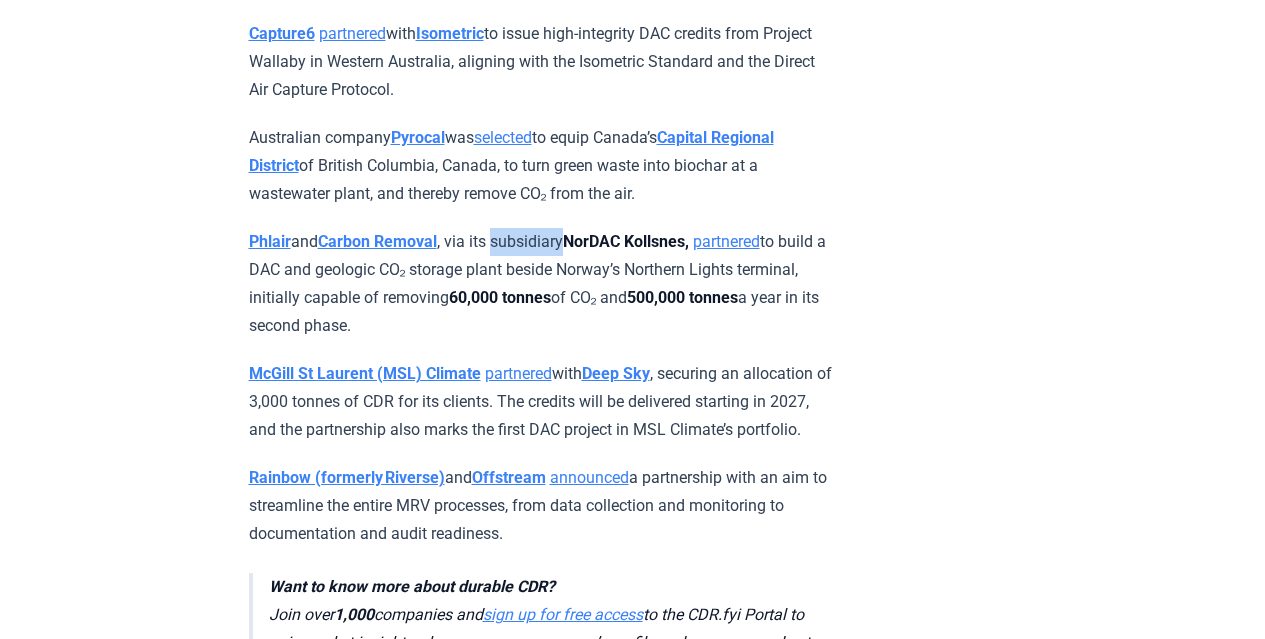 click on "Phlair  and  Carbon Removal , via its subsidiary  NorDAC Kollsnes,   partnered  to build a DAC and geologic CO₂ storage plant beside Norway’s Northern Lights terminal, initially capable of removing  60,000 tonnes  of CO₂ and  500,000 tonnes  a year in its second phase." at bounding box center (541, 284) 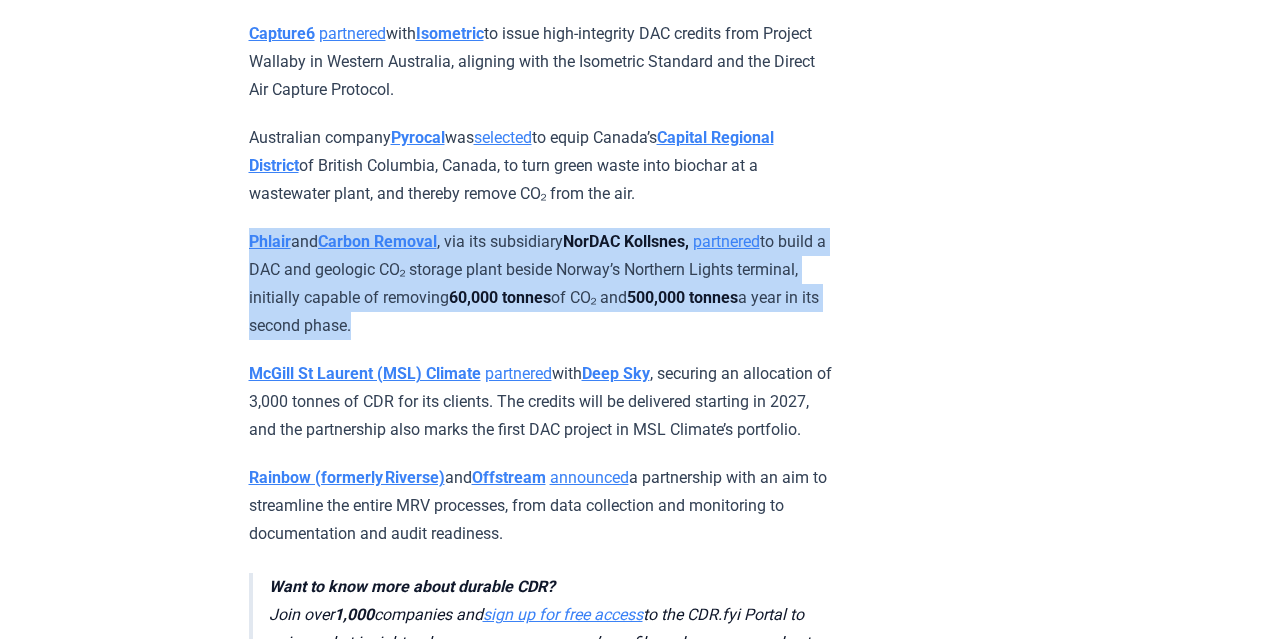 click on "Phlair  and  Carbon Removal , via its subsidiary  NorDAC Kollsnes,   partnered  to build a DAC and geologic CO₂ storage plant beside Norway’s Northern Lights terminal, initially capable of removing  60,000 tonnes  of CO₂ and  500,000 tonnes  a year in its second phase." at bounding box center [541, 284] 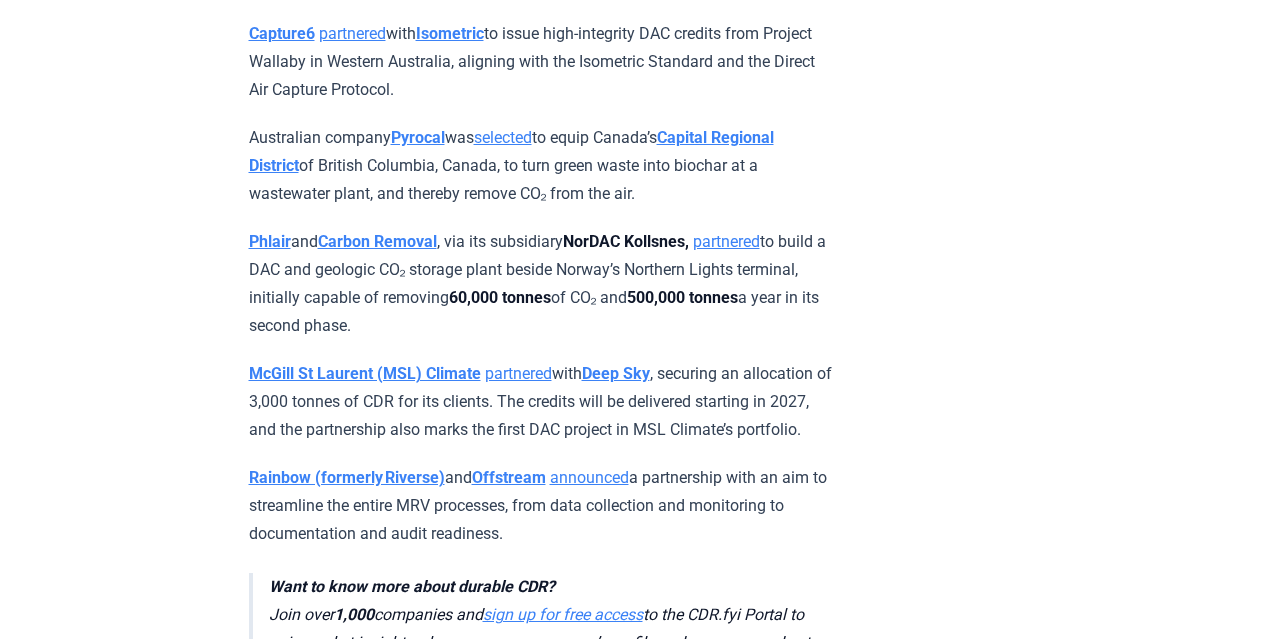click on "Phlair  and  Carbon Removal , via its subsidiary  NorDAC Kollsnes,   partnered  to build a DAC and geologic CO₂ storage plant beside Norway’s Northern Lights terminal, initially capable of removing  60,000 tonnes  of CO₂ and  500,000 tonnes  a year in its second phase." at bounding box center [541, 284] 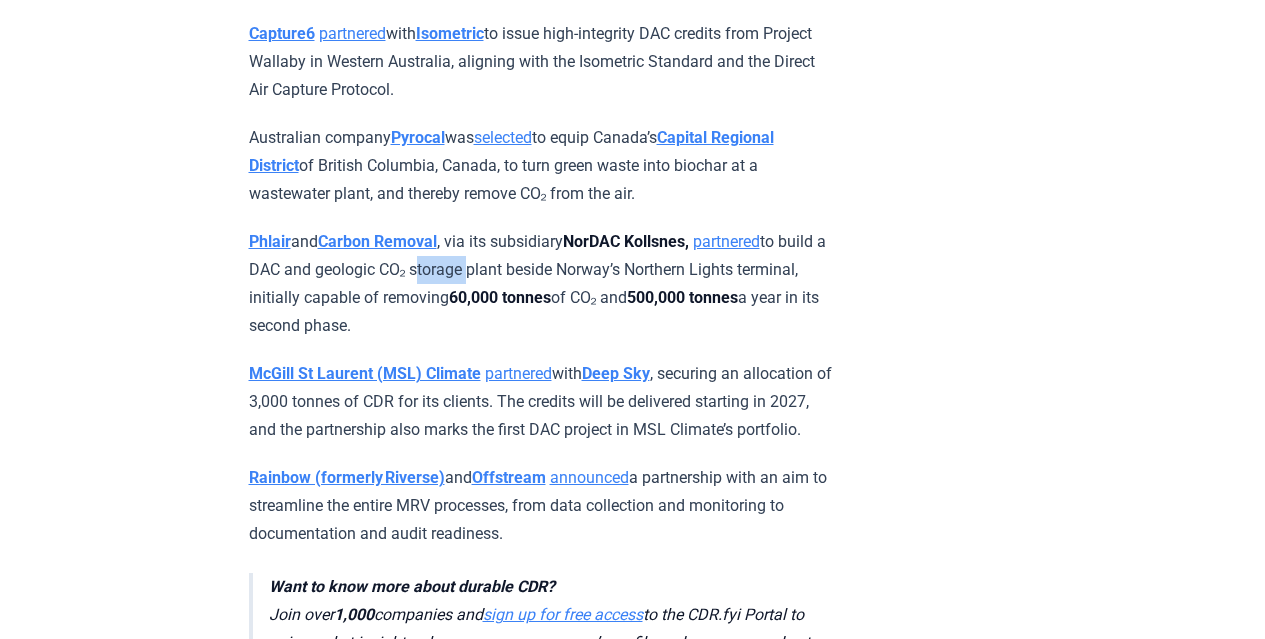 click on "Phlair  and  Carbon Removal , via its subsidiary  NorDAC Kollsnes,   partnered  to build a DAC and geologic CO₂ storage plant beside Norway’s Northern Lights terminal, initially capable of removing  60,000 tonnes  of CO₂ and  500,000 tonnes  a year in its second phase." at bounding box center (541, 284) 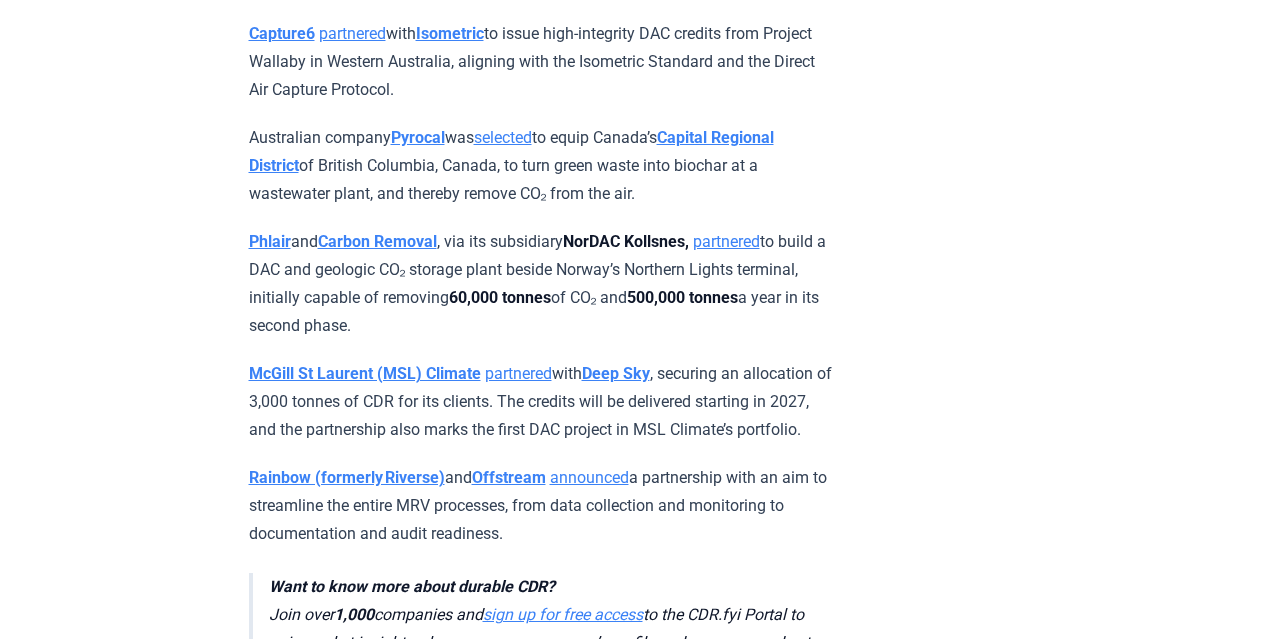 click on "Phlair  and  Carbon Removal , via its subsidiary  NorDAC Kollsnes,   partnered  to build a DAC and geologic CO₂ storage plant beside Norway’s Northern Lights terminal, initially capable of removing  60,000 tonnes  of CO₂ and  500,000 tonnes  a year in its second phase." at bounding box center [541, 284] 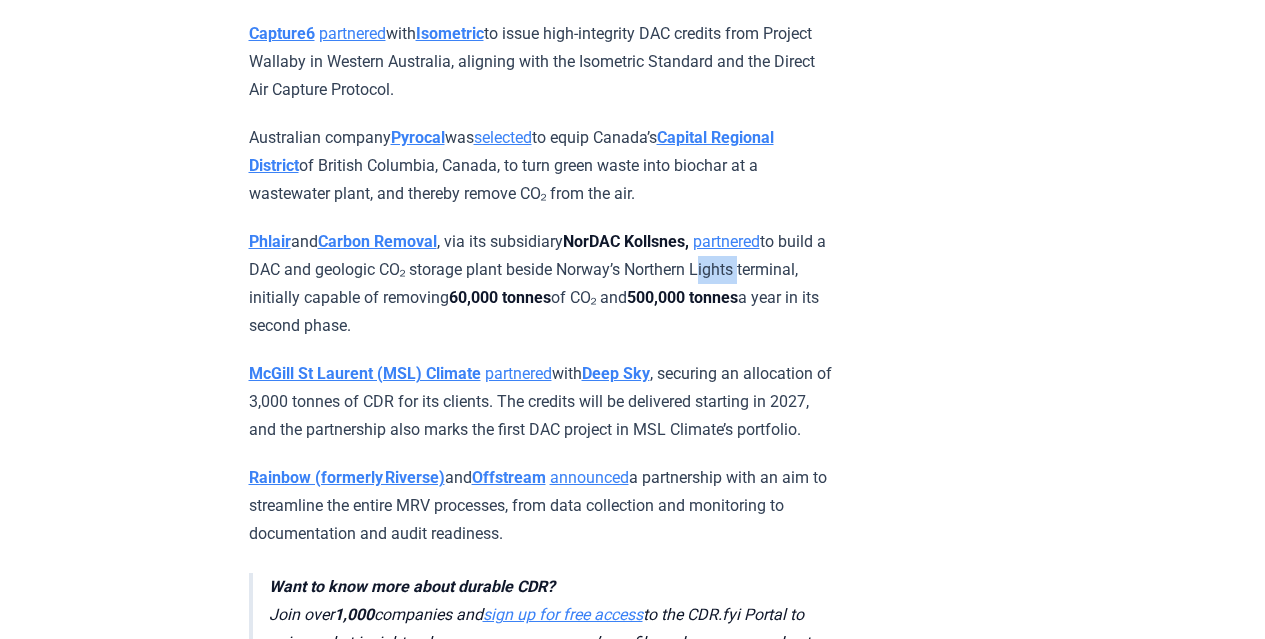 click on "Phlair  and  Carbon Removal , via its subsidiary  NorDAC Kollsnes,   partnered  to build a DAC and geologic CO₂ storage plant beside Norway’s Northern Lights terminal, initially capable of removing  60,000 tonnes  of CO₂ and  500,000 tonnes  a year in its second phase." at bounding box center [541, 284] 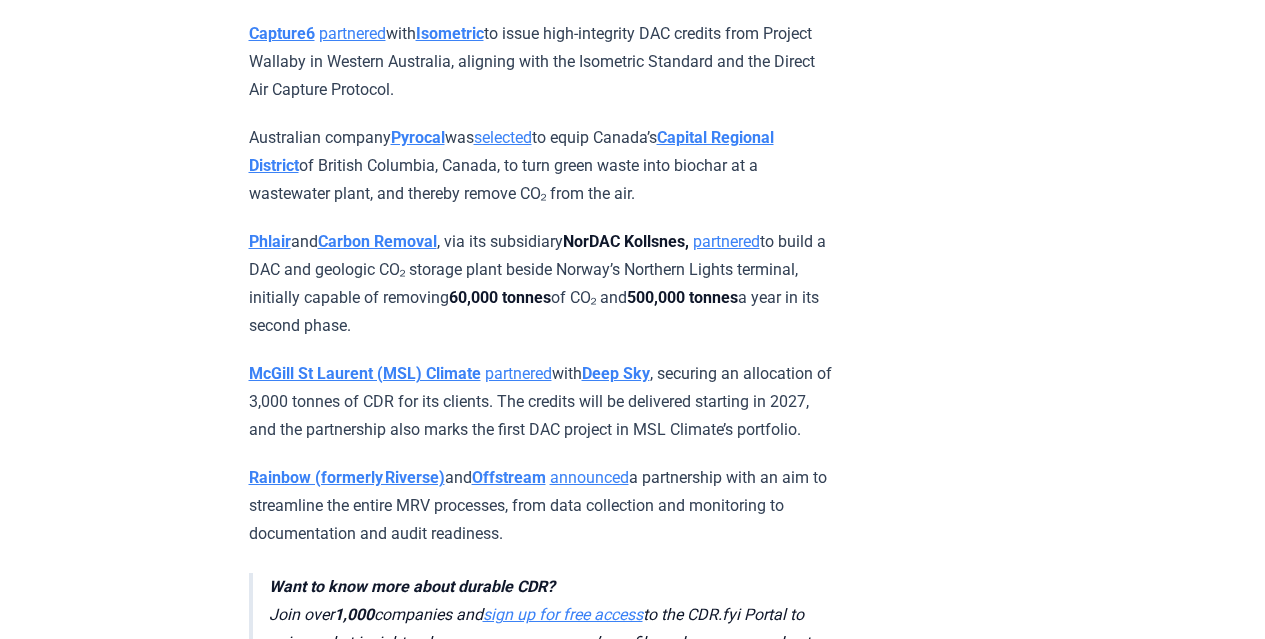 click on "Phlair  and  Carbon Removal , via its subsidiary  NorDAC Kollsnes,   partnered  to build a DAC and geologic CO₂ storage plant beside Norway’s Northern Lights terminal, initially capable of removing  60,000 tonnes  of CO₂ and  500,000 tonnes  a year in its second phase." at bounding box center [541, 284] 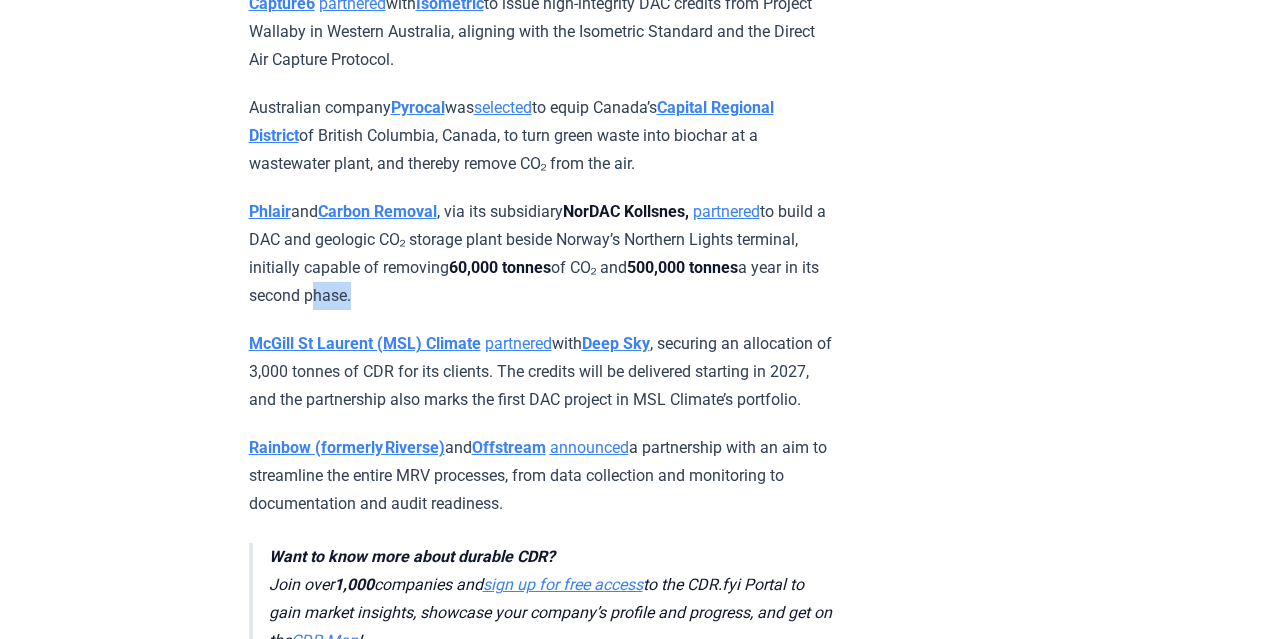 scroll, scrollTop: 2564, scrollLeft: 0, axis: vertical 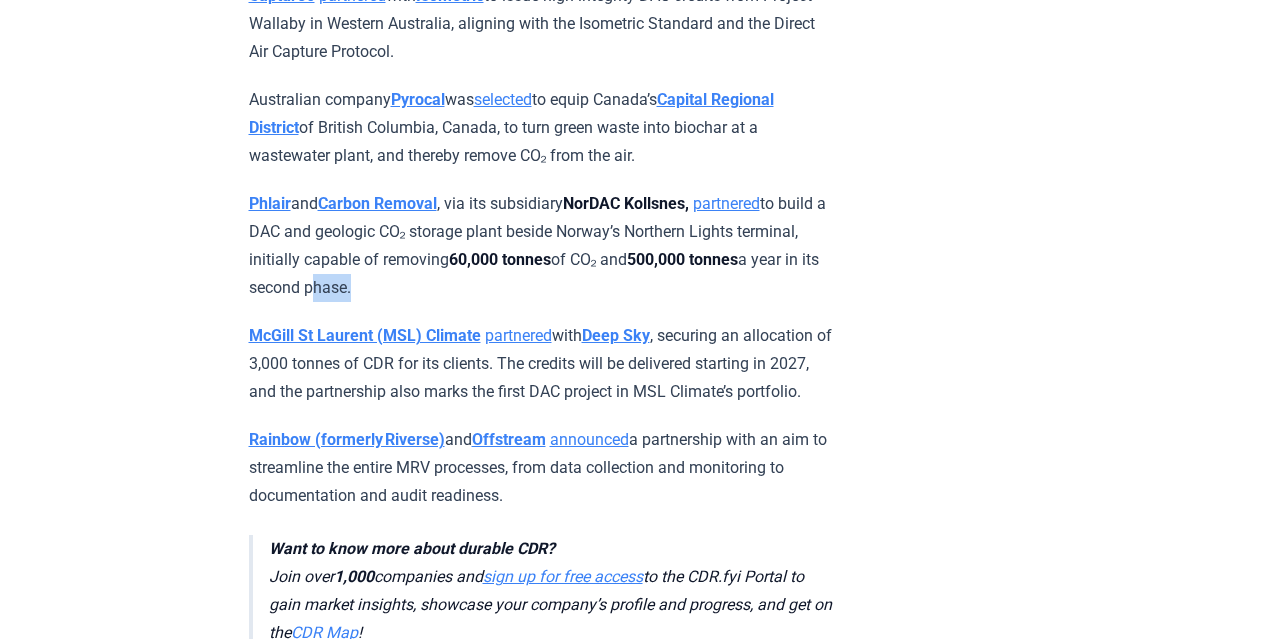 click on "McGill St Laurent (MSL) Climate   partnered  with  Deep Sky , securing an allocation of 3,000 tonnes of CDR for its clients. The credits will be delivered starting in 2027, and the partnership also marks the first DAC project in MSL Climate’s portfolio." at bounding box center [541, 364] 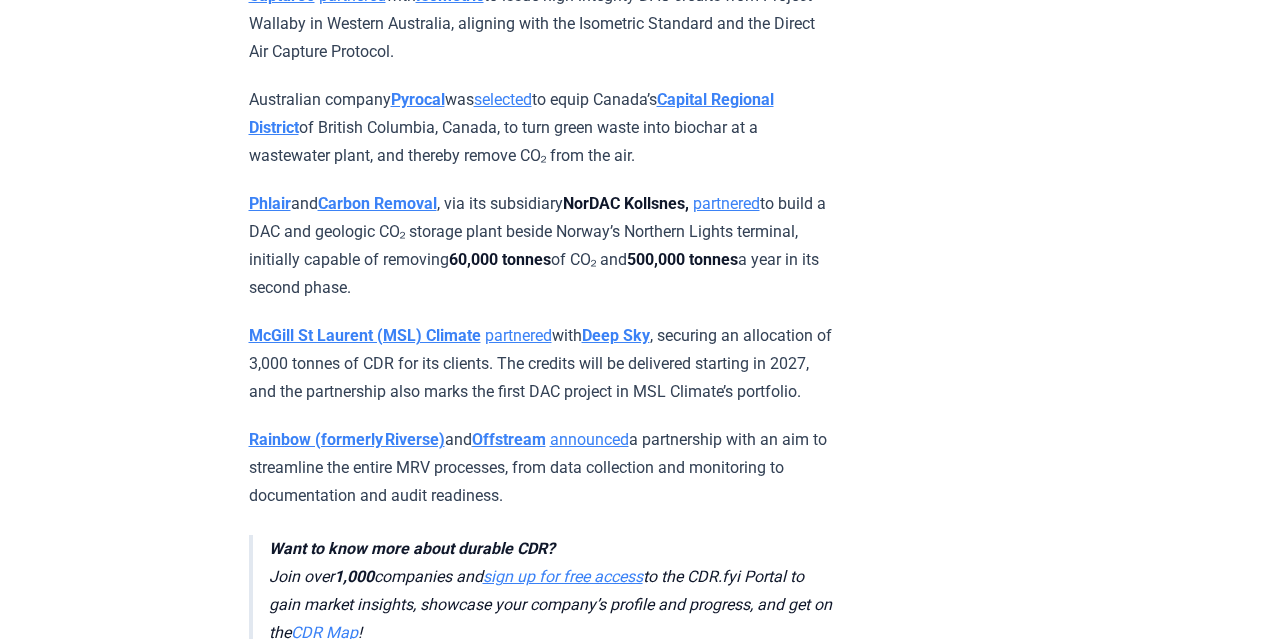 click on "McGill St Laurent (MSL) Climate   partnered  with  Deep Sky , securing an allocation of 3,000 tonnes of CDR for its clients. The credits will be delivered starting in 2027, and the partnership also marks the first DAC project in MSL Climate’s portfolio." at bounding box center (541, 364) 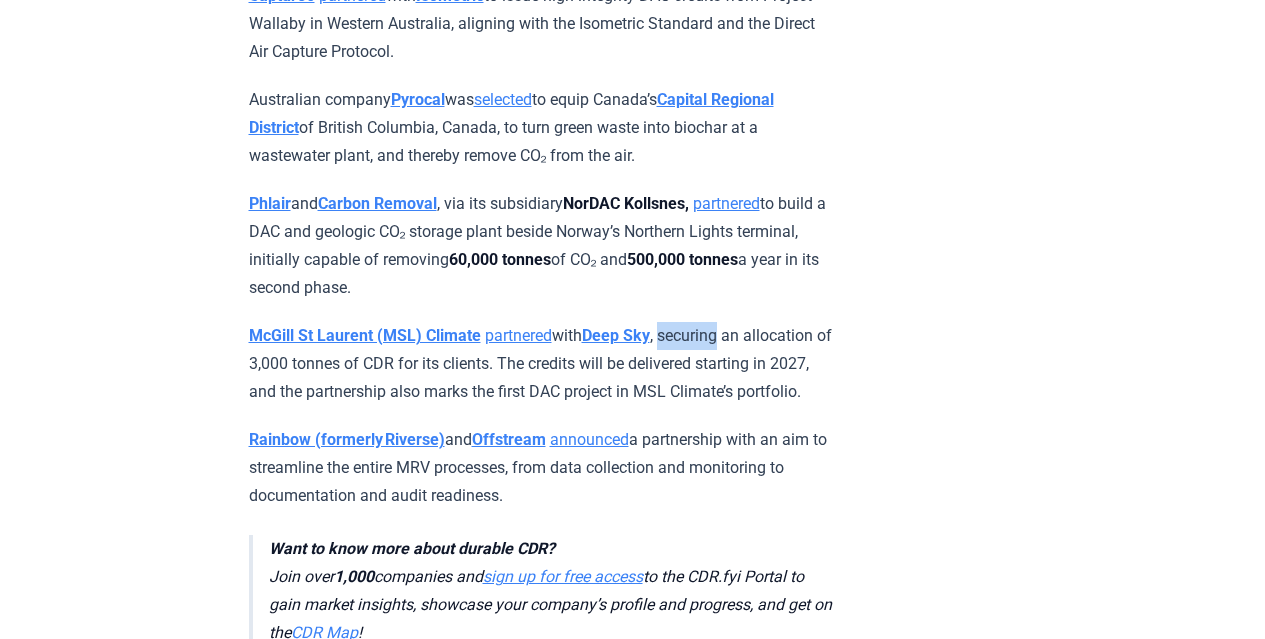 click on "McGill St Laurent (MSL) Climate   partnered  with  Deep Sky , securing an allocation of 3,000 tonnes of CDR for its clients. The credits will be delivered starting in 2027, and the partnership also marks the first DAC project in MSL Climate’s portfolio." at bounding box center [541, 364] 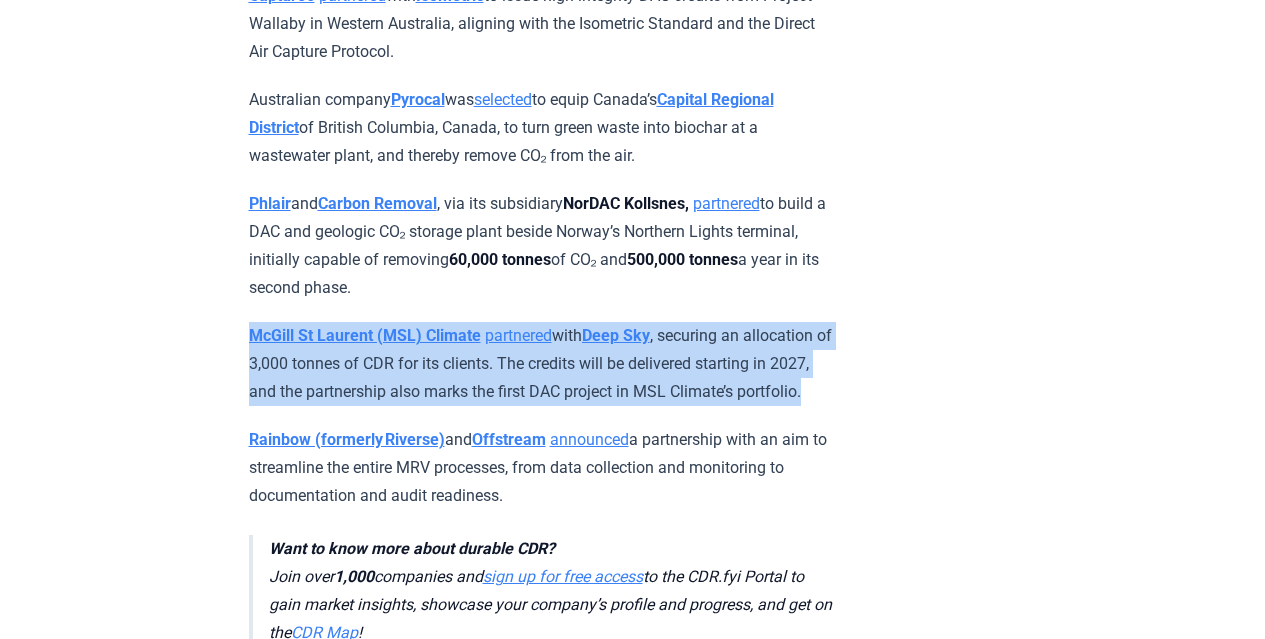 click on "McGill St Laurent (MSL) Climate   partnered  with  Deep Sky , securing an allocation of 3,000 tonnes of CDR for its clients. The credits will be delivered starting in 2027, and the partnership also marks the first DAC project in MSL Climate’s portfolio." at bounding box center (541, 364) 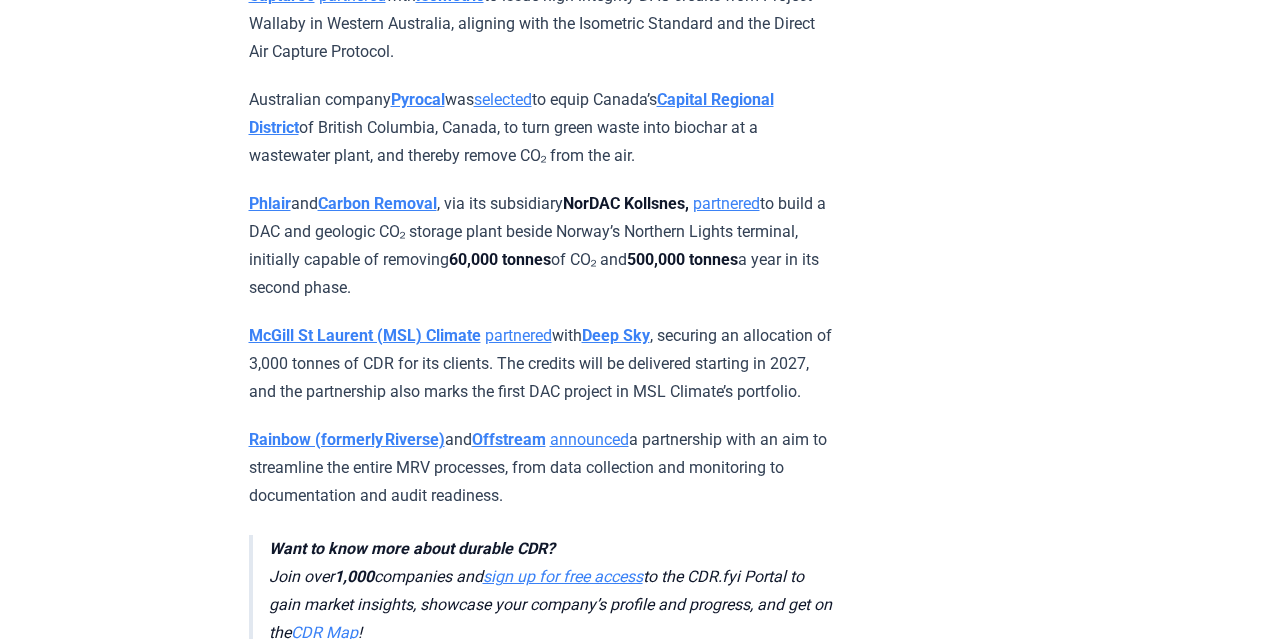 click on "McGill St Laurent (MSL) Climate   partnered  with  Deep Sky , securing an allocation of 3,000 tonnes of CDR for its clients. The credits will be delivered starting in 2027, and the partnership also marks the first DAC project in MSL Climate’s portfolio." at bounding box center (541, 364) 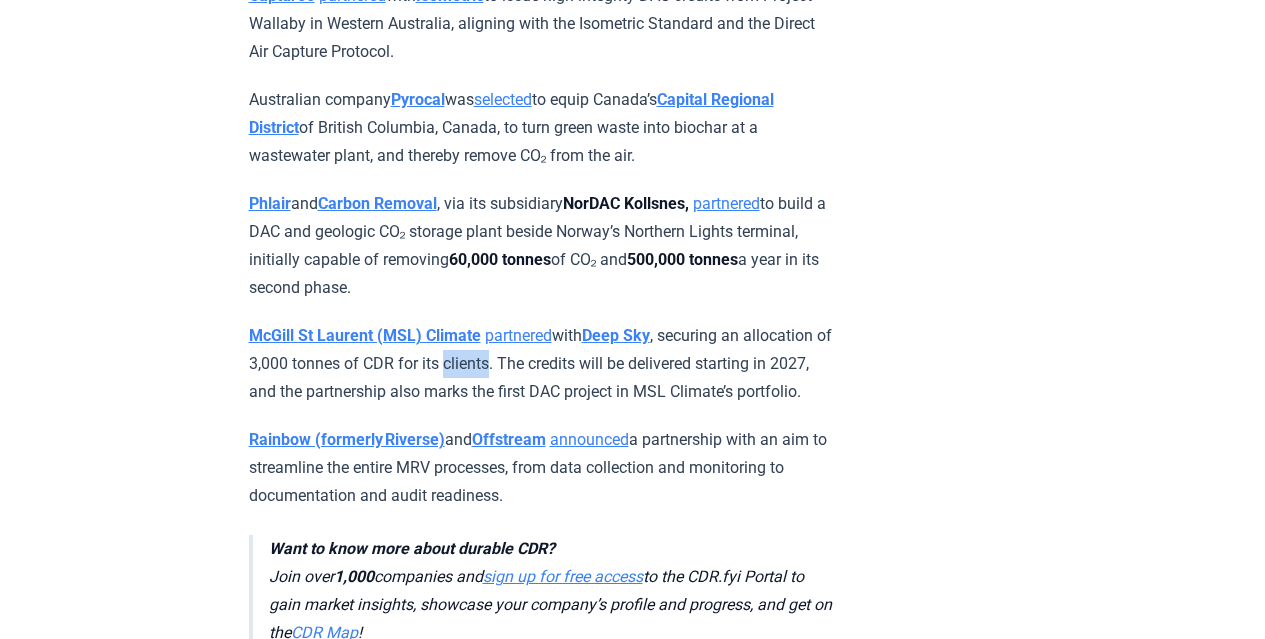 click on "McGill St Laurent (MSL) Climate   partnered  with  Deep Sky , securing an allocation of 3,000 tonnes of CDR for its clients. The credits will be delivered starting in 2027, and the partnership also marks the first DAC project in MSL Climate’s portfolio." at bounding box center [541, 364] 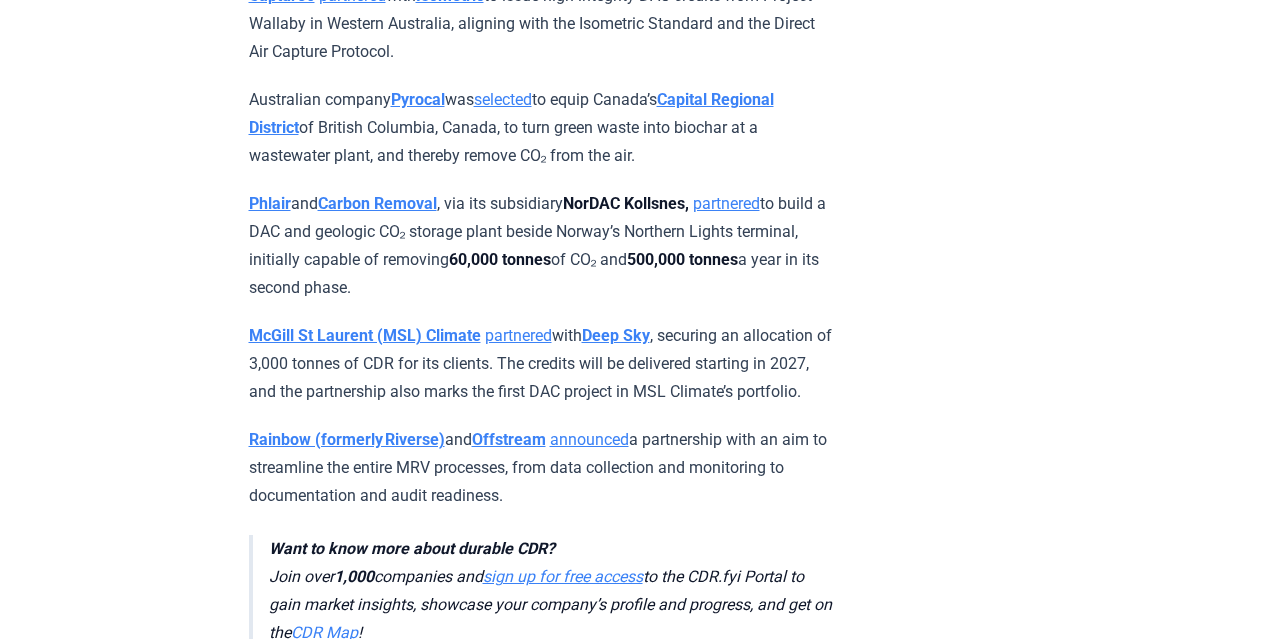 click on "McGill St Laurent (MSL) Climate   partnered  with  Deep Sky , securing an allocation of 3,000 tonnes of CDR for its clients. The credits will be delivered starting in 2027, and the partnership also marks the first DAC project in MSL Climate’s portfolio." at bounding box center [541, 364] 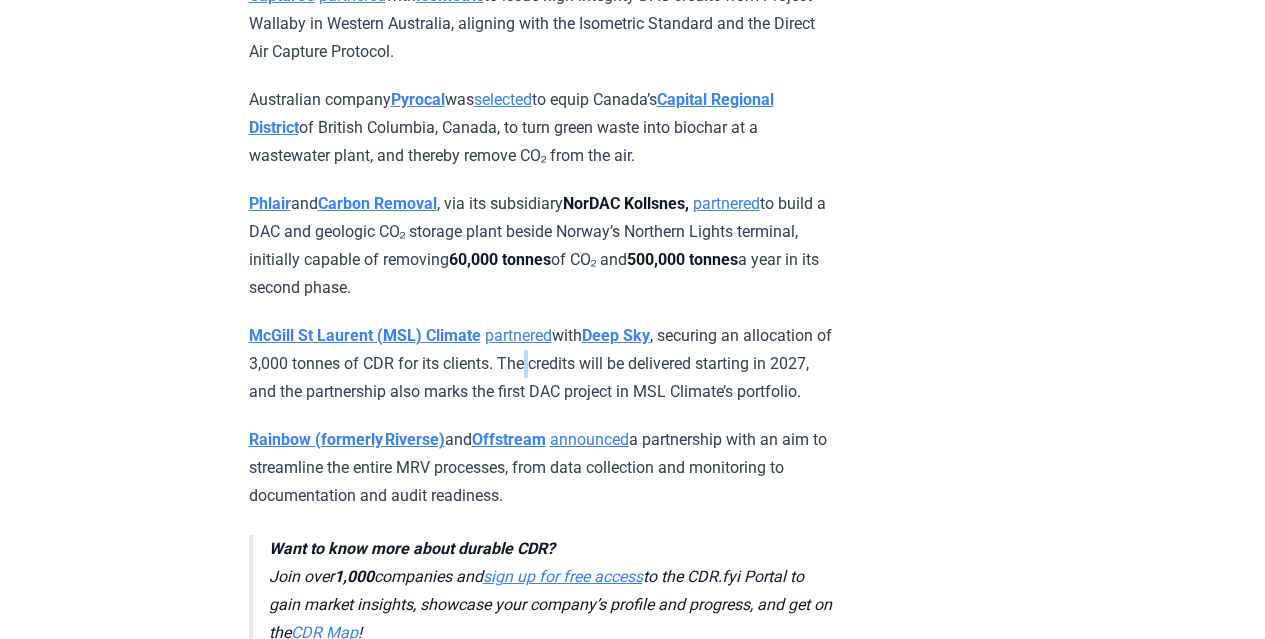 click on "McGill St Laurent (MSL) Climate   partnered  with  Deep Sky , securing an allocation of 3,000 tonnes of CDR for its clients. The credits will be delivered starting in 2027, and the partnership also marks the first DAC project in MSL Climate’s portfolio." at bounding box center (541, 364) 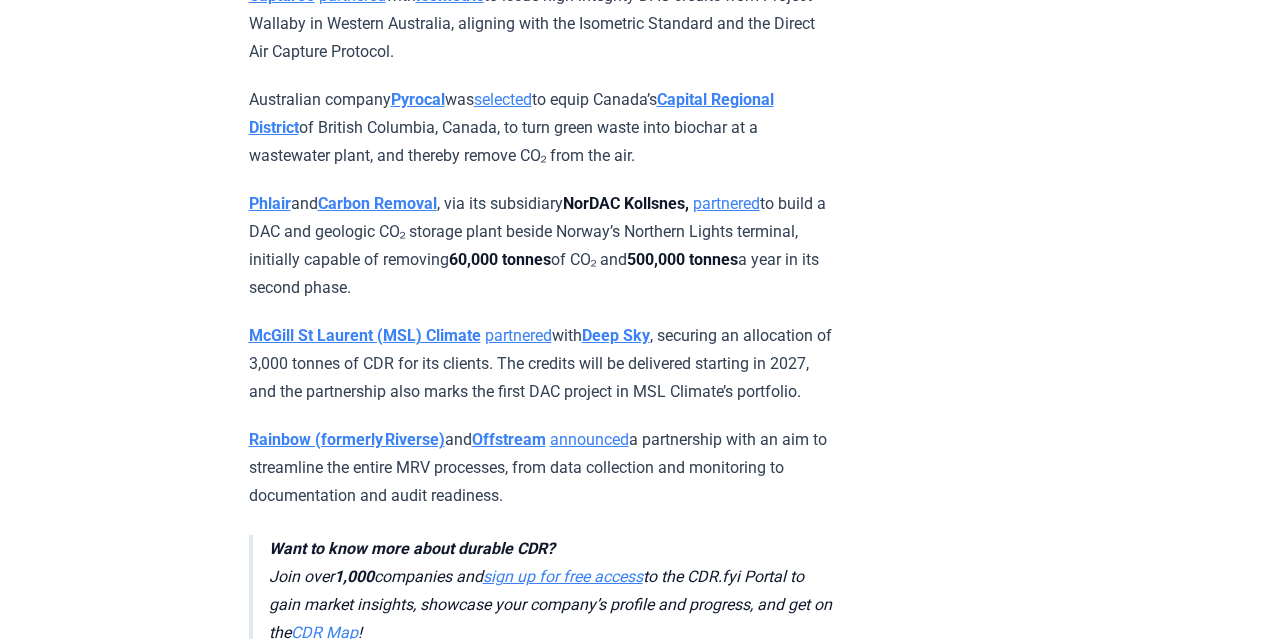 click on "McGill St Laurent (MSL) Climate   partnered  with  Deep Sky , securing an allocation of 3,000 tonnes of CDR for its clients. The credits will be delivered starting in 2027, and the partnership also marks the first DAC project in MSL Climate’s portfolio." at bounding box center (541, 364) 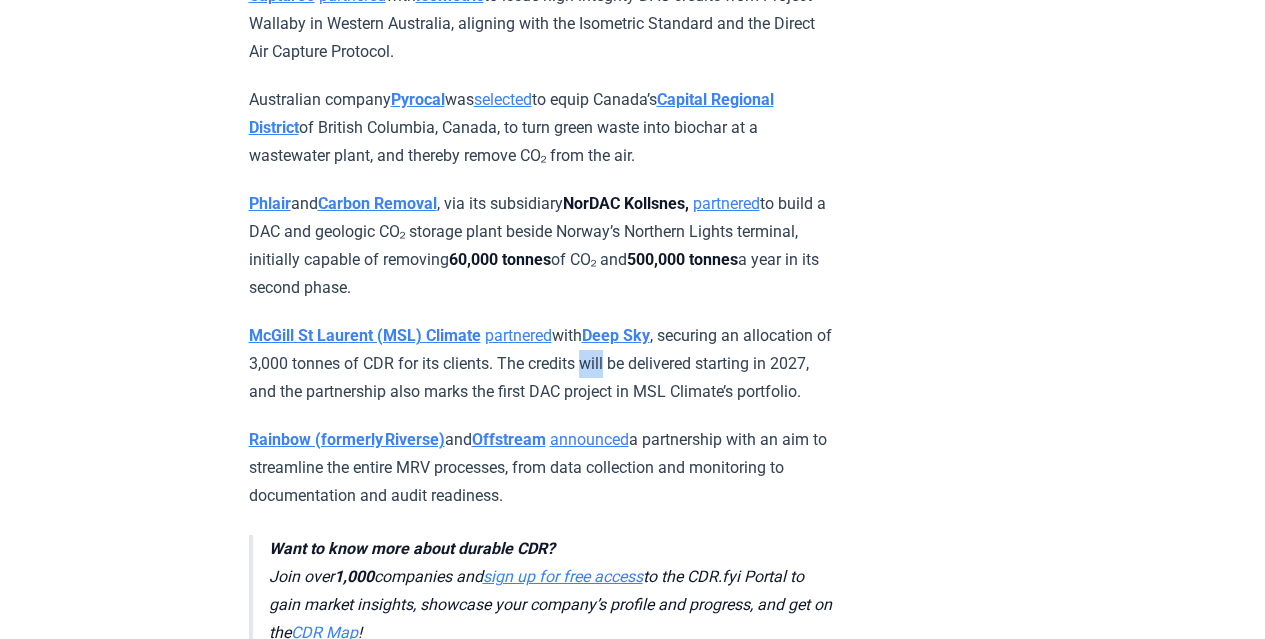 click on "McGill St Laurent (MSL) Climate   partnered  with  Deep Sky , securing an allocation of 3,000 tonnes of CDR for its clients. The credits will be delivered starting in 2027, and the partnership also marks the first DAC project in MSL Climate’s portfolio." at bounding box center [541, 364] 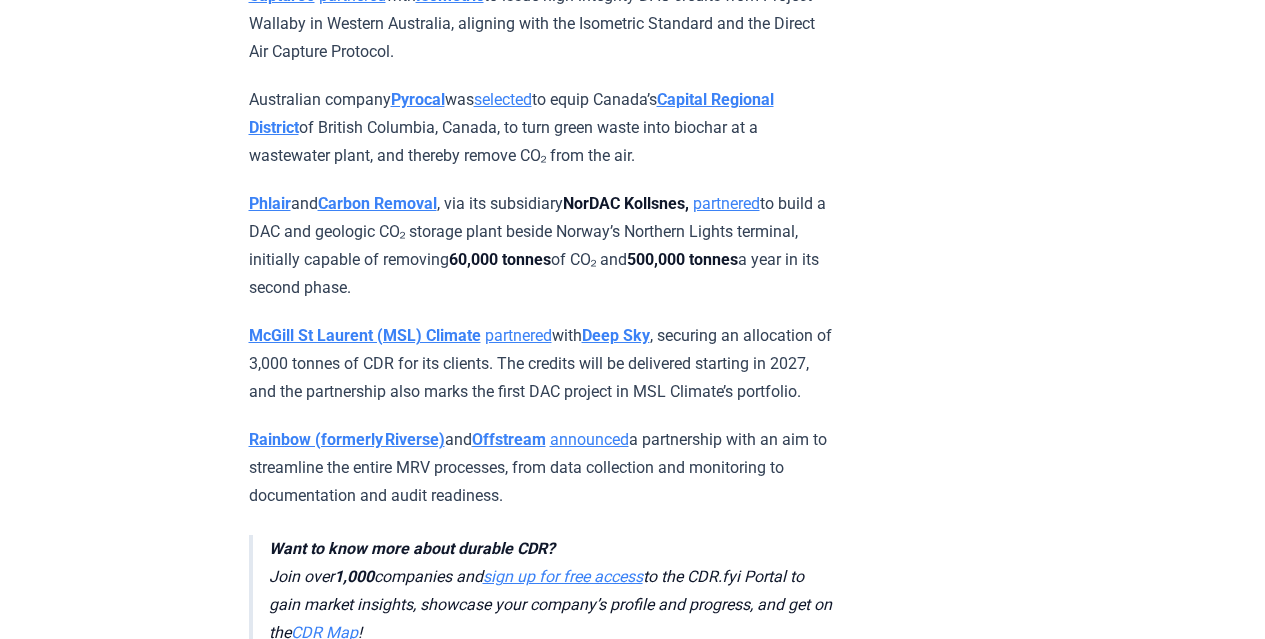 click on "McGill St Laurent (MSL) Climate   partnered  with  Deep Sky , securing an allocation of 3,000 tonnes of CDR for its clients. The credits will be delivered starting in 2027, and the partnership also marks the first DAC project in MSL Climate’s portfolio." at bounding box center [541, 364] 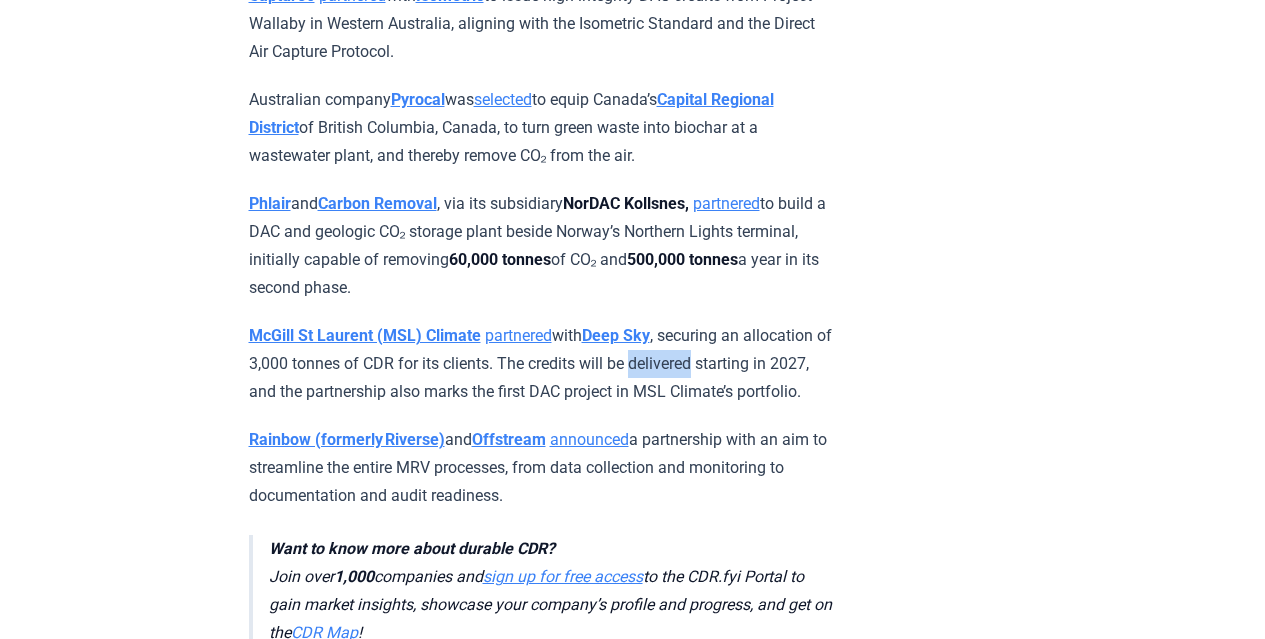 click on "McGill St Laurent (MSL) Climate   partnered  with  Deep Sky , securing an allocation of 3,000 tonnes of CDR for its clients. The credits will be delivered starting in 2027, and the partnership also marks the first DAC project in MSL Climate’s portfolio." at bounding box center [541, 364] 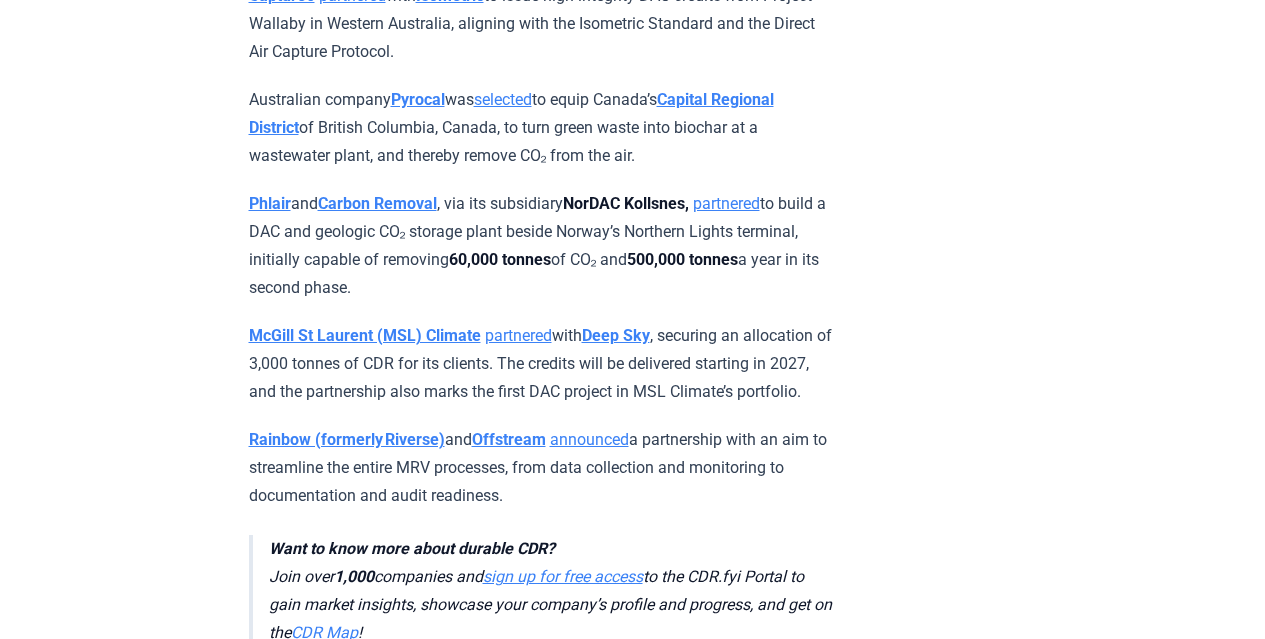 click on "McGill St Laurent (MSL) Climate   partnered  with  Deep Sky , securing an allocation of 3,000 tonnes of CDR for its clients. The credits will be delivered starting in 2027, and the partnership also marks the first DAC project in MSL Climate’s portfolio." at bounding box center [541, 364] 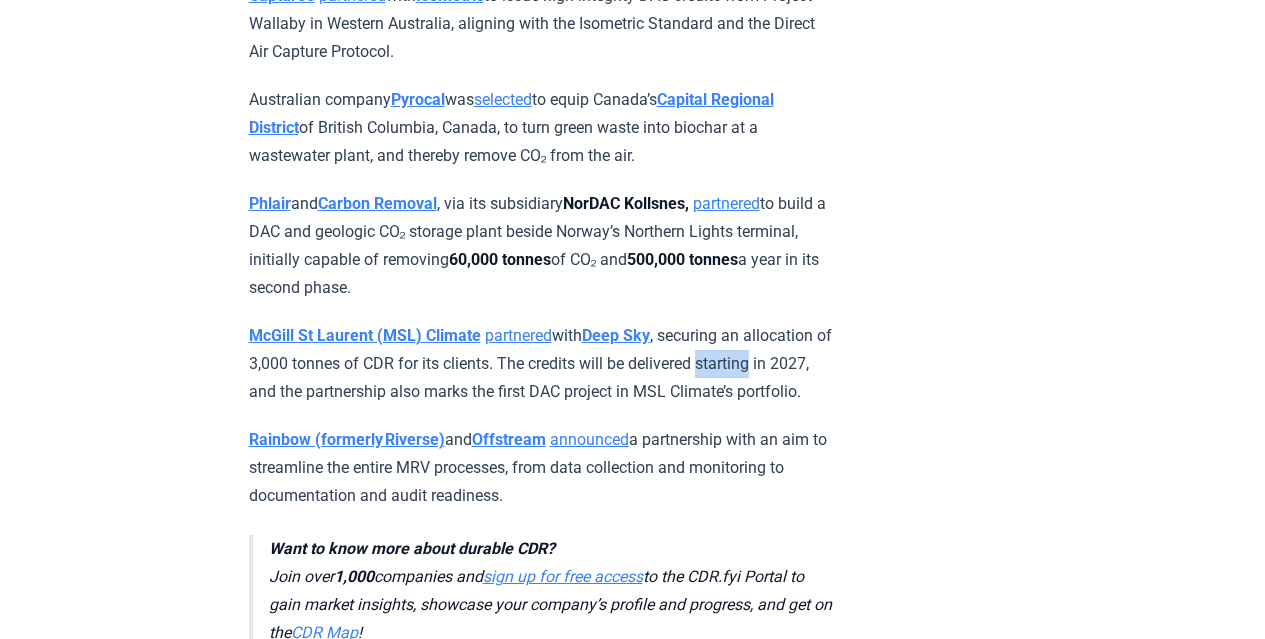 click on "McGill St Laurent (MSL) Climate   partnered  with  Deep Sky , securing an allocation of 3,000 tonnes of CDR for its clients. The credits will be delivered starting in 2027, and the partnership also marks the first DAC project in MSL Climate’s portfolio." at bounding box center (541, 364) 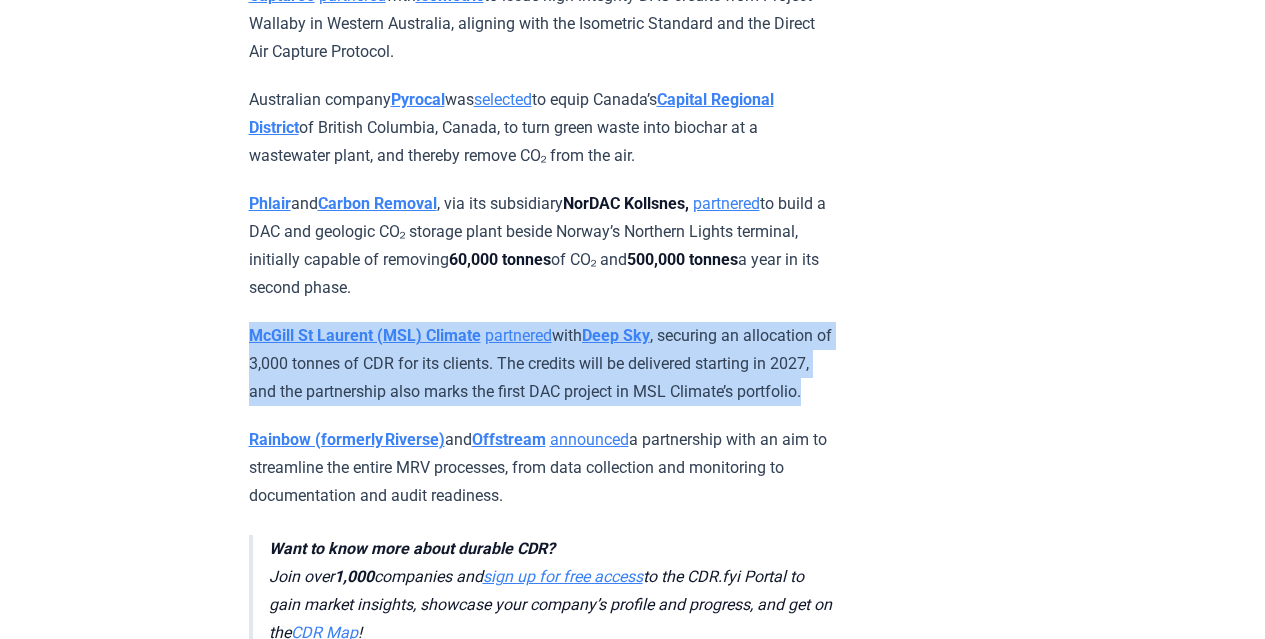 click on "Rainbow (formerly Riverse)  and  Offstream   announced  a partnership with an aim to streamline the entire MRV processes, from data collection and monitoring to documentation and audit readiness." at bounding box center [541, 468] 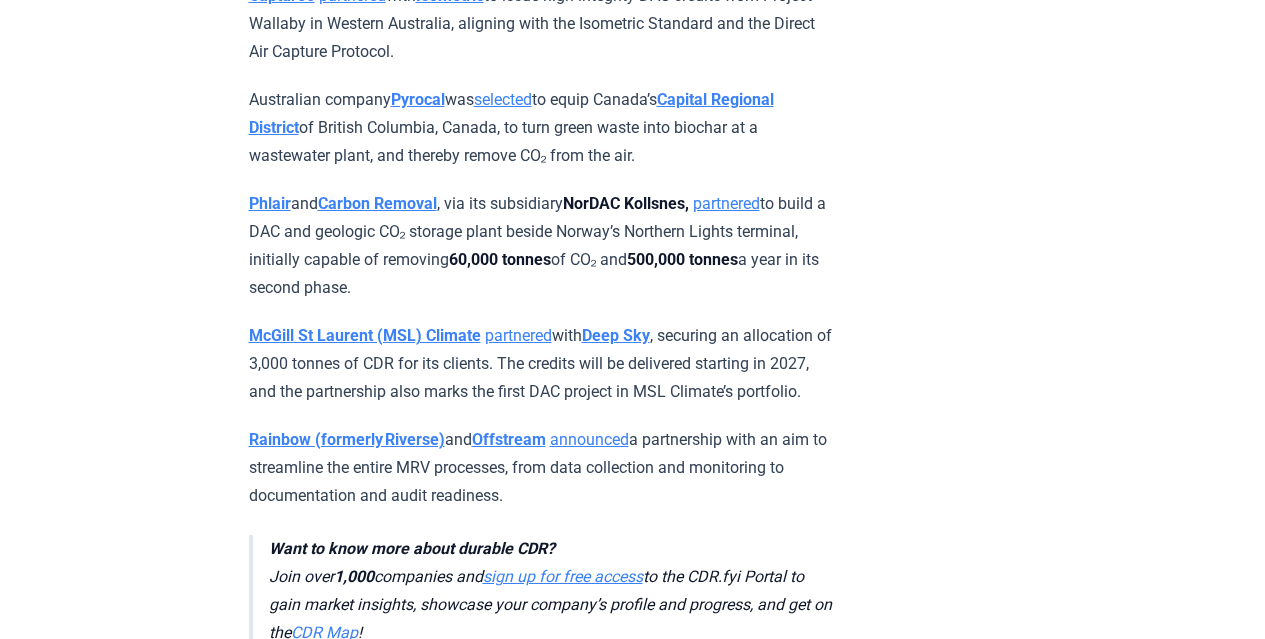 click on "Rainbow (formerly Riverse)  and  Offstream   announced  a partnership with an aim to streamline the entire MRV processes, from data collection and monitoring to documentation and audit readiness." at bounding box center (541, 468) 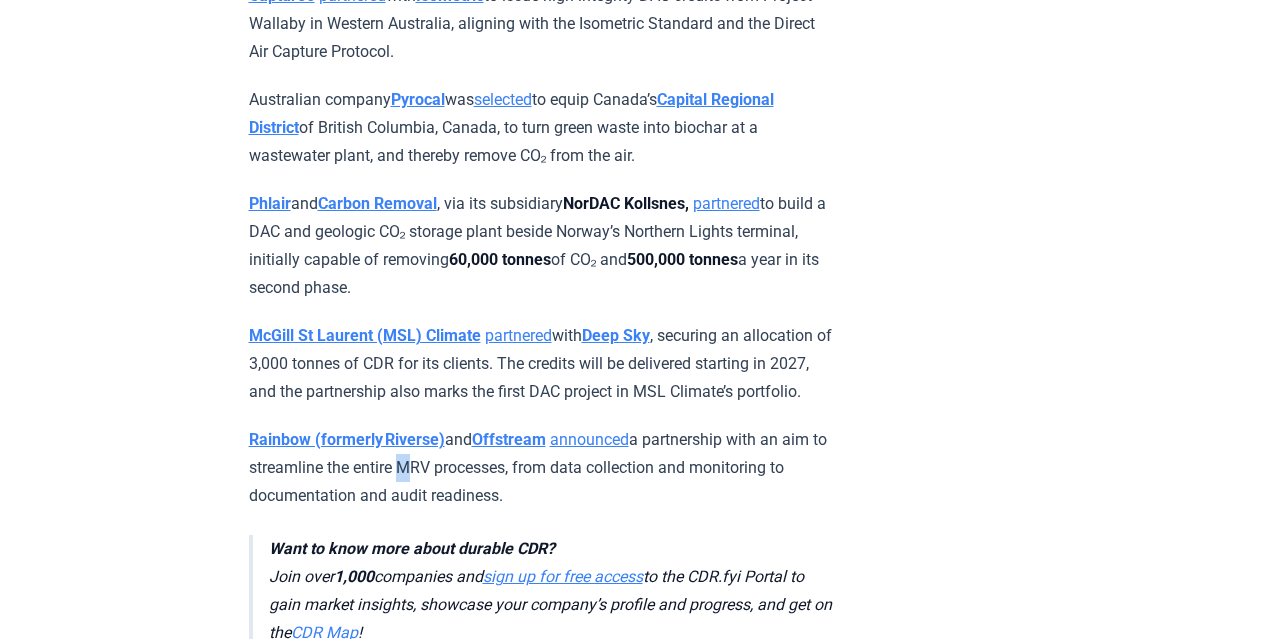 click on "Rainbow (formerly Riverse)  and  Offstream   announced  a partnership with an aim to streamline the entire MRV processes, from data collection and monitoring to documentation and audit readiness." at bounding box center [541, 468] 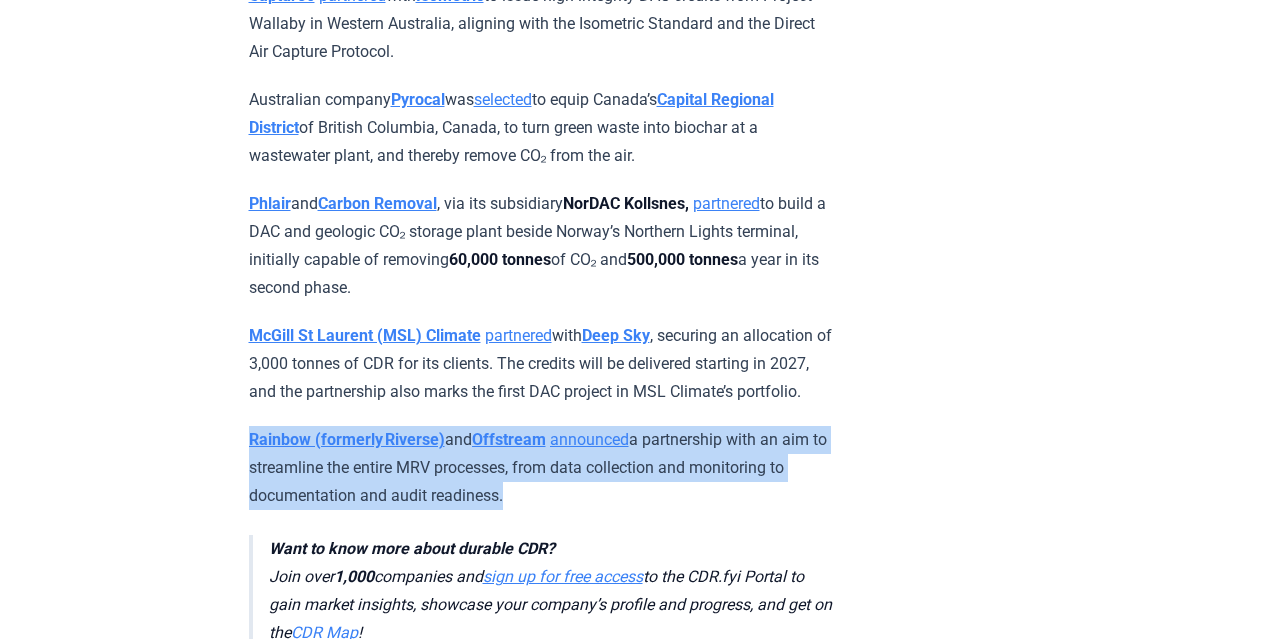 click on "Rainbow (formerly Riverse)  and  Offstream   announced  a partnership with an aim to streamline the entire MRV processes, from data collection and monitoring to documentation and audit readiness." at bounding box center [541, 468] 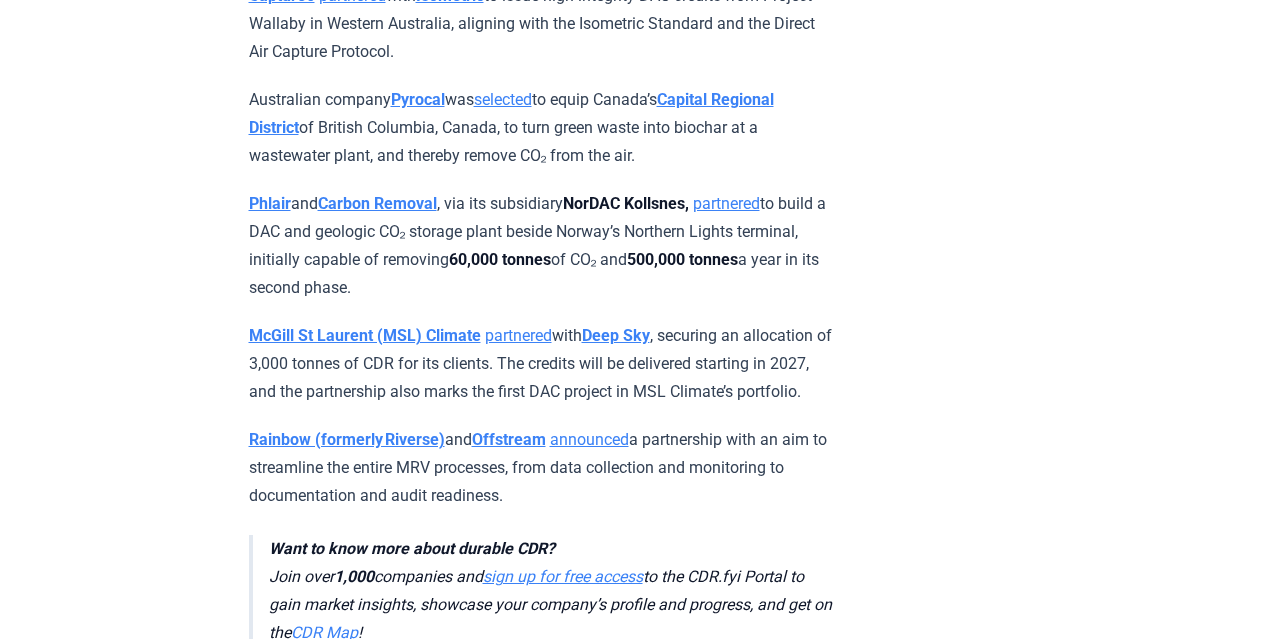 click on "Rainbow (formerly Riverse)  and  Offstream   announced  a partnership with an aim to streamline the entire MRV processes, from data collection and monitoring to documentation and audit readiness." at bounding box center [541, 468] 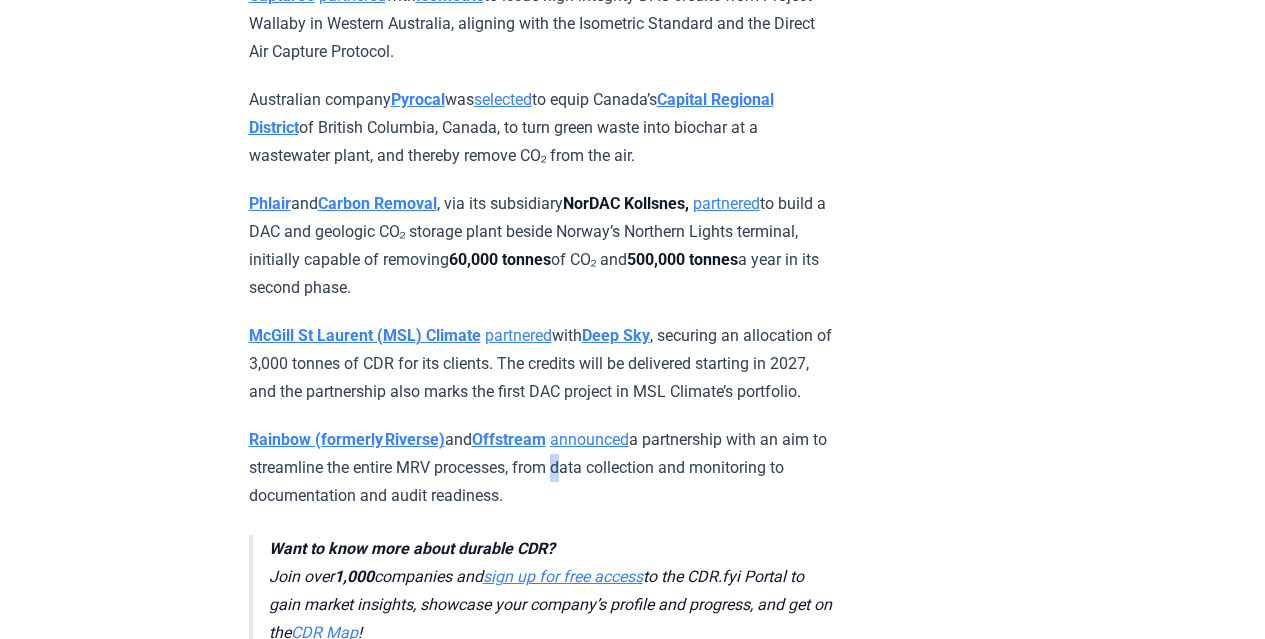 click on "Rainbow (formerly Riverse)  and  Offstream   announced  a partnership with an aim to streamline the entire MRV processes, from data collection and monitoring to documentation and audit readiness." at bounding box center (541, 468) 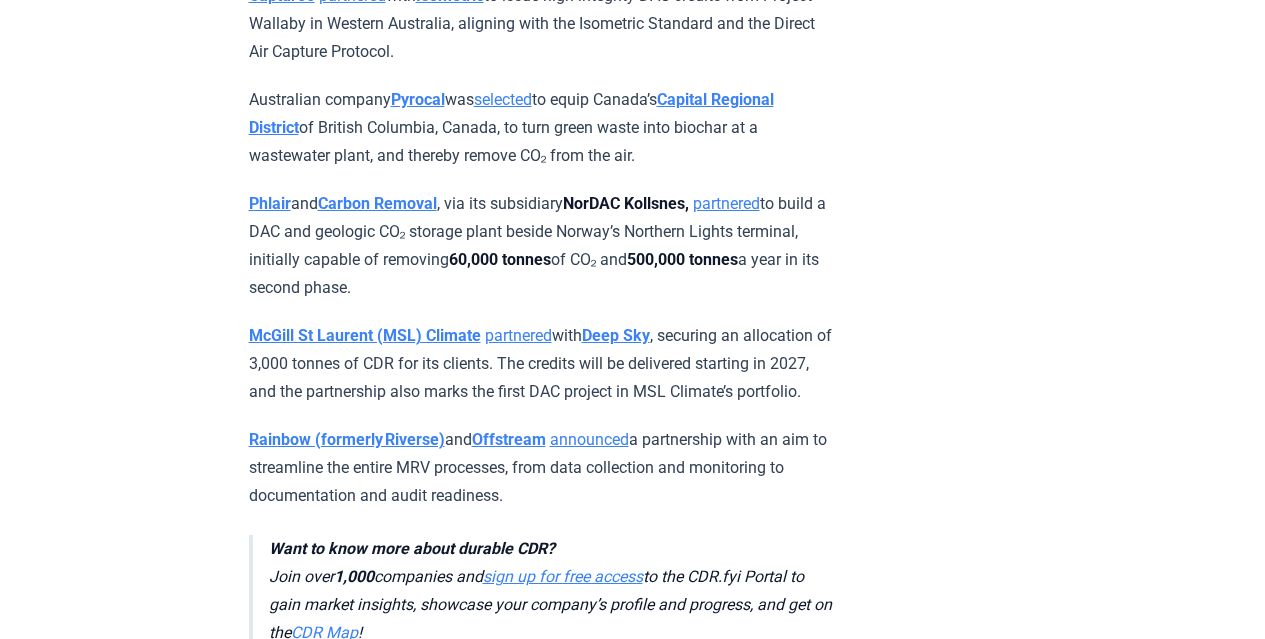 click on "Rainbow (formerly Riverse)  and  Offstream   announced  a partnership with an aim to streamline the entire MRV processes, from data collection and monitoring to documentation and audit readiness." at bounding box center [541, 468] 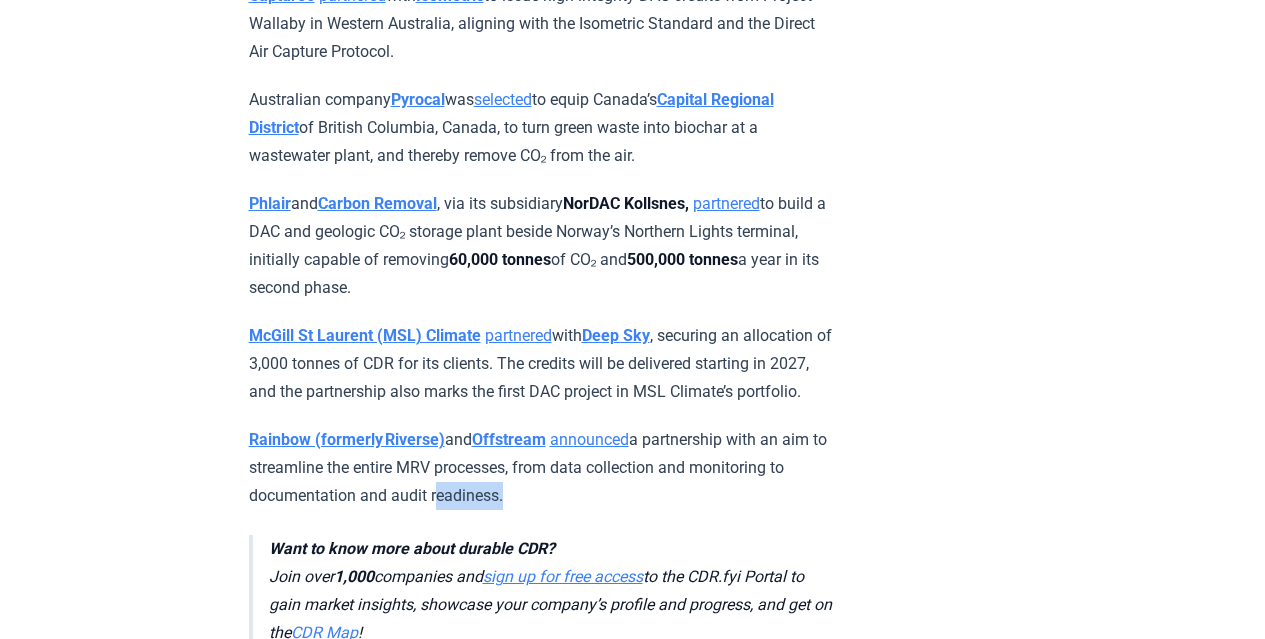 click on "Rainbow (formerly Riverse)  and  Offstream   announced  a partnership with an aim to streamline the entire MRV processes, from data collection and monitoring to documentation and audit readiness." at bounding box center [541, 468] 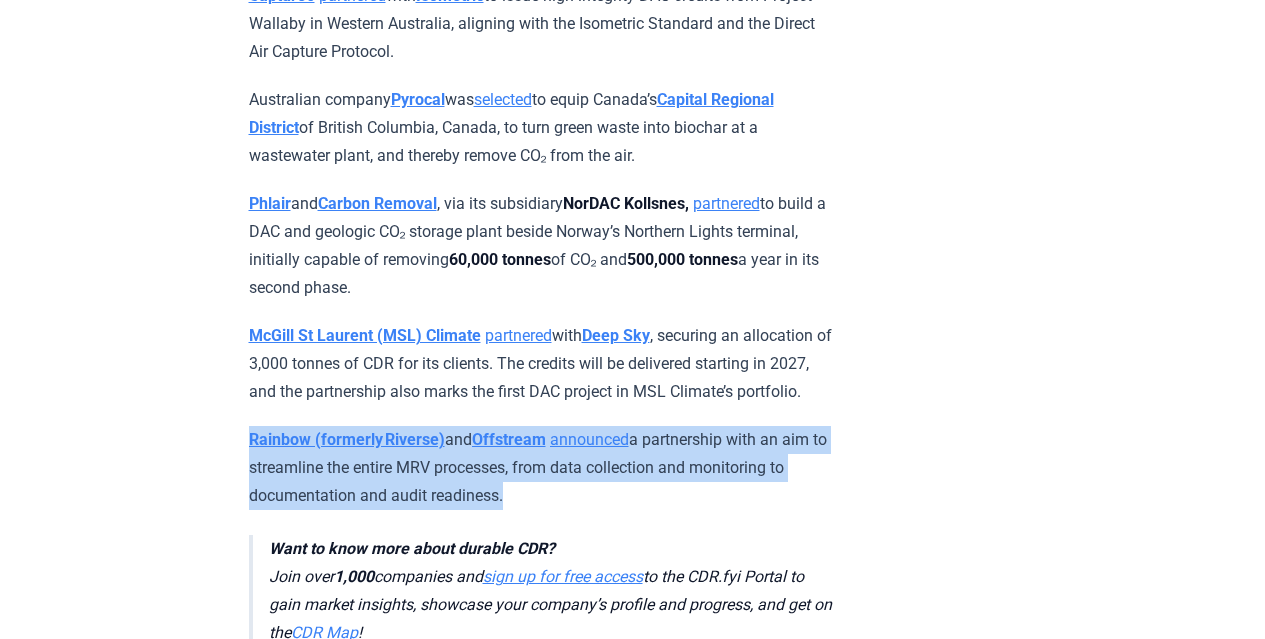 click on "Rainbow (formerly Riverse)  and  Offstream   announced  a partnership with an aim to streamline the entire MRV processes, from data collection and monitoring to documentation and audit readiness." at bounding box center (541, 468) 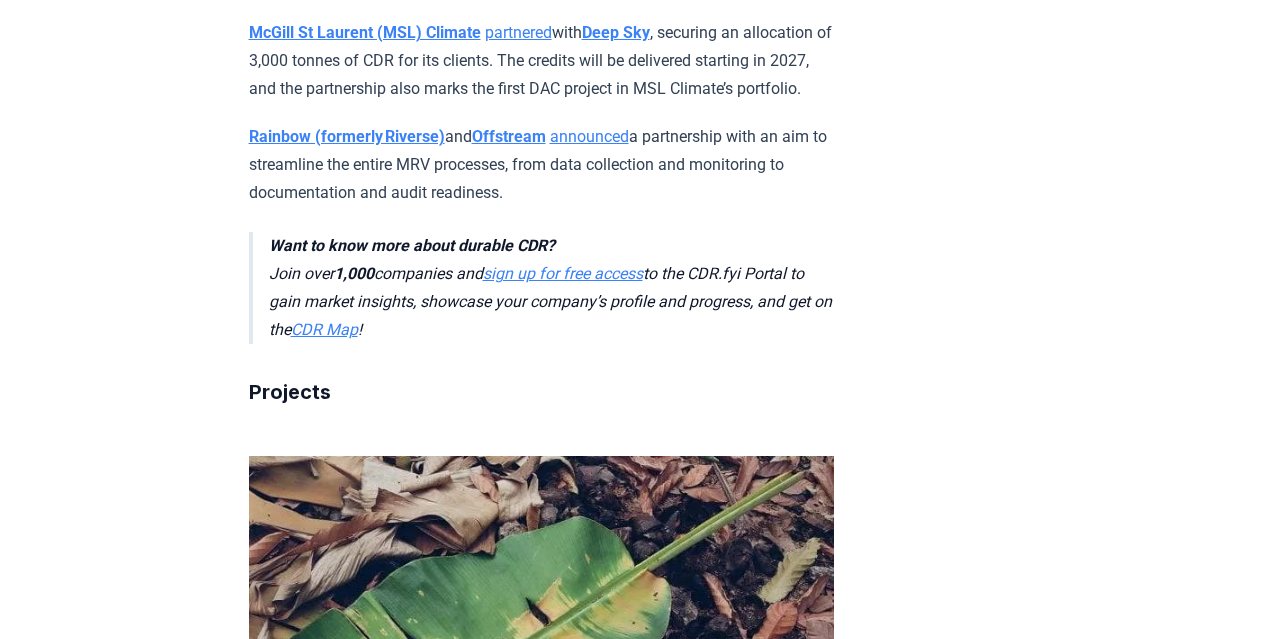 scroll, scrollTop: 2865, scrollLeft: 0, axis: vertical 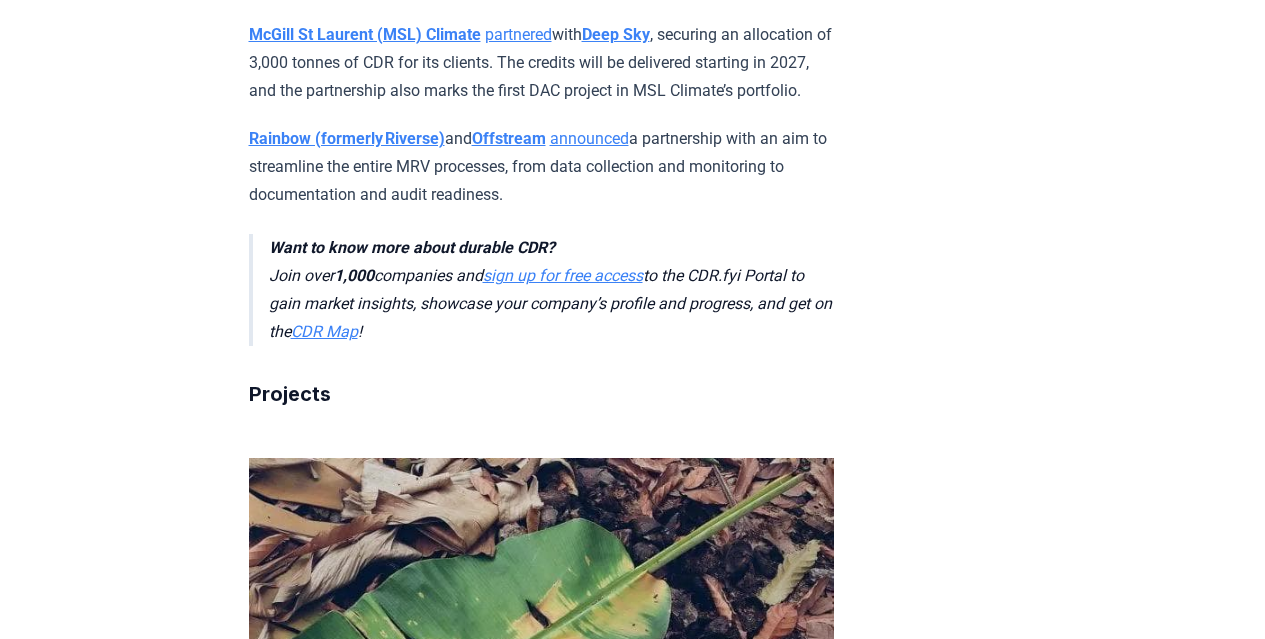 click on "Want to know more about durable CDR?   Join over  1,000  companies and  sign up for free access  to the CDR.fyi Portal to gain market insights, showcase your company’s profile and progress, and get on the  CDR Map !" at bounding box center (550, 289) 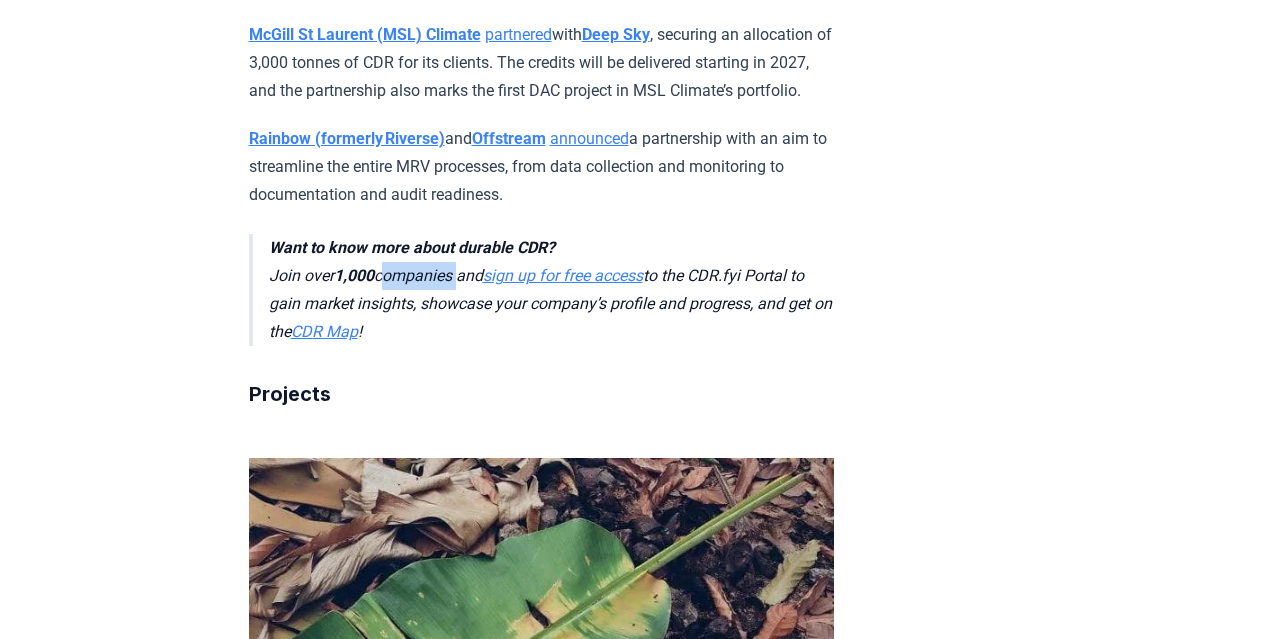 click on "Want to know more about durable CDR?   Join over  1,000  companies and  sign up for free access  to the CDR.fyi Portal to gain market insights, showcase your company’s profile and progress, and get on the  CDR Map !" at bounding box center [550, 289] 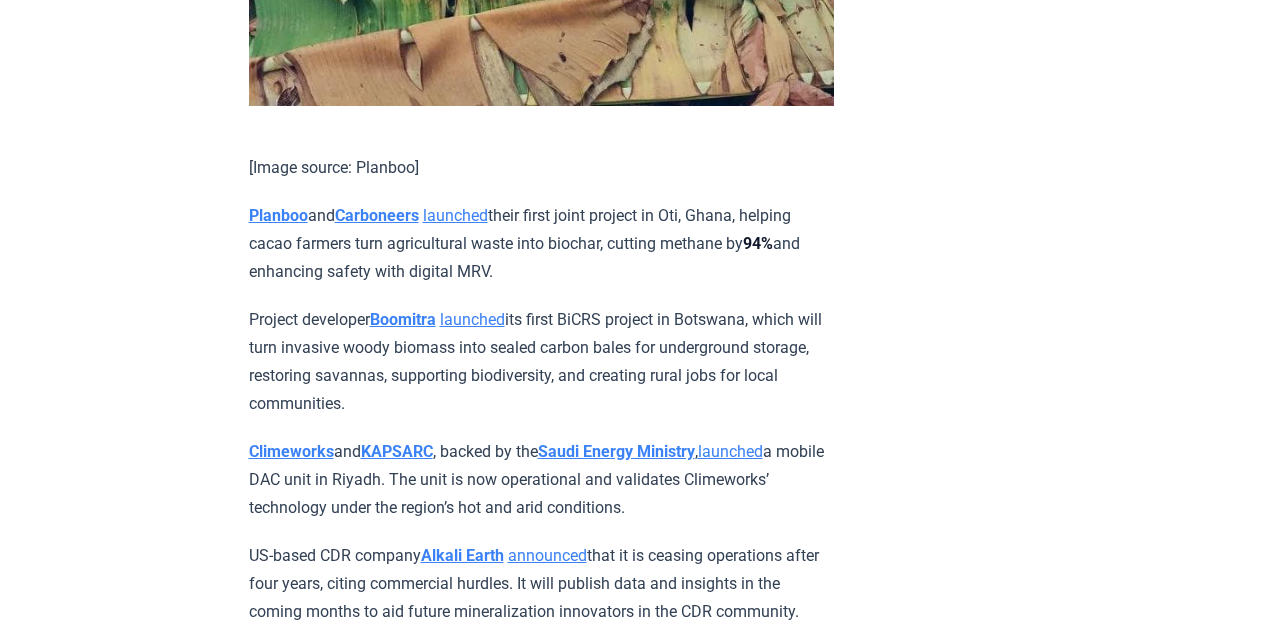 scroll, scrollTop: 3606, scrollLeft: 0, axis: vertical 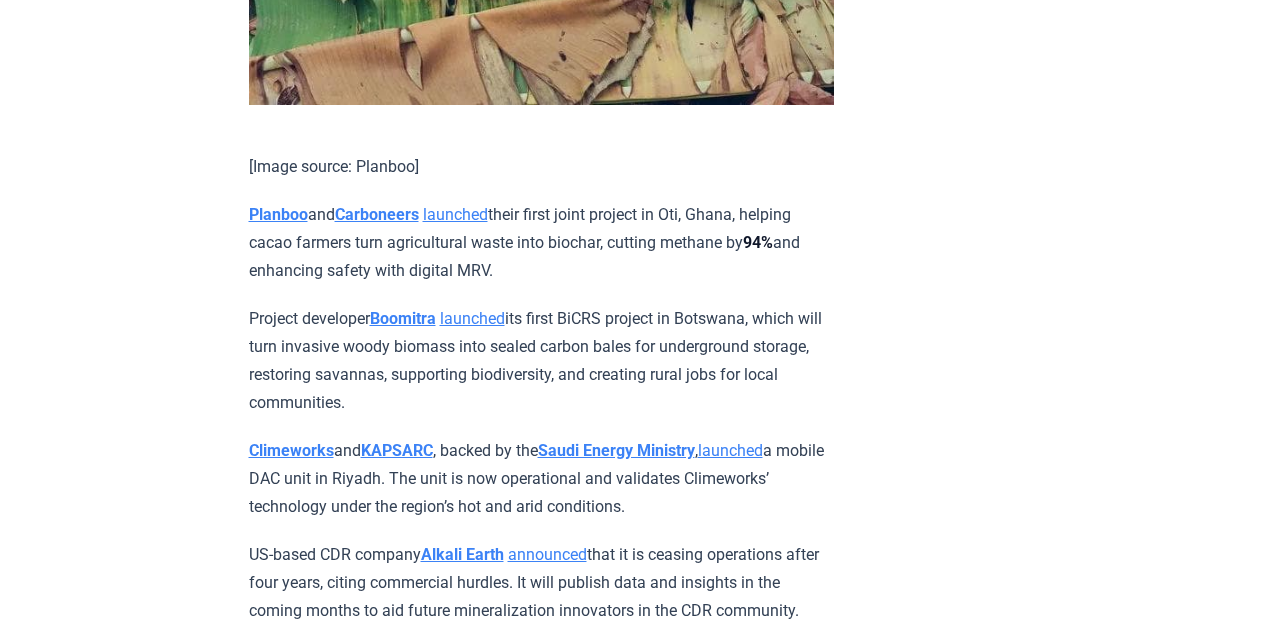click on "Planboo  and  Carboneers   launched  their first joint project in Oti, Ghana, helping cacao farmers turn agricultural waste into biochar, cutting methane by  94%  and enhancing safety with digital MRV." at bounding box center (541, 243) 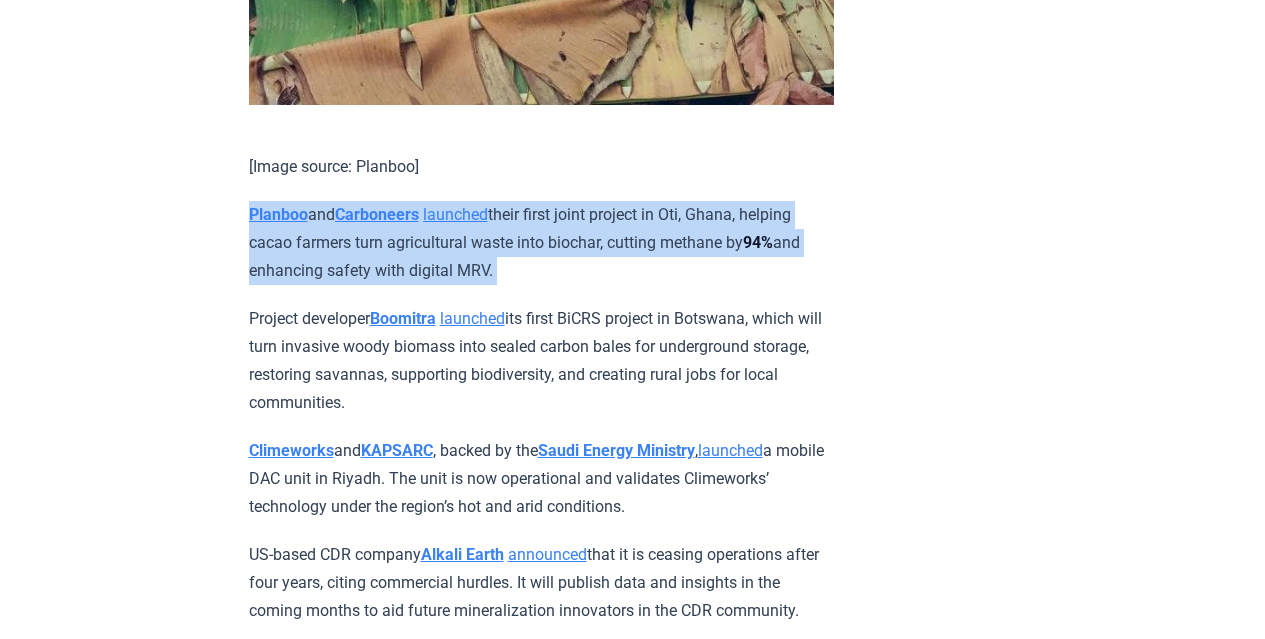 click on "Planboo  and  Carboneers   launched  their first joint project in Oti, Ghana, helping cacao farmers turn agricultural waste into biochar, cutting methane by  94%  and enhancing safety with digital MRV." at bounding box center [541, 243] 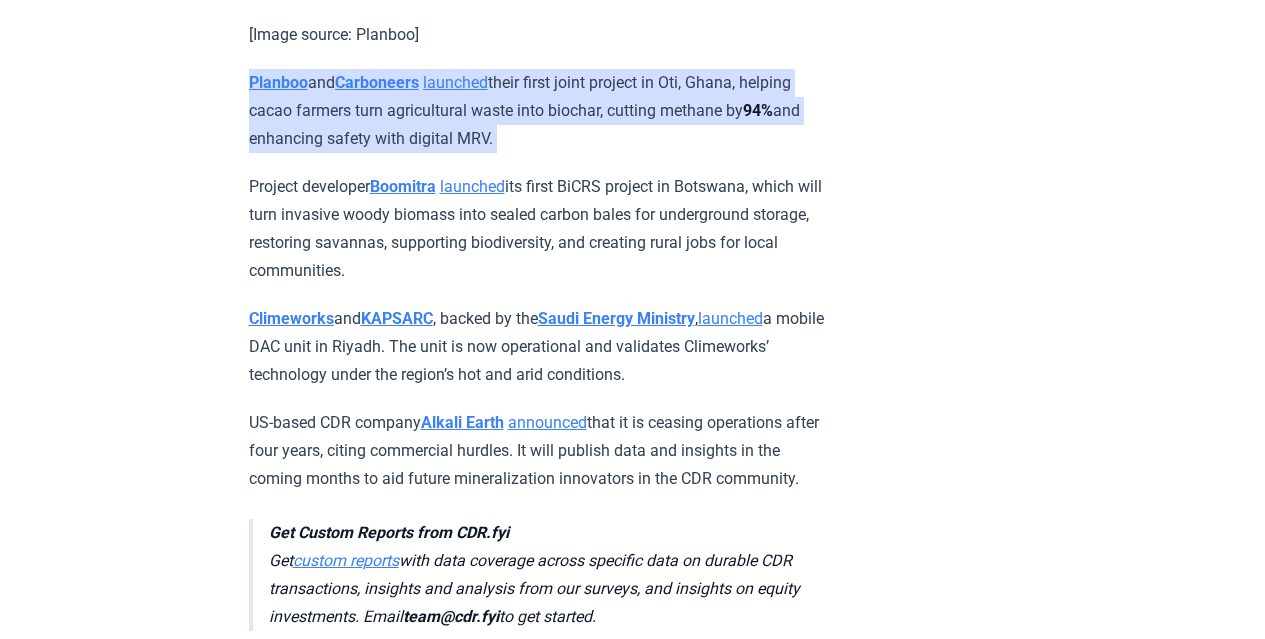 scroll, scrollTop: 3735, scrollLeft: 0, axis: vertical 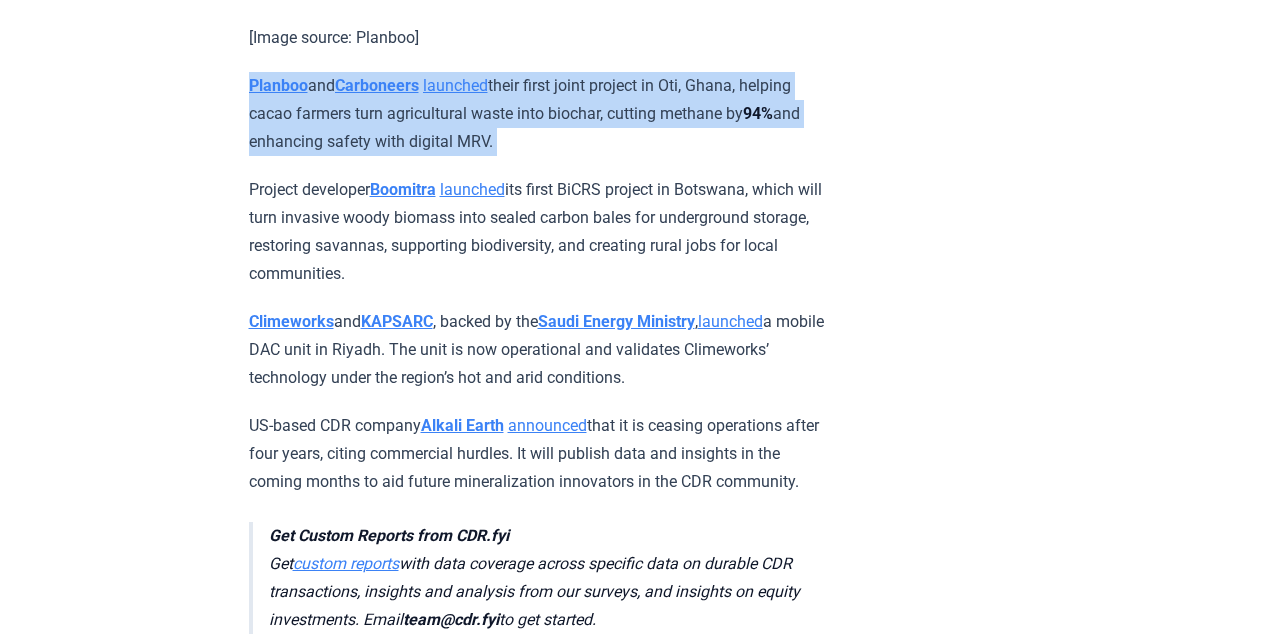 click on "[MONTH] [DAY], [YEAR] CDR Monthly Recap - [MONTH] [YEAR] We are back with another edition of the CDR Monthly Recap , a monthly round-up of some of the top news, developments, and market updates from the world of durable carbon removal. After a relatively slow [MONTH] that saw around 1.2 million tonnes contracted, [MONTH] was one of the biggest months in durable CDR purchase volume history with over 8 million tonnes contracted, as Microsoft alone led with 7.86 million tonnes in purchases. Other top deals saw the participation of Frontier, Palo Alto Networks, Arbor Energy, and 1PointFive, to name a few. New projects, partnerships, and large funding opportunities, as well as announcements, continue to drive momentum for the industry ahead, alongside various events in the field. Read on to learn more below! How did durable CDR fare in Q2 [YEAR]? Explore insights from the [YEAR] Q2 Durable CDR Market Update , in which we analyze and uncover major trends in the durable carbon removal market. Deals and Partnerships Deals signed" at bounding box center [632, 2860] 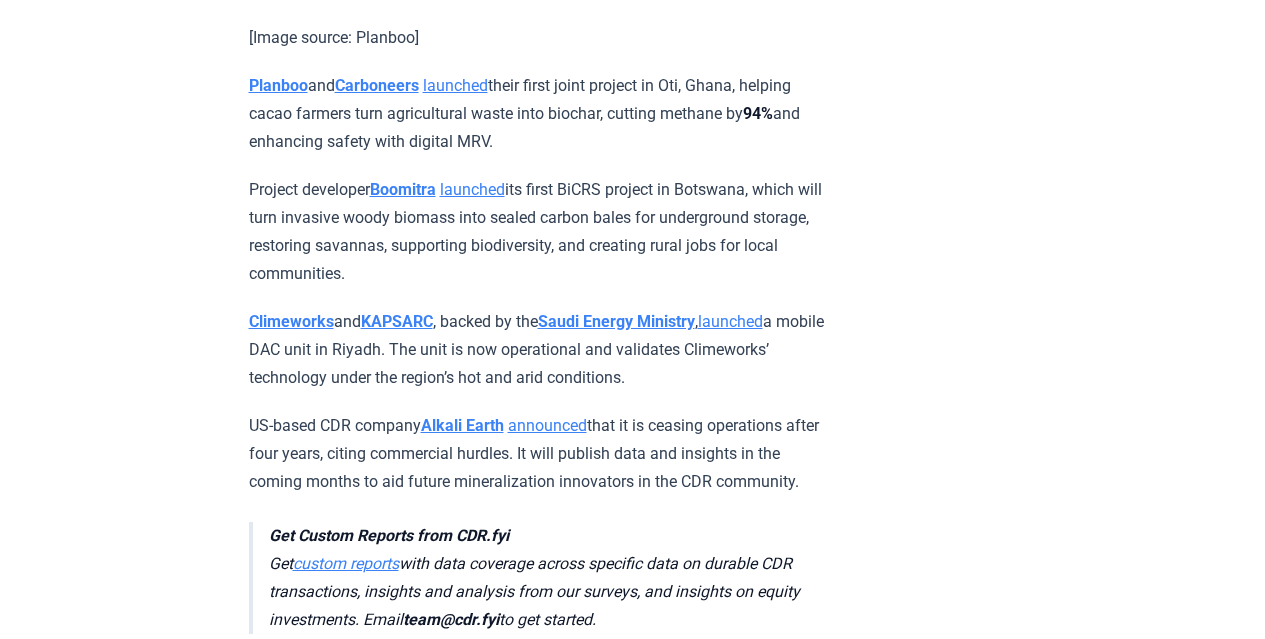 click on "Project developer  Boomitra   launched  its first BiCRS project in Botswana, which will turn invasive woody biomass into sealed carbon bales for underground storage, restoring savannas, supporting biodiversity, and creating rural jobs for local communities." at bounding box center (541, 232) 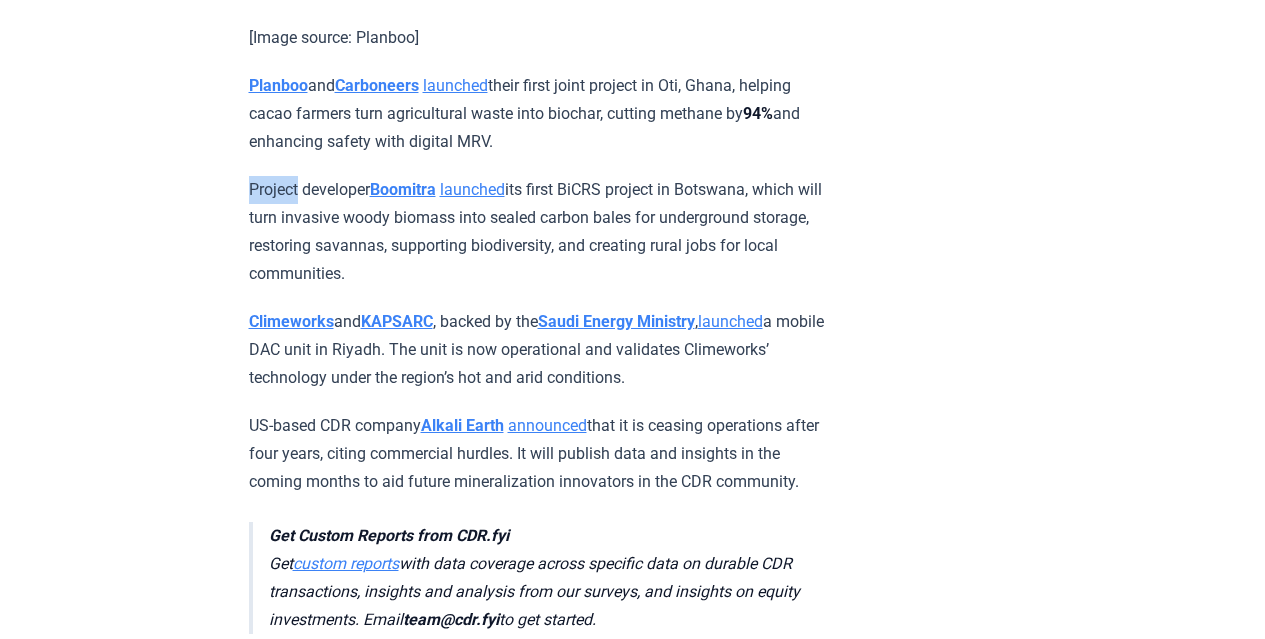 click on "Project developer  Boomitra   launched  its first BiCRS project in Botswana, which will turn invasive woody biomass into sealed carbon bales for underground storage, restoring savannas, supporting biodiversity, and creating rural jobs for local communities." at bounding box center (541, 232) 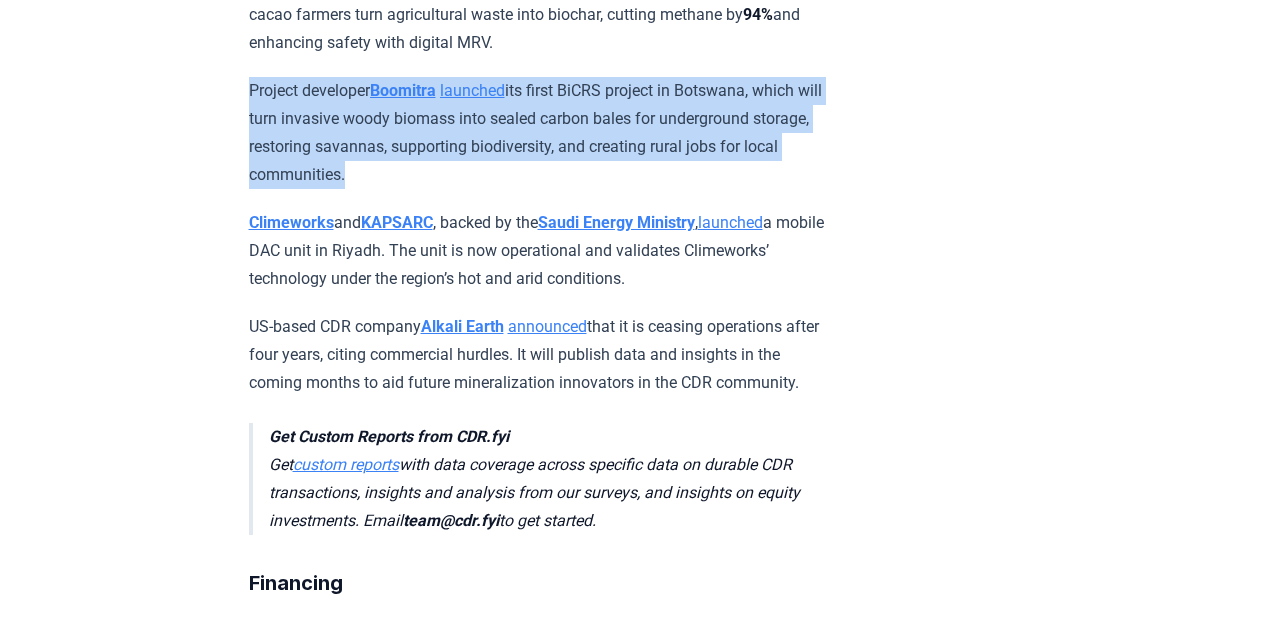 scroll, scrollTop: 3779, scrollLeft: 0, axis: vertical 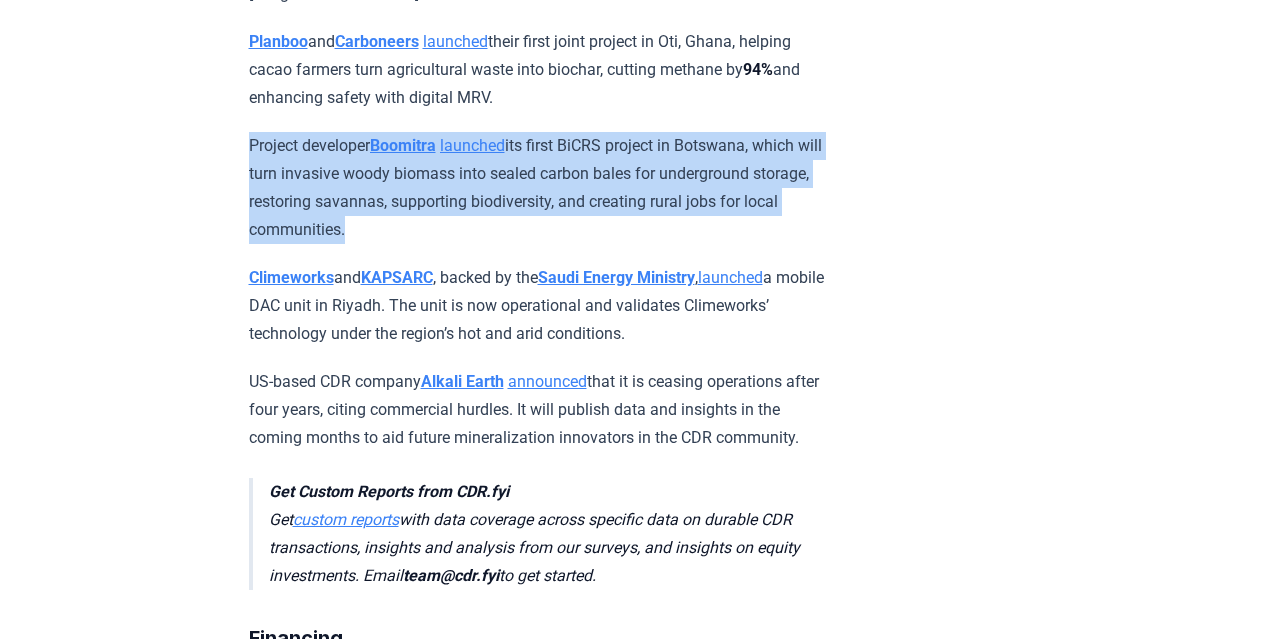 click on "Project developer  Boomitra   launched  its first BiCRS project in Botswana, which will turn invasive woody biomass into sealed carbon bales for underground storage, restoring savannas, supporting biodiversity, and creating rural jobs for local communities." at bounding box center [541, 188] 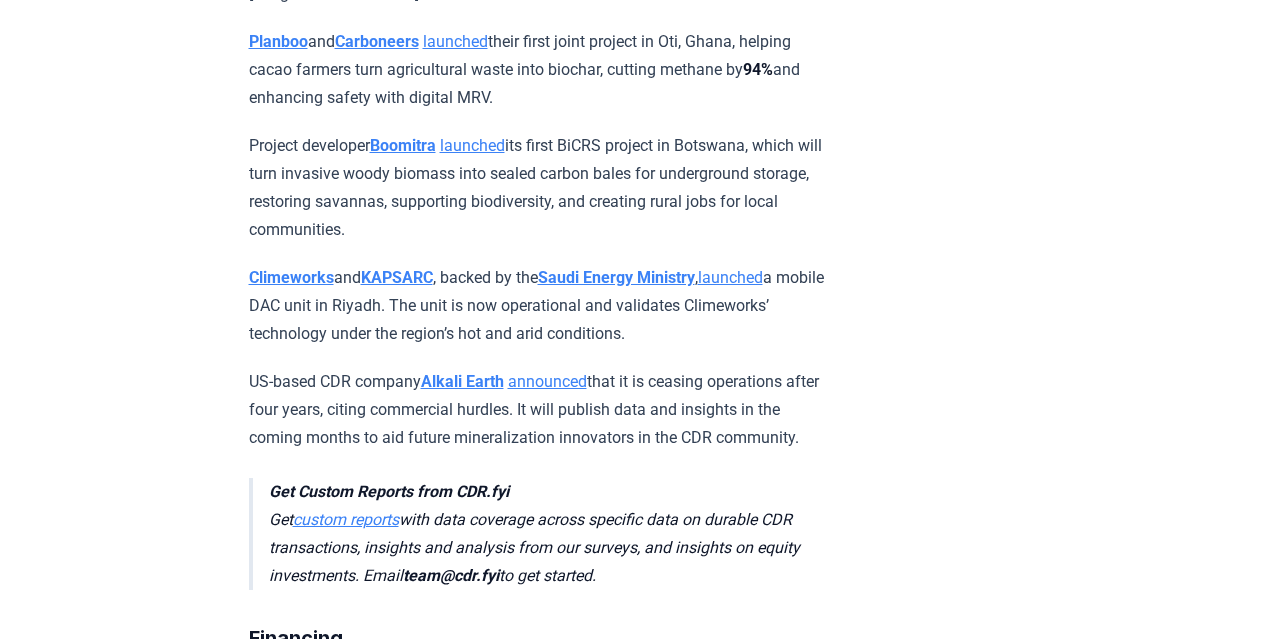 click on "Project developer  Boomitra   launched  its first BiCRS project in Botswana, which will turn invasive woody biomass into sealed carbon bales for underground storage, restoring savannas, supporting biodiversity, and creating rural jobs for local communities." at bounding box center [541, 188] 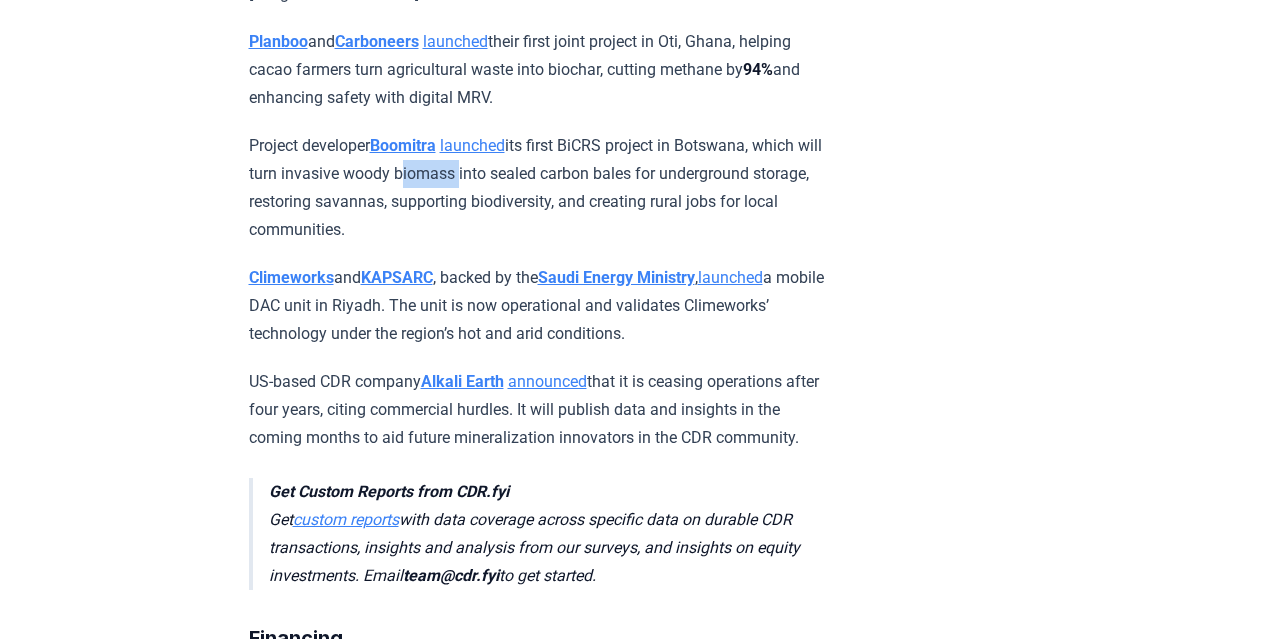click on "Project developer  Boomitra   launched  its first BiCRS project in Botswana, which will turn invasive woody biomass into sealed carbon bales for underground storage, restoring savannas, supporting biodiversity, and creating rural jobs for local communities." at bounding box center (541, 188) 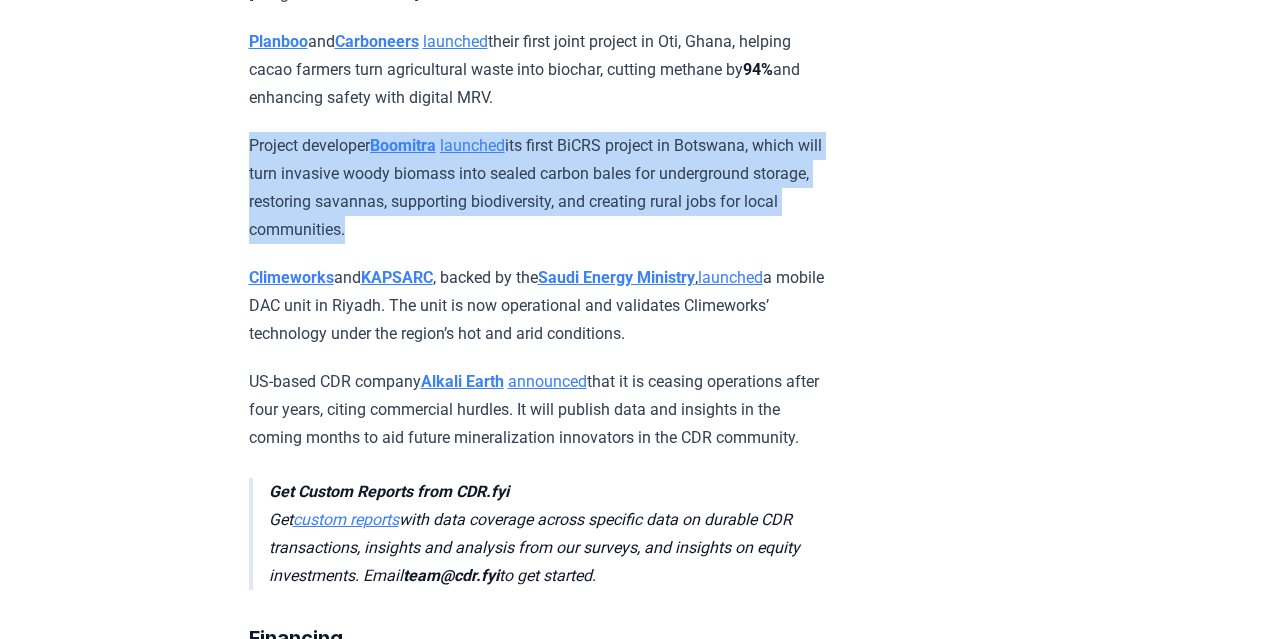 click on "Project developer  Boomitra   launched  its first BiCRS project in Botswana, which will turn invasive woody biomass into sealed carbon bales for underground storage, restoring savannas, supporting biodiversity, and creating rural jobs for local communities." at bounding box center [541, 188] 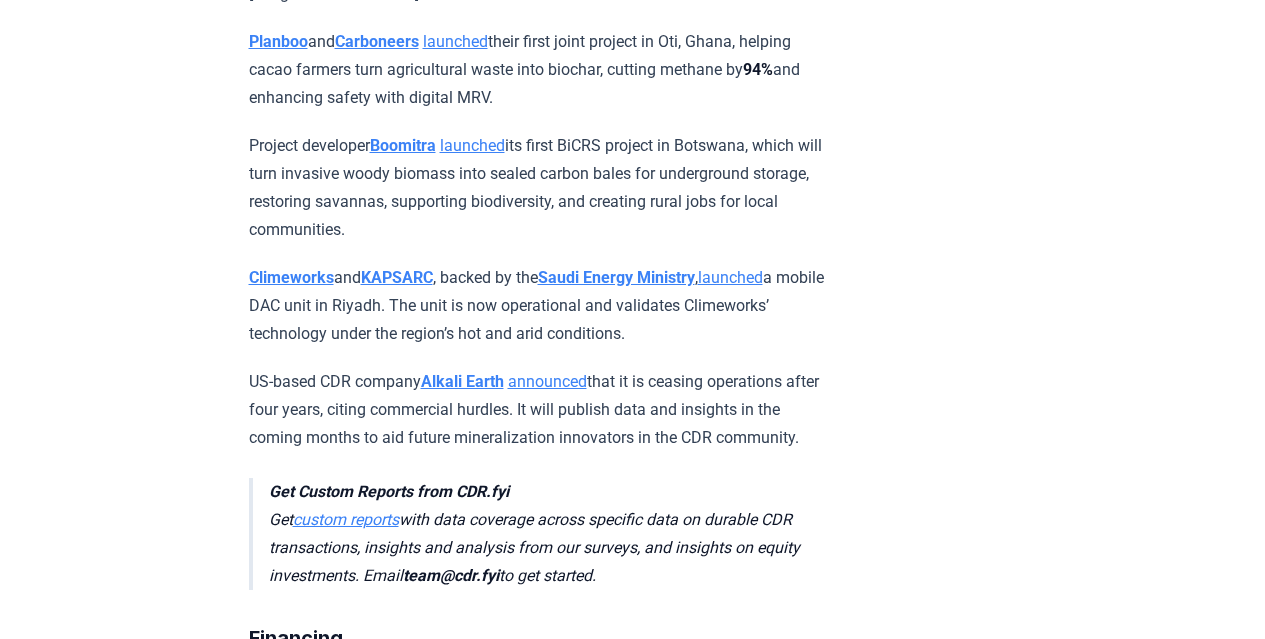 click on "Project developer  Boomitra   launched  its first BiCRS project in Botswana, which will turn invasive woody biomass into sealed carbon bales for underground storage, restoring savannas, supporting biodiversity, and creating rural jobs for local communities." at bounding box center (541, 188) 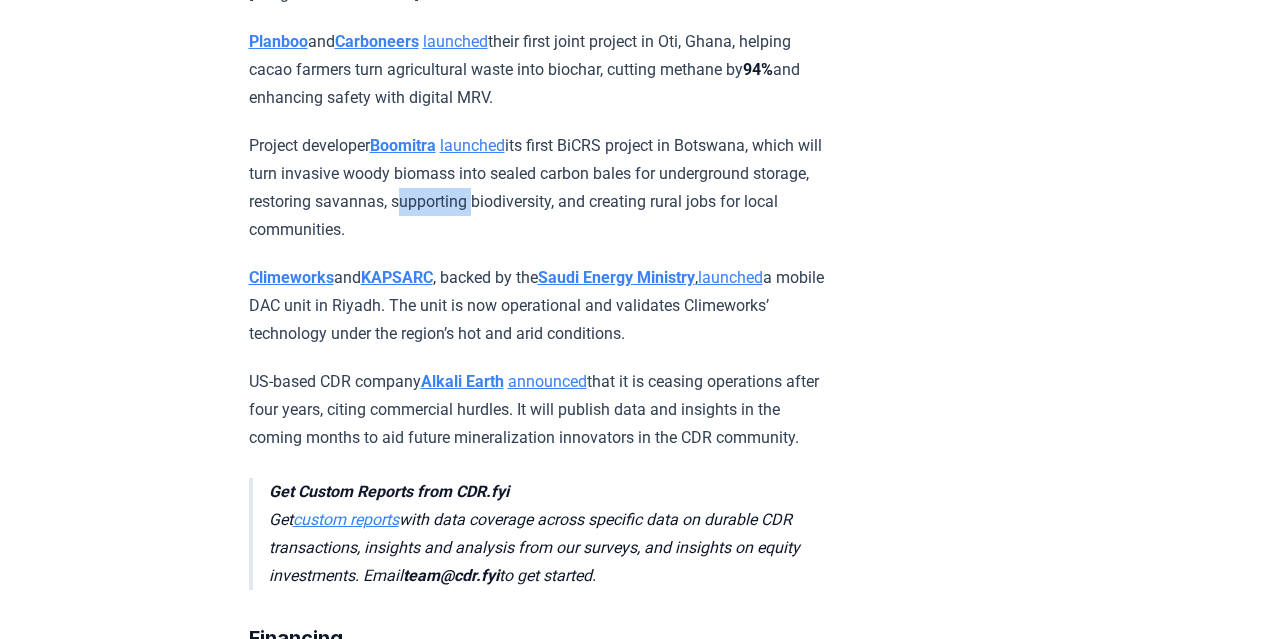 click on "Project developer  Boomitra   launched  its first BiCRS project in Botswana, which will turn invasive woody biomass into sealed carbon bales for underground storage, restoring savannas, supporting biodiversity, and creating rural jobs for local communities." at bounding box center (541, 188) 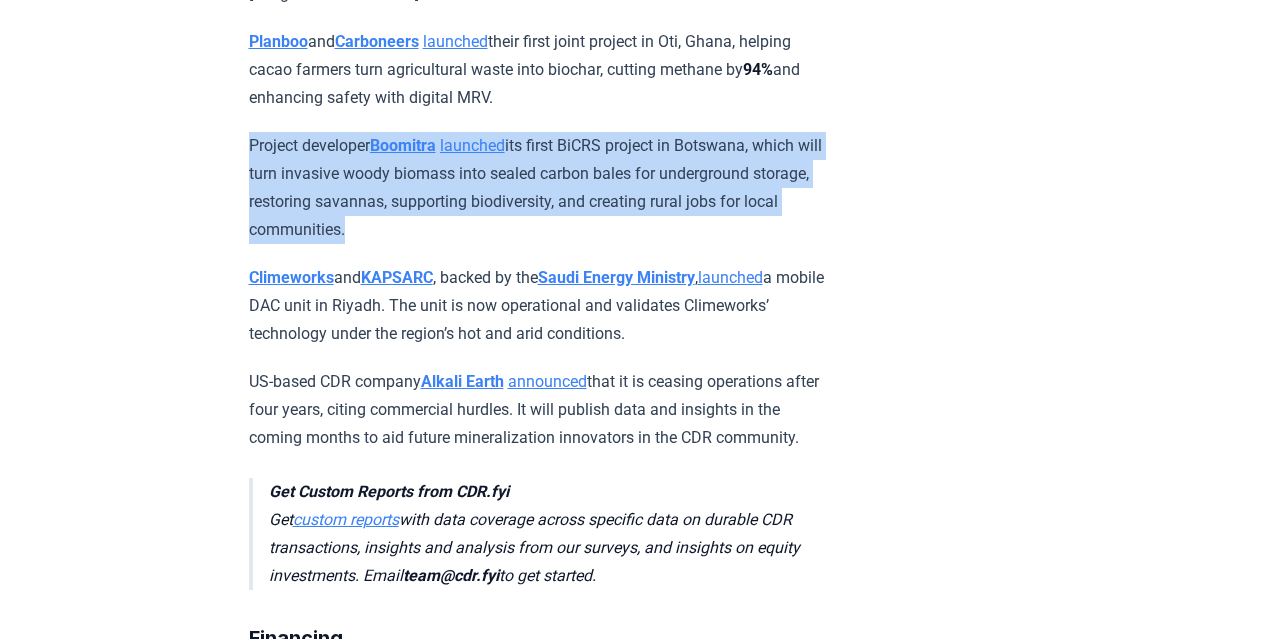 click on "Project developer  Boomitra   launched  its first BiCRS project in Botswana, which will turn invasive woody biomass into sealed carbon bales for underground storage, restoring savannas, supporting biodiversity, and creating rural jobs for local communities." at bounding box center [541, 188] 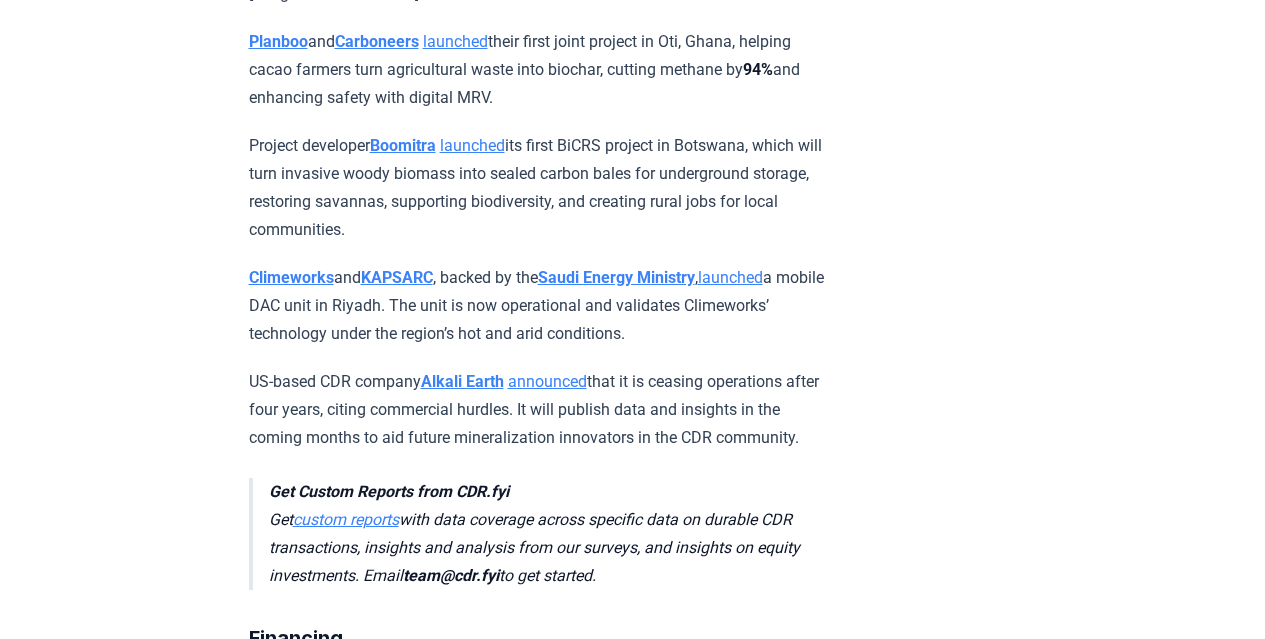 click on "Project developer  Boomitra   launched  its first BiCRS project in Botswana, which will turn invasive woody biomass into sealed carbon bales for underground storage, restoring savannas, supporting biodiversity, and creating rural jobs for local communities." at bounding box center [541, 188] 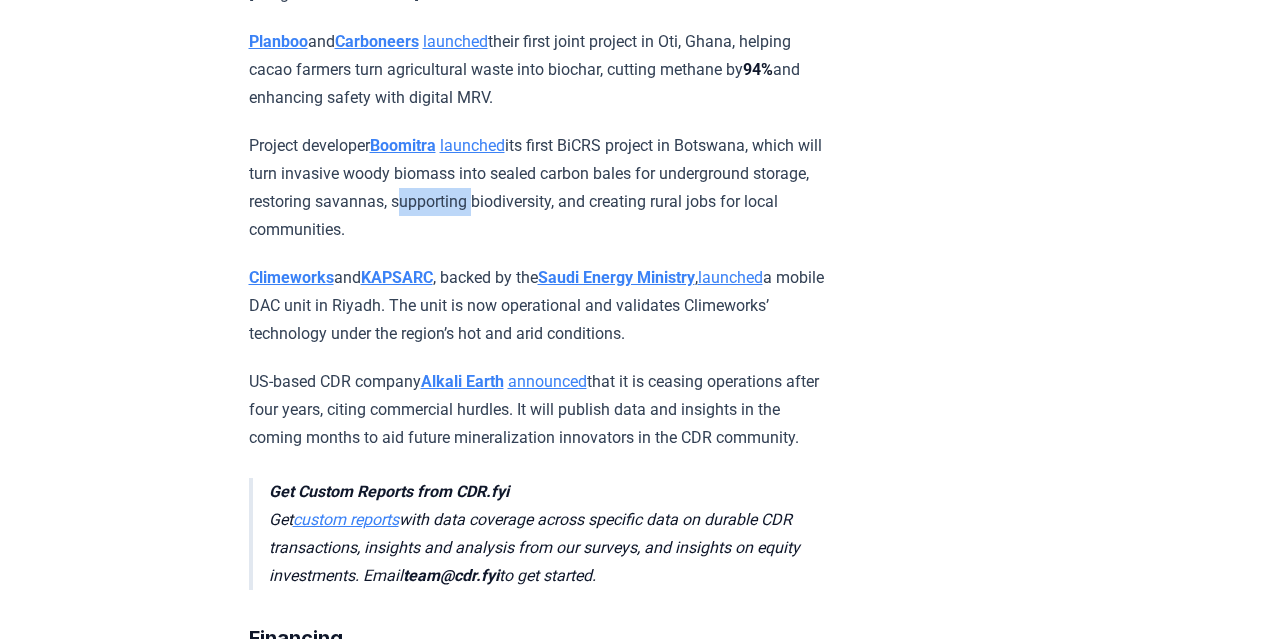 click on "Project developer  Boomitra   launched  its first BiCRS project in Botswana, which will turn invasive woody biomass into sealed carbon bales for underground storage, restoring savannas, supporting biodiversity, and creating rural jobs for local communities." at bounding box center [541, 188] 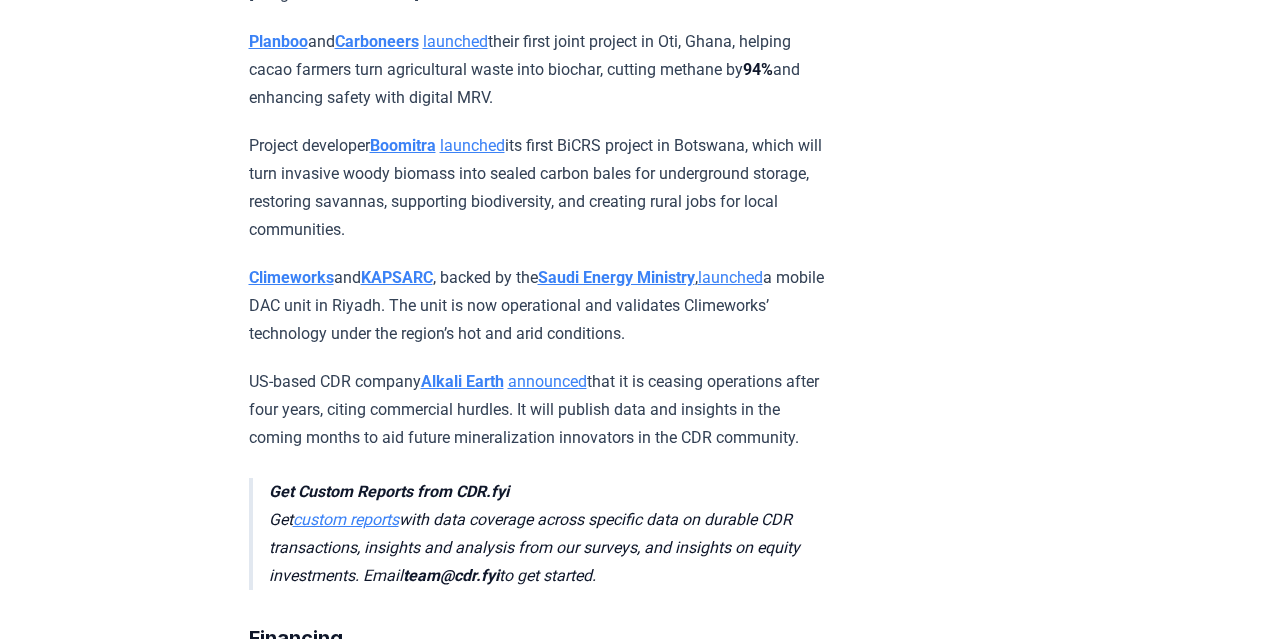click on "Project developer  Boomitra   launched  its first BiCRS project in Botswana, which will turn invasive woody biomass into sealed carbon bales for underground storage, restoring savannas, supporting biodiversity, and creating rural jobs for local communities." at bounding box center (541, 188) 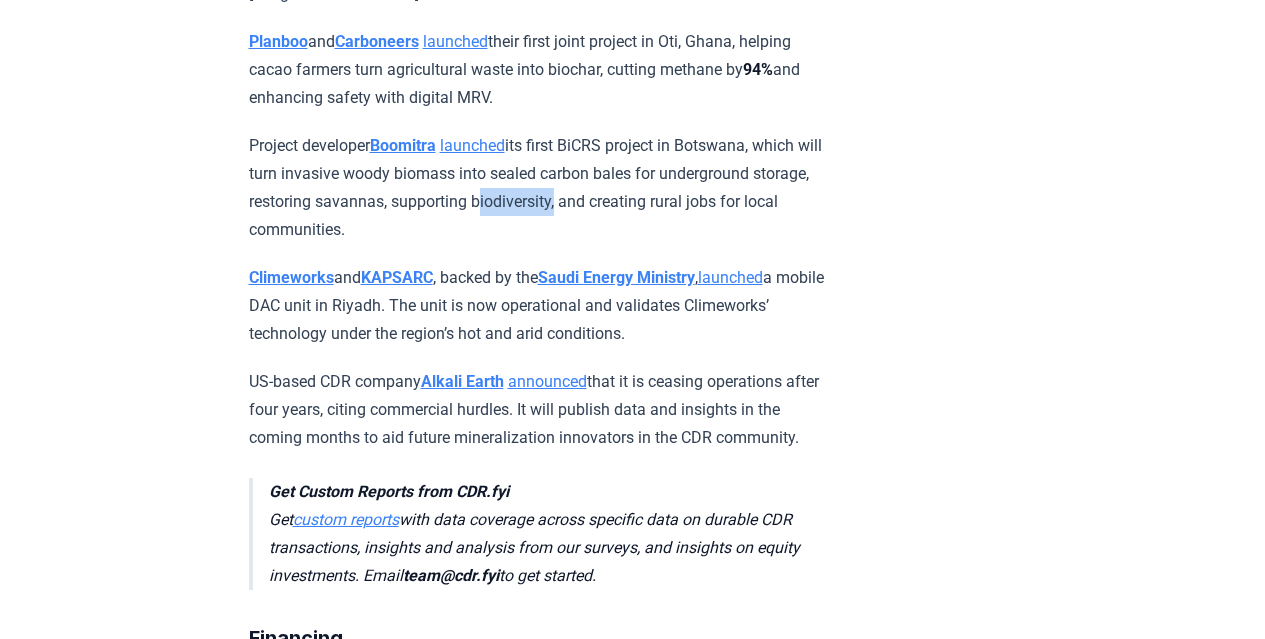 click on "Climeworks  and  KAPSARC , backed by the  Saudi Energy Ministry ,  launched  a mobile DAC unit in Riyadh. The unit is now operational and validates Climeworks’ technology under the region’s hot and arid conditions." at bounding box center [541, 306] 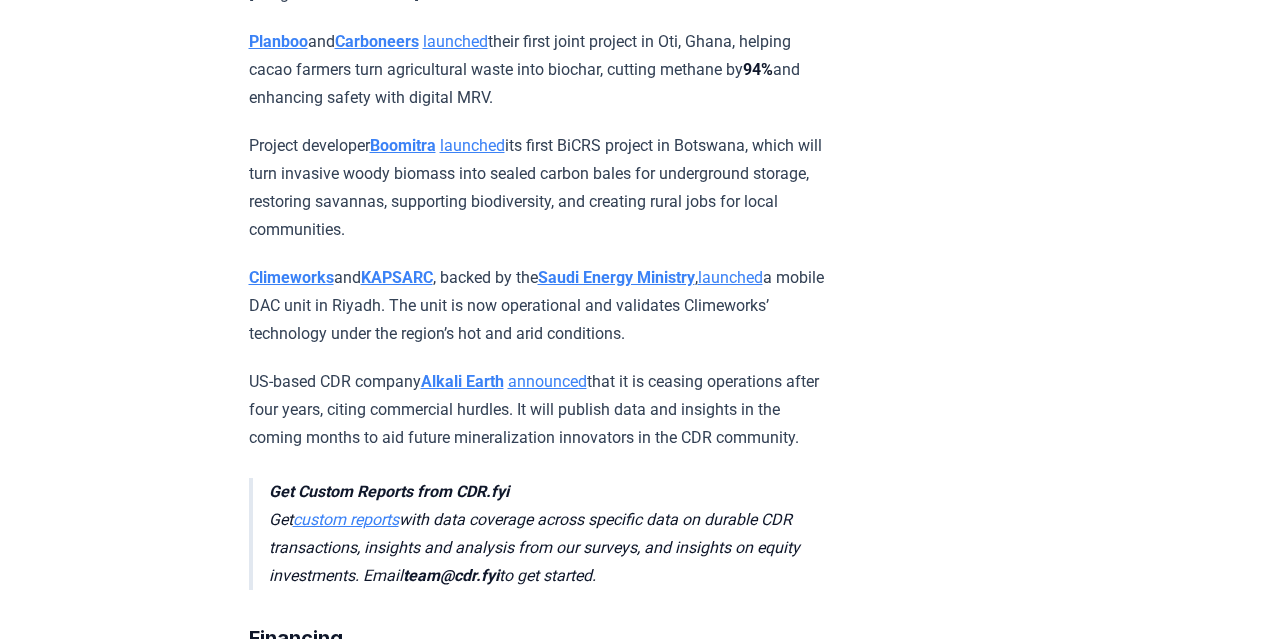 click on "Climeworks  and  KAPSARC , backed by the  Saudi Energy Ministry ,  launched  a mobile DAC unit in Riyadh. The unit is now operational and validates Climeworks’ technology under the region’s hot and arid conditions." at bounding box center (541, 306) 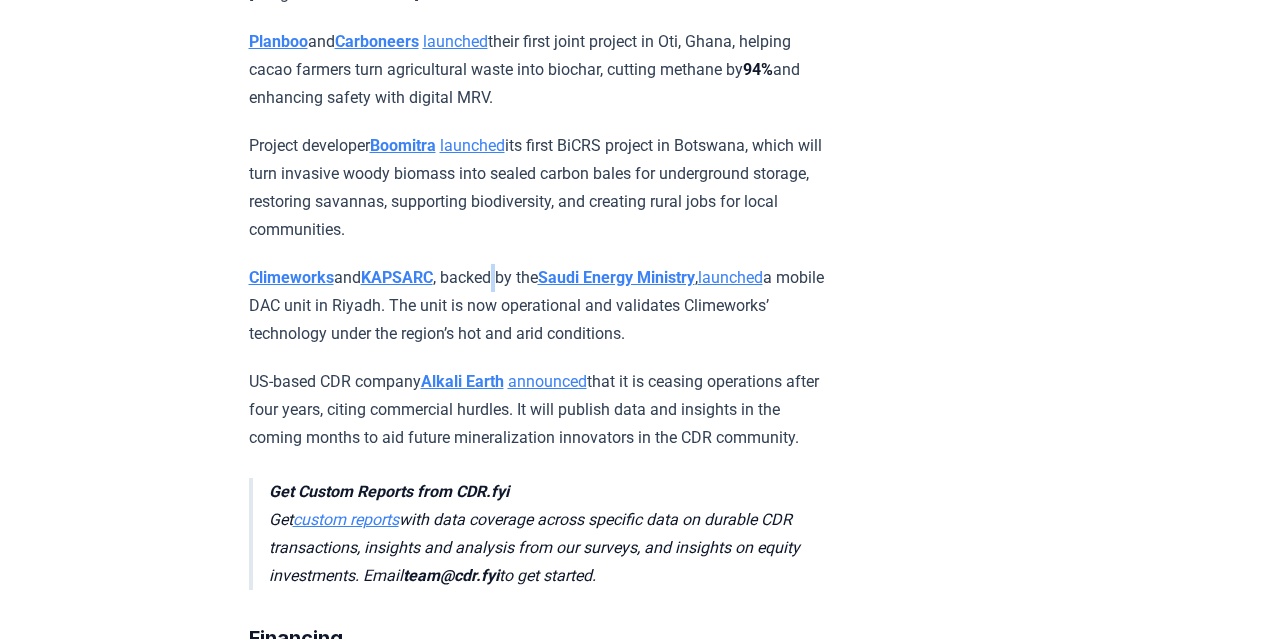 click on "Climeworks  and  KAPSARC , backed by the  Saudi Energy Ministry ,  launched  a mobile DAC unit in Riyadh. The unit is now operational and validates Climeworks’ technology under the region’s hot and arid conditions." at bounding box center (541, 306) 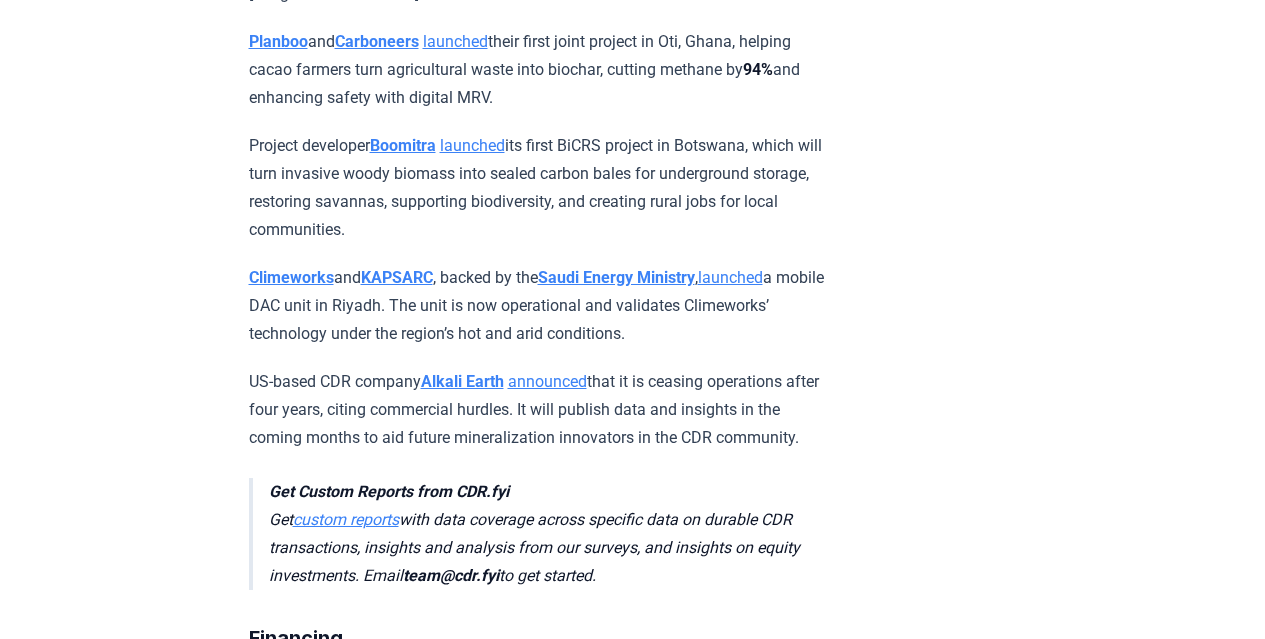 click on "Climeworks  and  KAPSARC , backed by the  Saudi Energy Ministry ,  launched  a mobile DAC unit in Riyadh. The unit is now operational and validates Climeworks’ technology under the region’s hot and arid conditions." at bounding box center (541, 306) 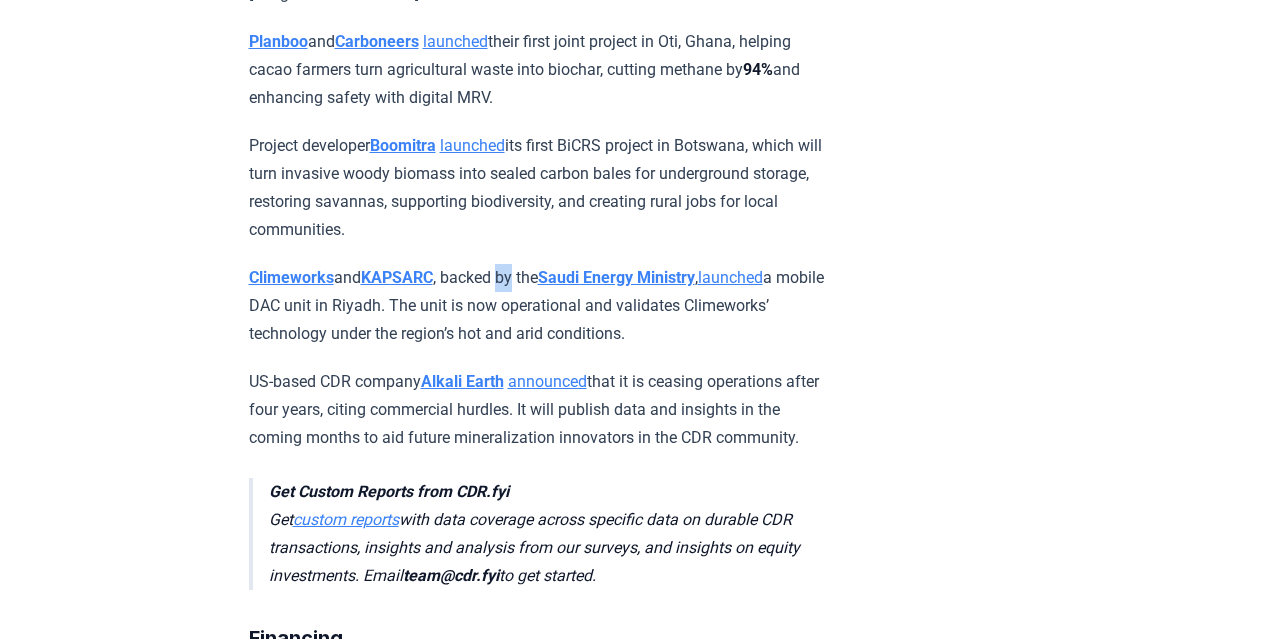 click on "Climeworks  and  KAPSARC , backed by the  Saudi Energy Ministry ,  launched  a mobile DAC unit in Riyadh. The unit is now operational and validates Climeworks’ technology under the region’s hot and arid conditions." at bounding box center [541, 306] 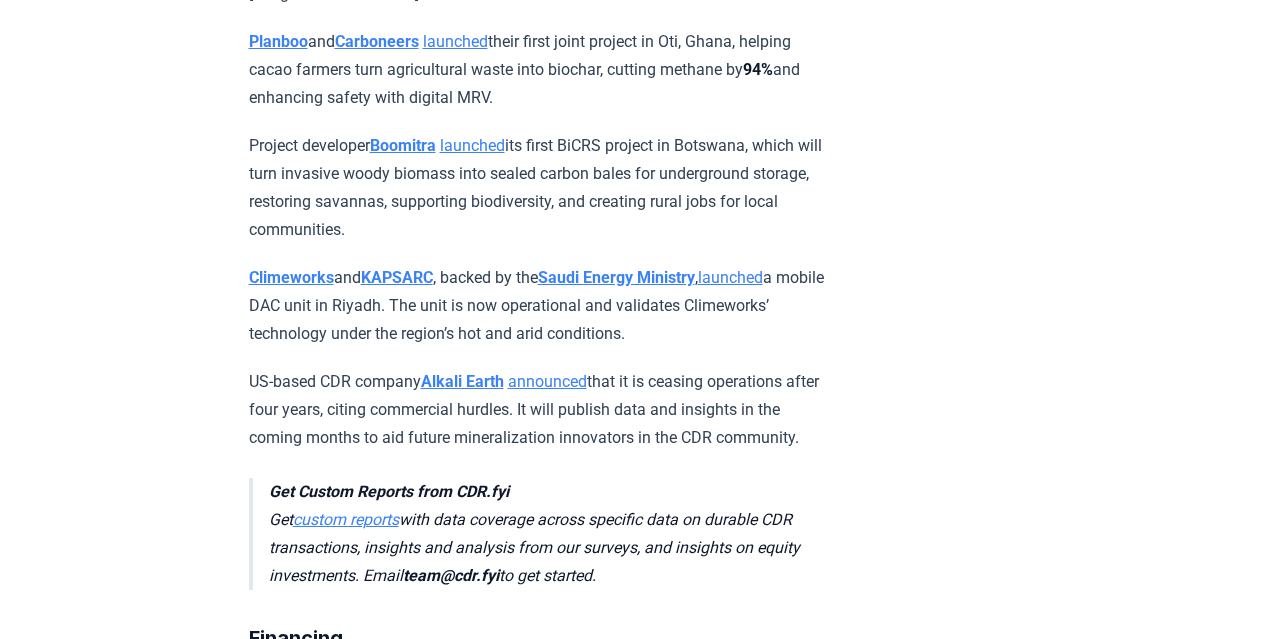 click on "Climeworks  and  KAPSARC , backed by the  Saudi Energy Ministry ,  launched  a mobile DAC unit in Riyadh. The unit is now operational and validates Climeworks’ technology under the region’s hot and arid conditions." at bounding box center [541, 306] 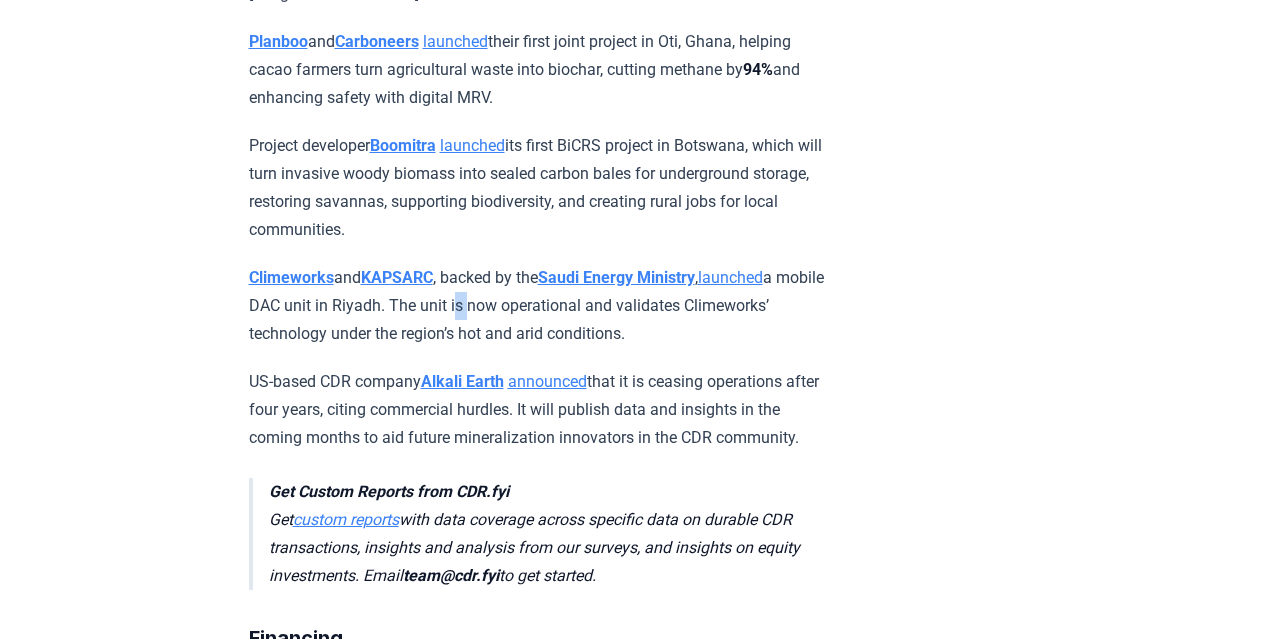 click on "Climeworks  and  KAPSARC , backed by the  Saudi Energy Ministry ,  launched  a mobile DAC unit in Riyadh. The unit is now operational and validates Climeworks’ technology under the region’s hot and arid conditions." at bounding box center [541, 306] 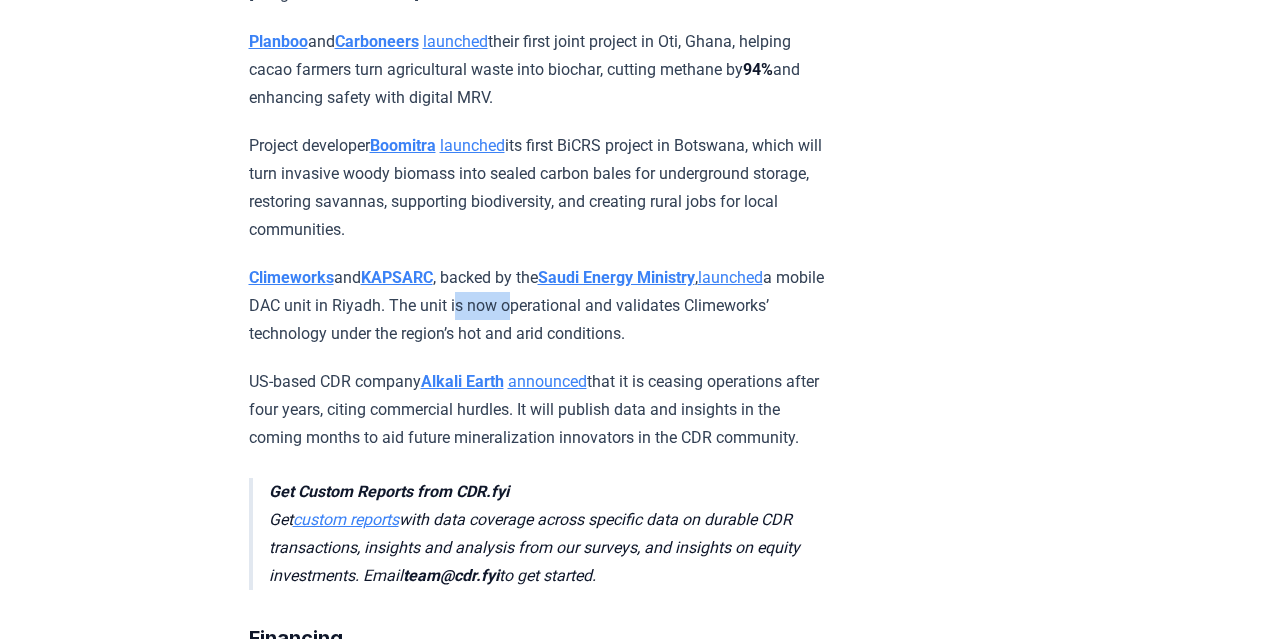drag, startPoint x: 454, startPoint y: 320, endPoint x: 508, endPoint y: 323, distance: 54.08327 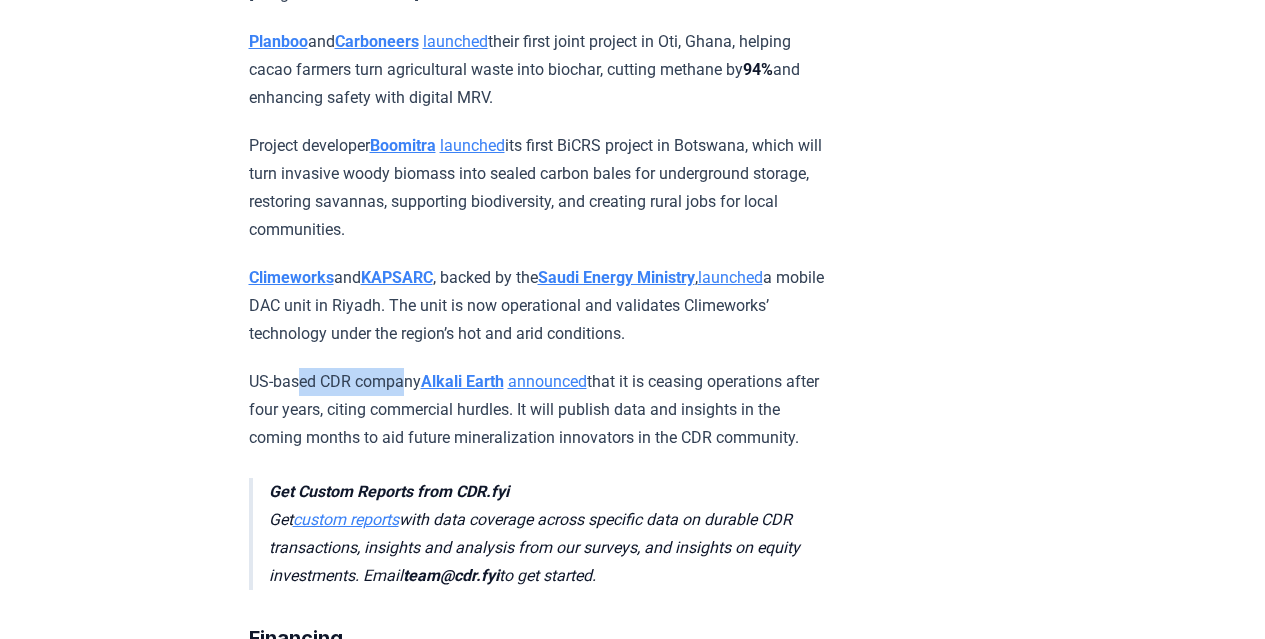 drag, startPoint x: 325, startPoint y: 398, endPoint x: 409, endPoint y: 400, distance: 84.0238 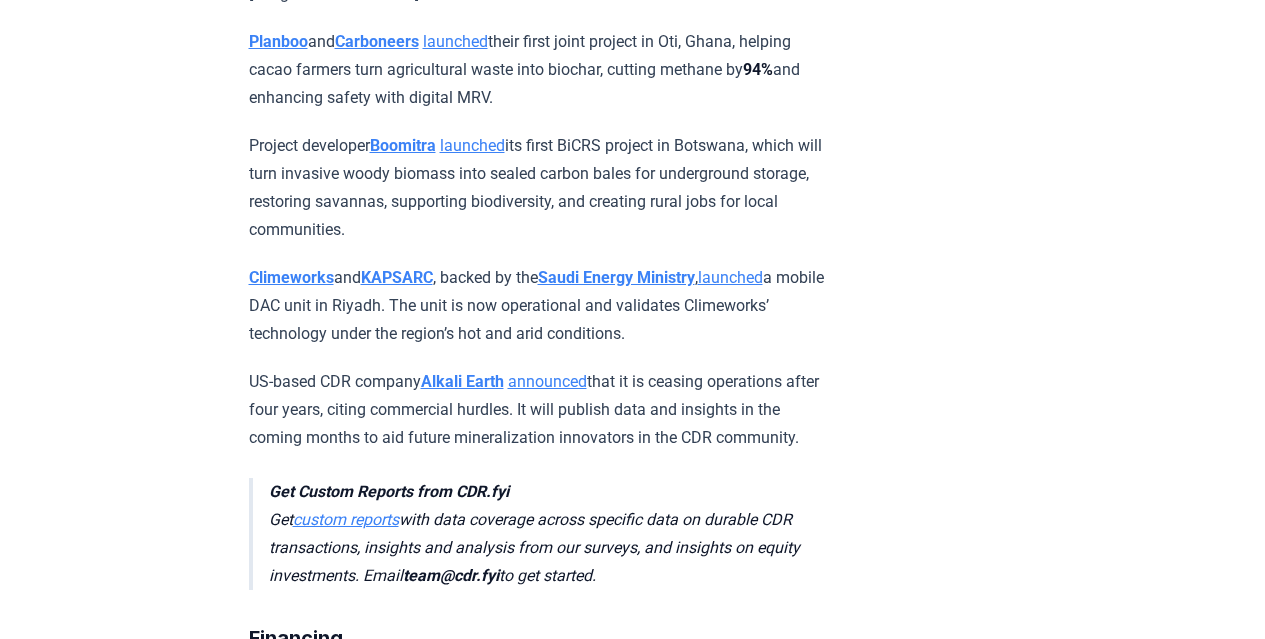 drag, startPoint x: 826, startPoint y: 397, endPoint x: 885, endPoint y: 397, distance: 59 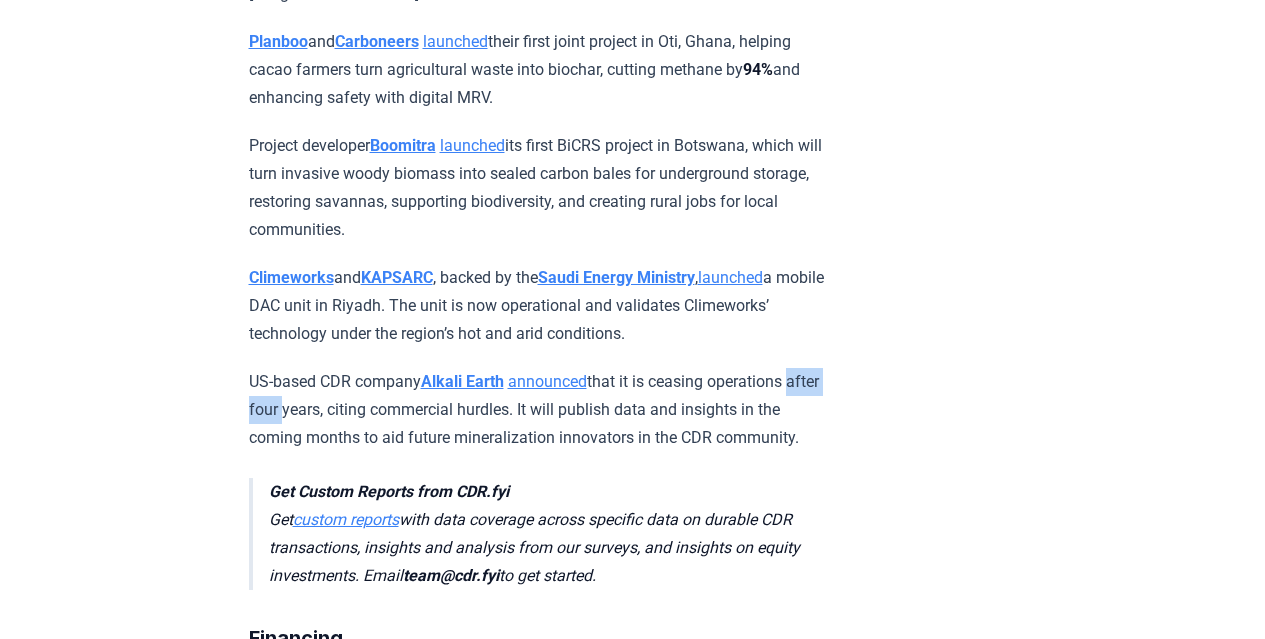 drag, startPoint x: 824, startPoint y: 398, endPoint x: 912, endPoint y: 398, distance: 88 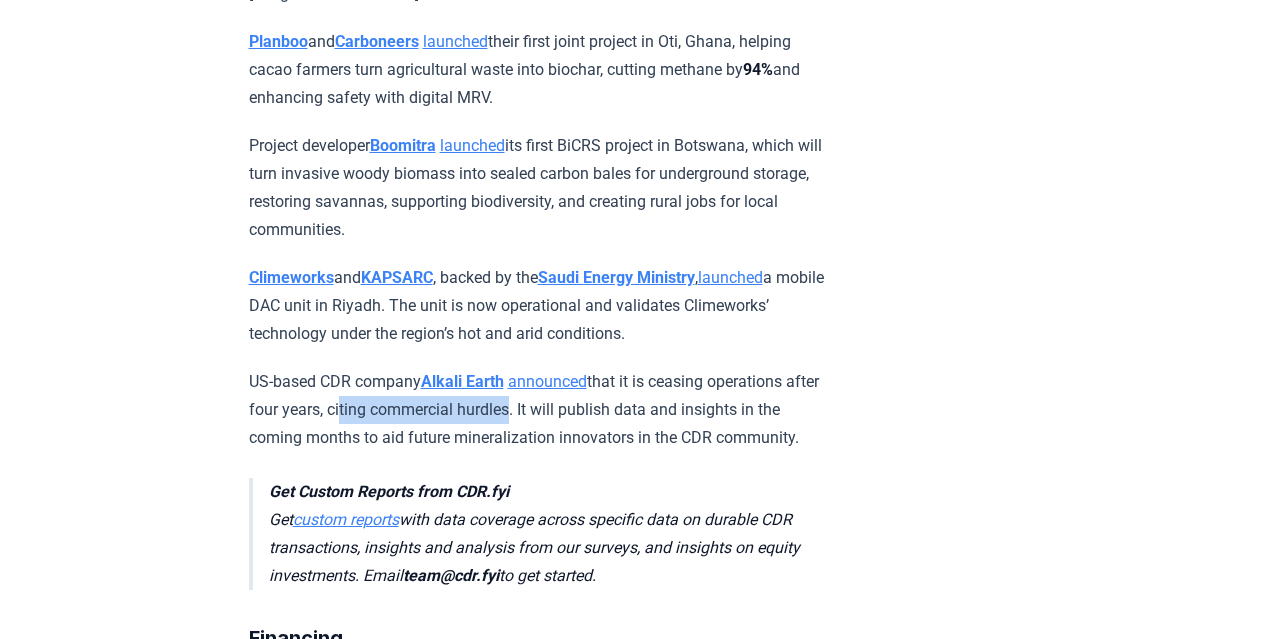 drag, startPoint x: 303, startPoint y: 423, endPoint x: 472, endPoint y: 421, distance: 169.01184 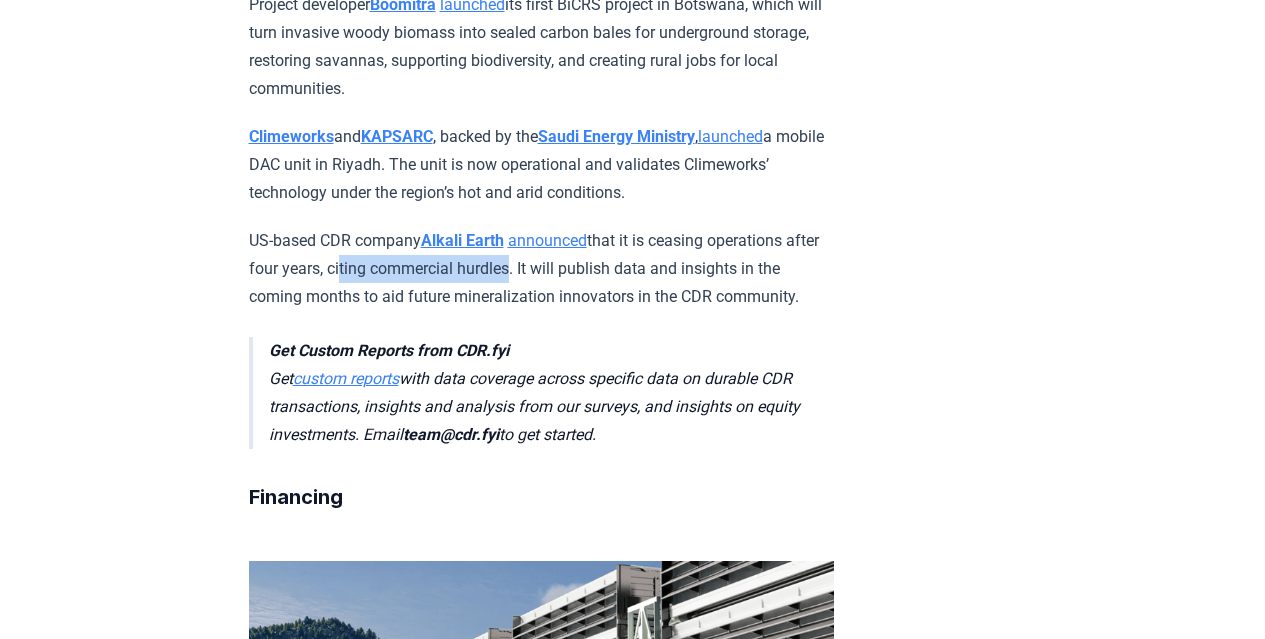 scroll, scrollTop: 3921, scrollLeft: 0, axis: vertical 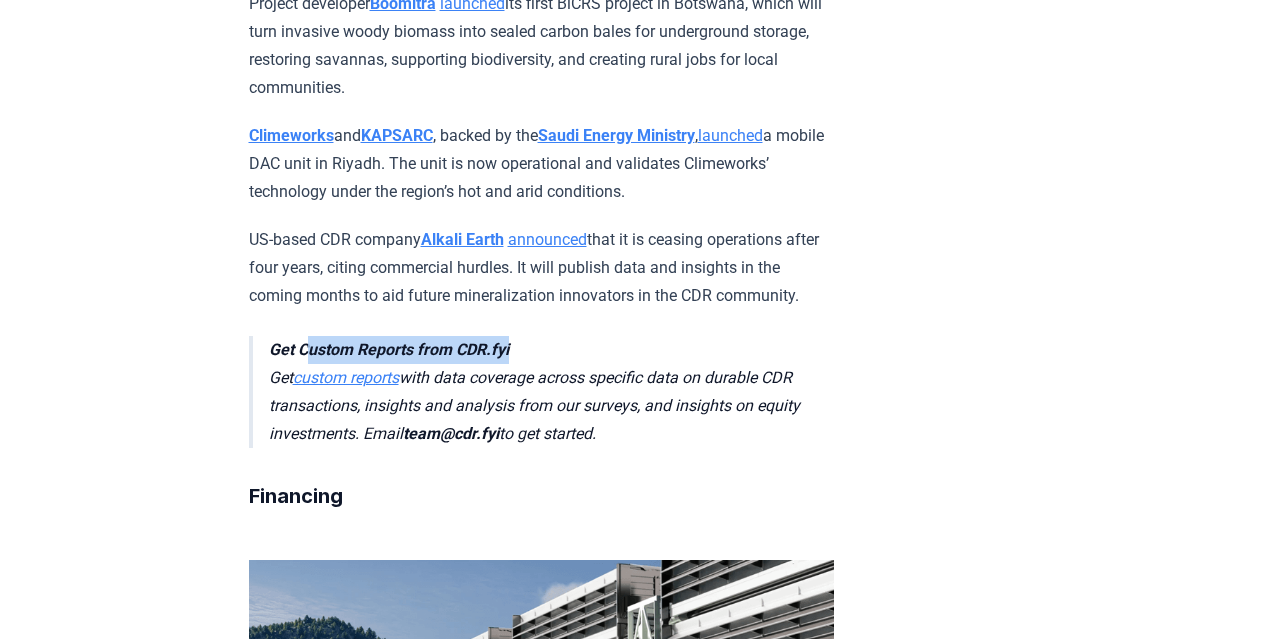 drag, startPoint x: 313, startPoint y: 360, endPoint x: 569, endPoint y: 363, distance: 256.01758 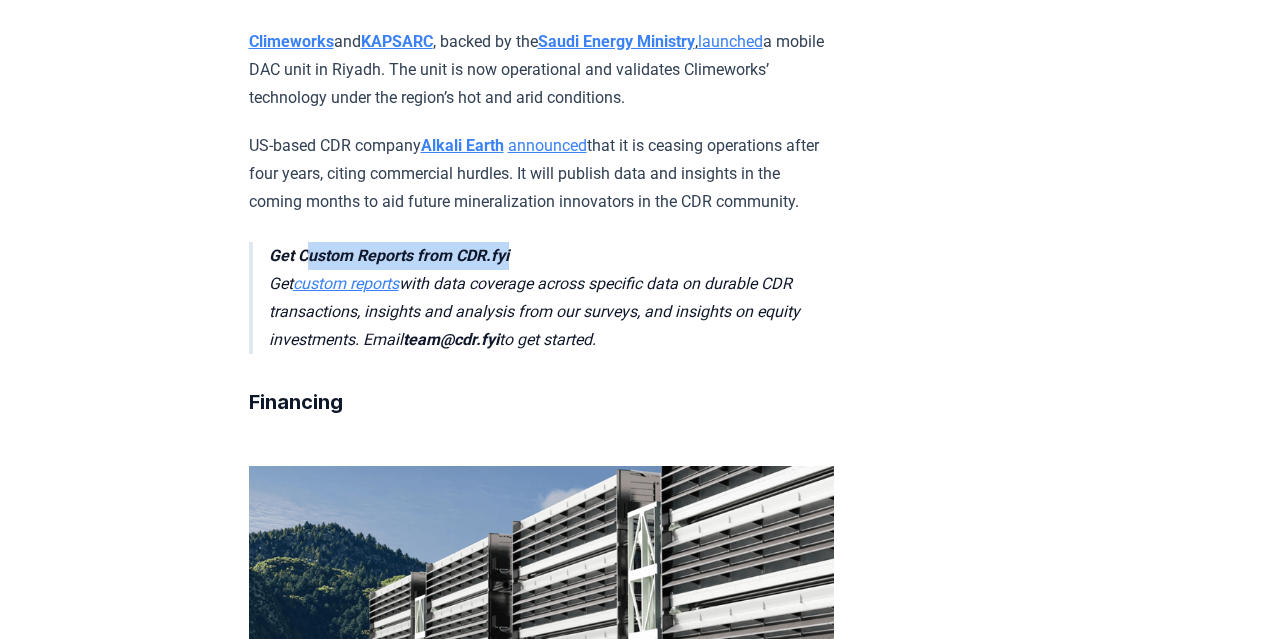scroll, scrollTop: 4026, scrollLeft: 0, axis: vertical 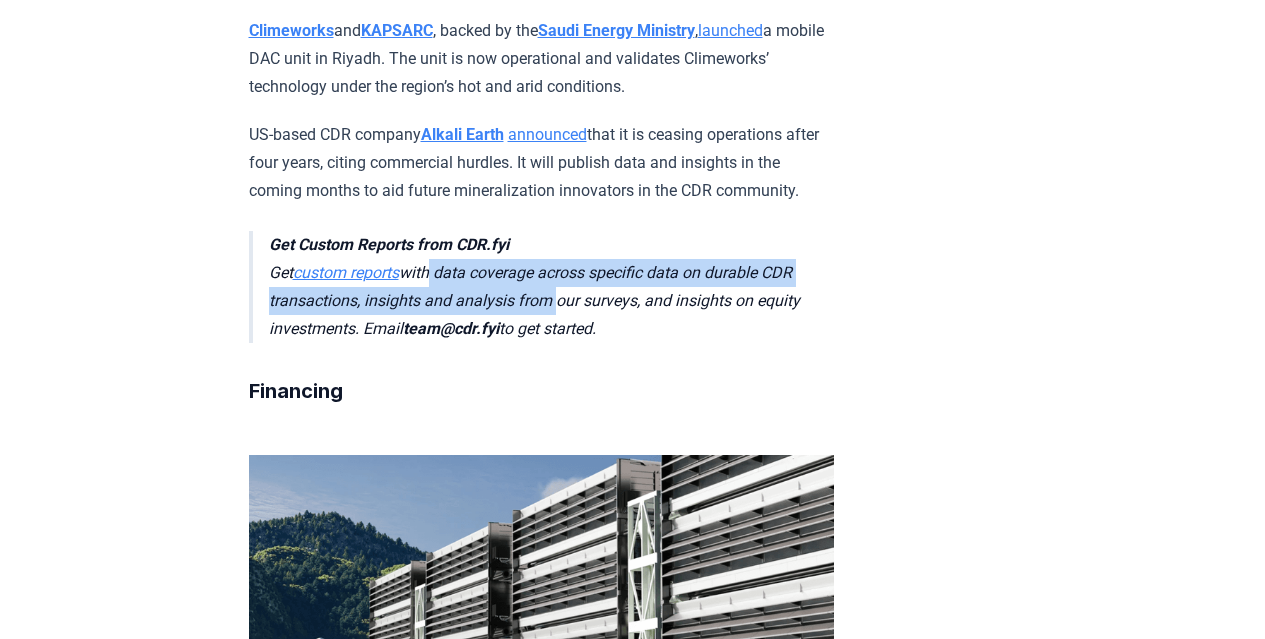 drag, startPoint x: 438, startPoint y: 286, endPoint x: 557, endPoint y: 316, distance: 122.72327 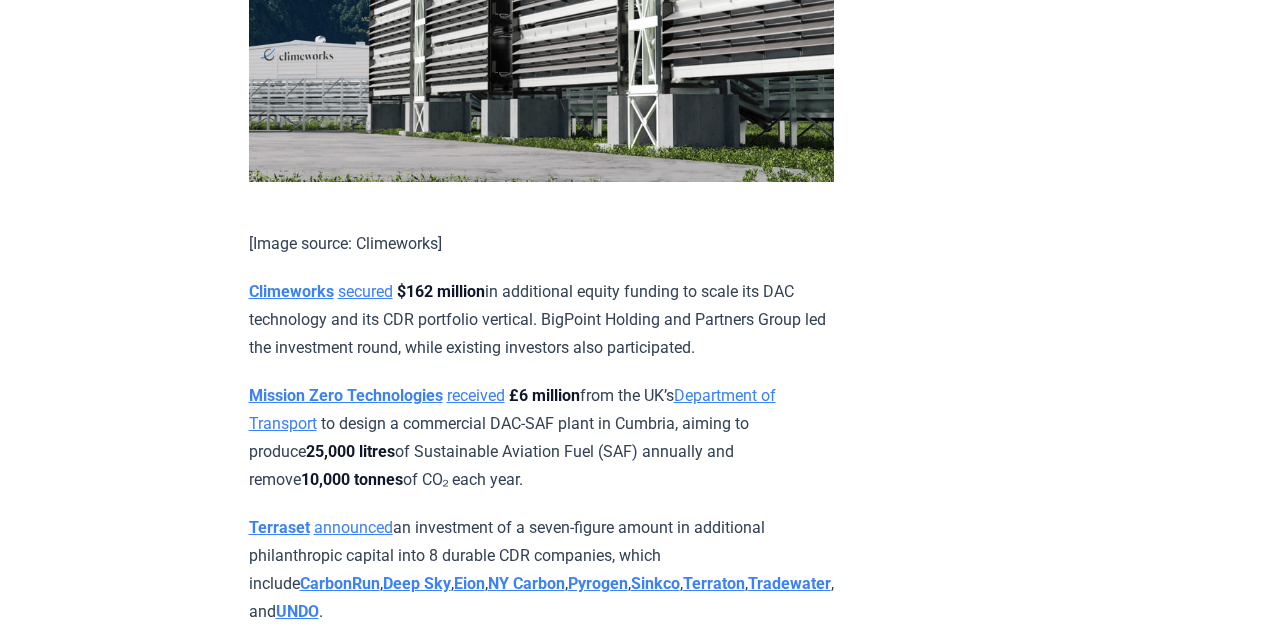 scroll, scrollTop: 4688, scrollLeft: 0, axis: vertical 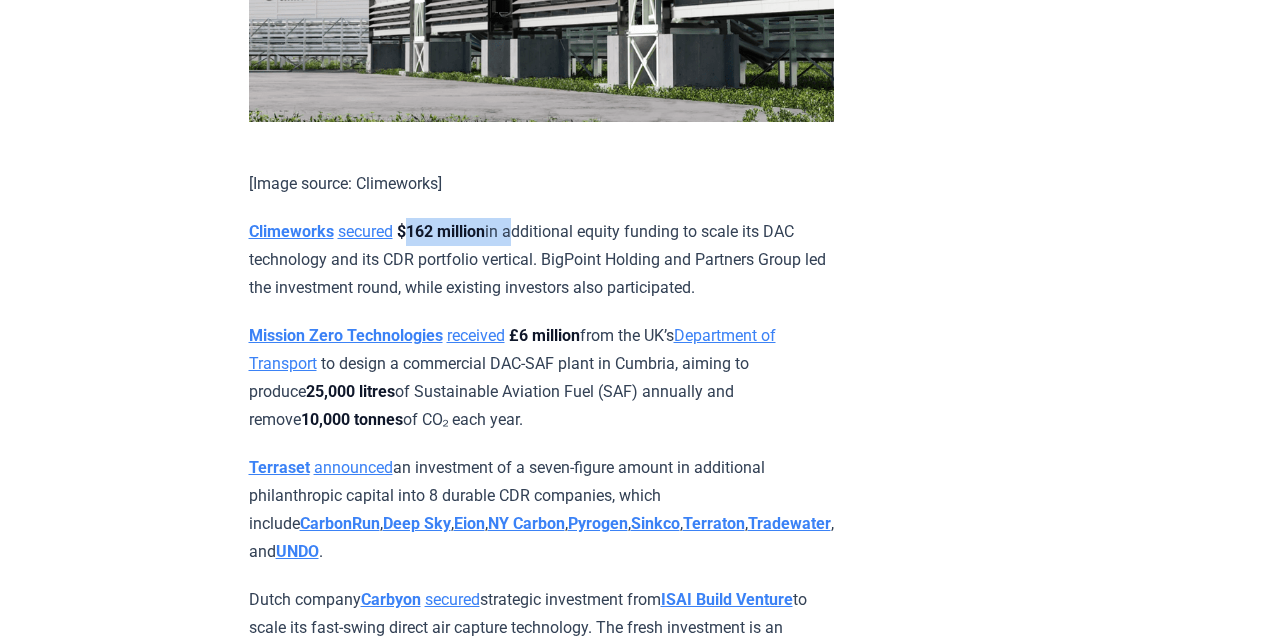 drag, startPoint x: 414, startPoint y: 284, endPoint x: 519, endPoint y: 283, distance: 105.00476 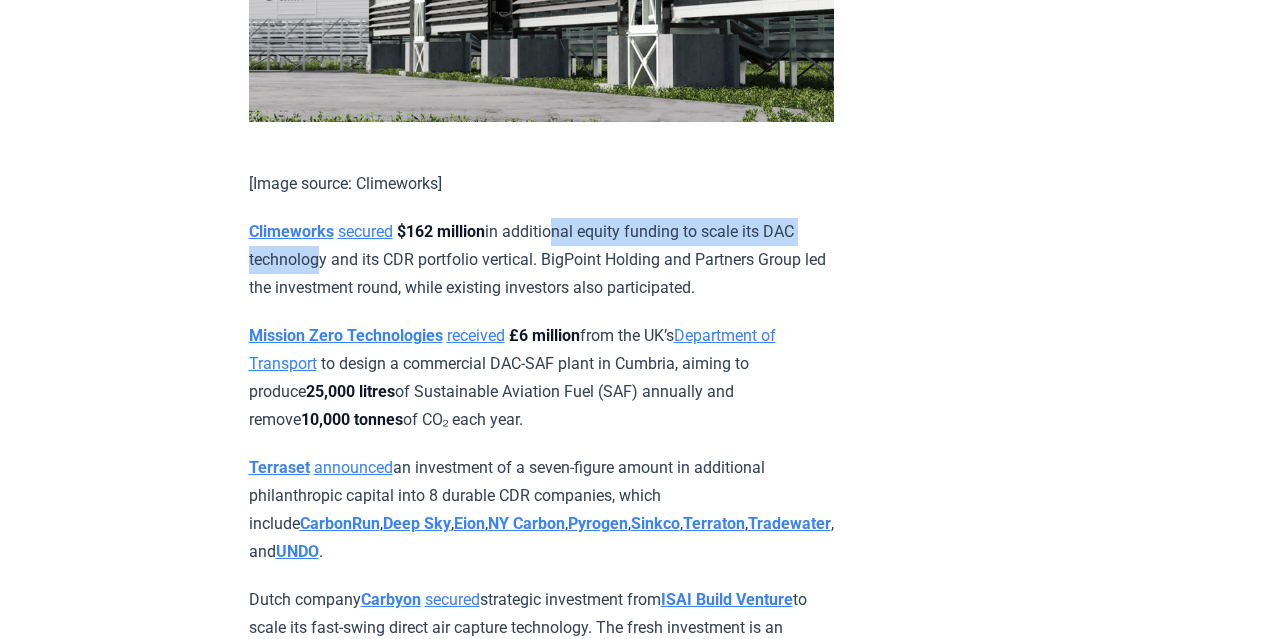 drag, startPoint x: 561, startPoint y: 284, endPoint x: 790, endPoint y: 287, distance: 229.01965 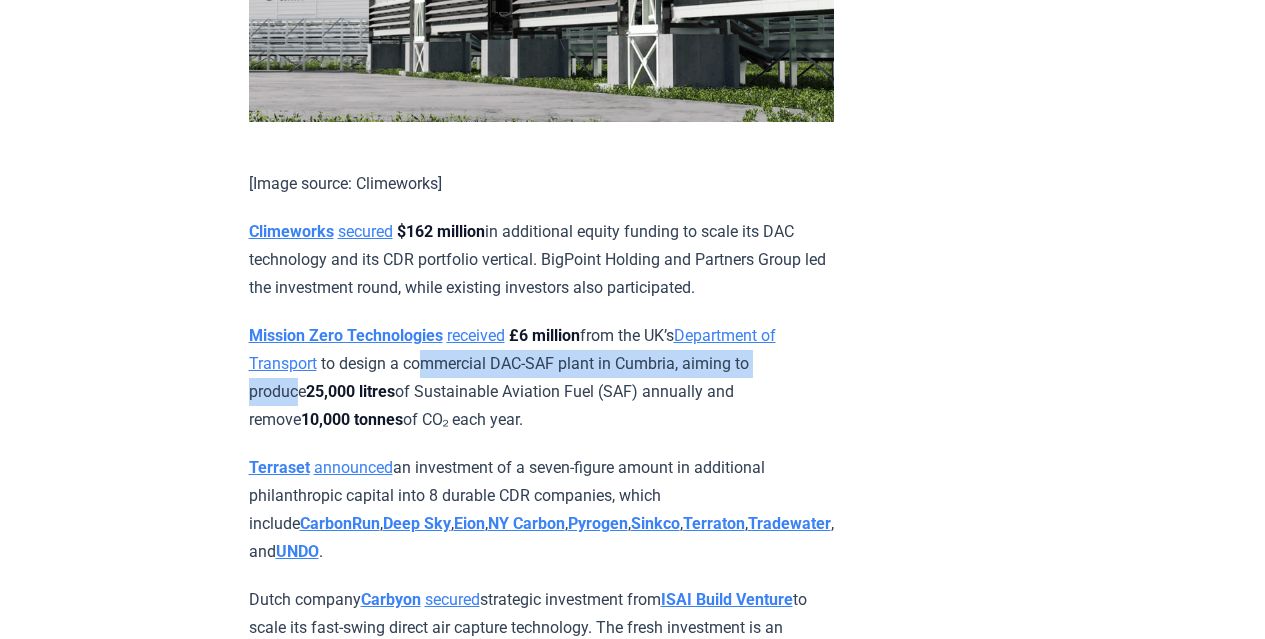 drag, startPoint x: 346, startPoint y: 417, endPoint x: 743, endPoint y: 426, distance: 397.102 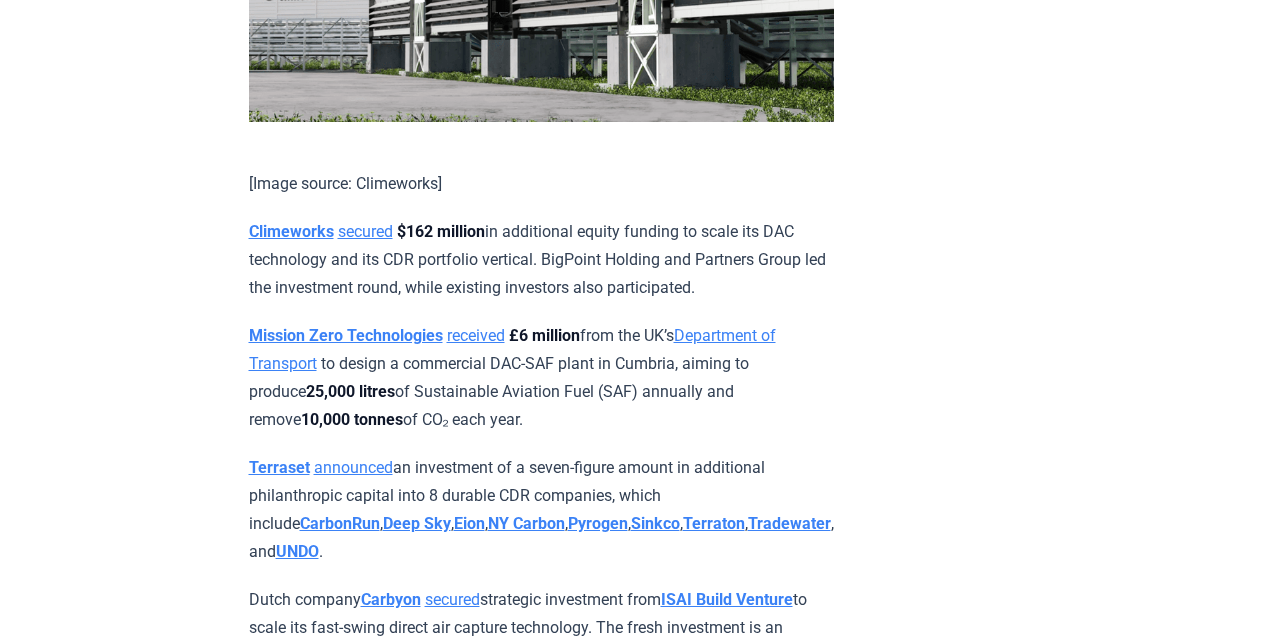 drag, startPoint x: 350, startPoint y: 447, endPoint x: 528, endPoint y: 448, distance: 178.0028 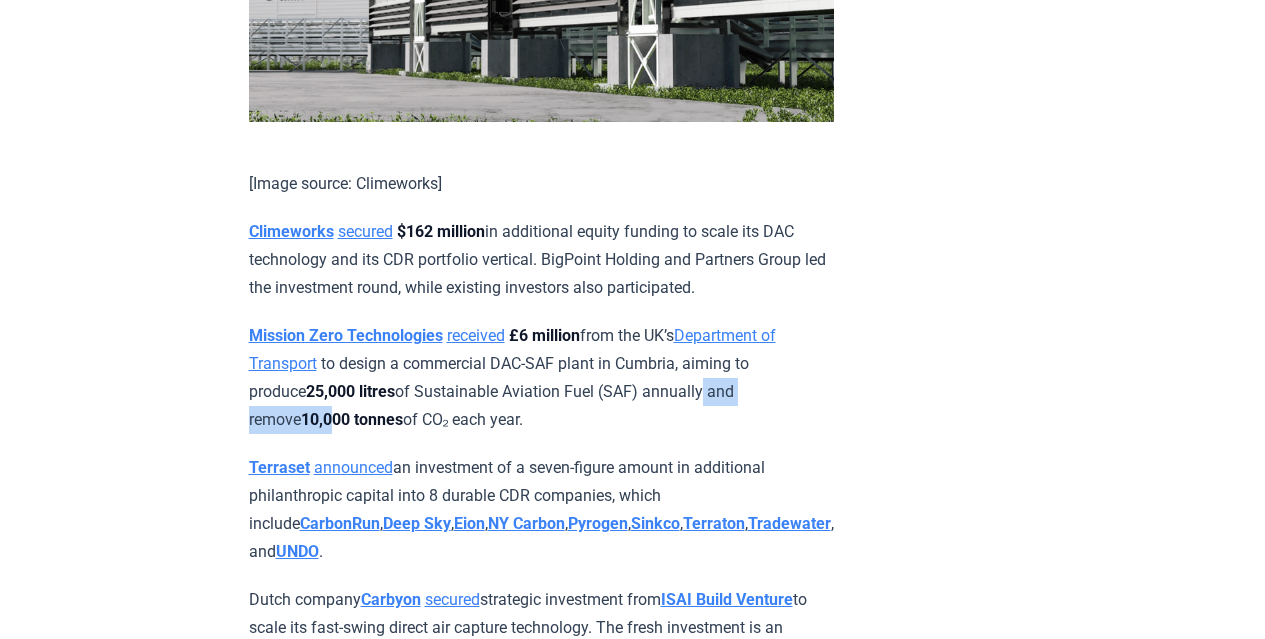 drag, startPoint x: 528, startPoint y: 448, endPoint x: 663, endPoint y: 453, distance: 135.09256 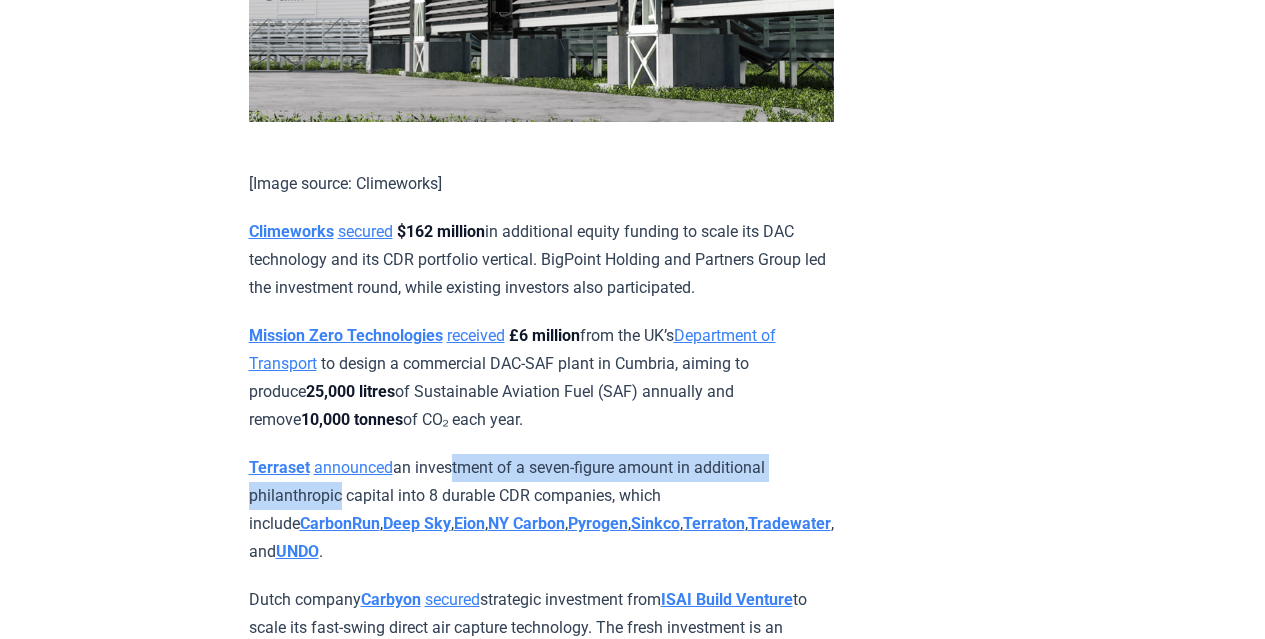 drag, startPoint x: 455, startPoint y: 496, endPoint x: 873, endPoint y: 501, distance: 418.0299 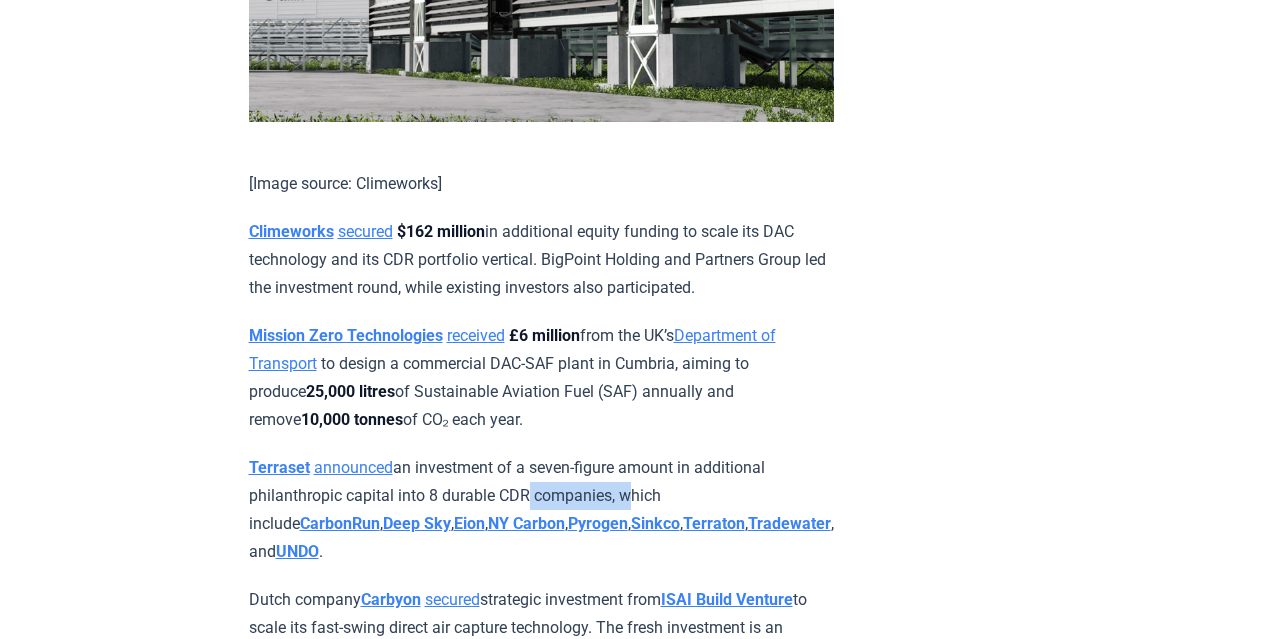 drag, startPoint x: 455, startPoint y: 520, endPoint x: 529, endPoint y: 517, distance: 74.06078 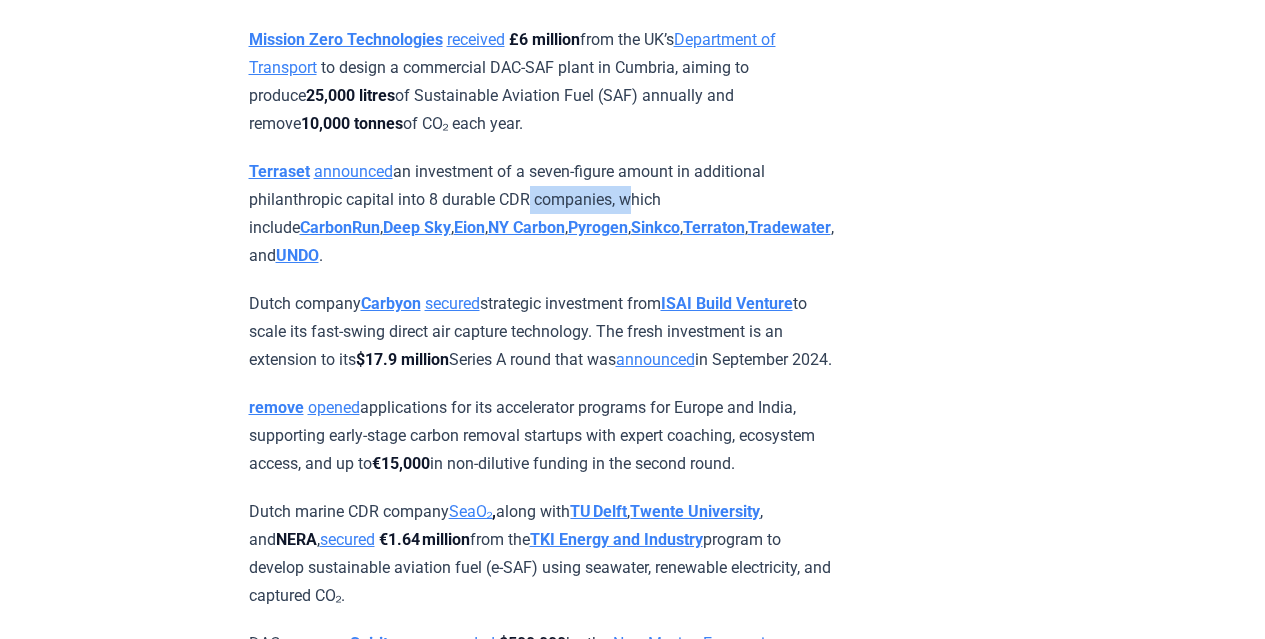 scroll, scrollTop: 4985, scrollLeft: 0, axis: vertical 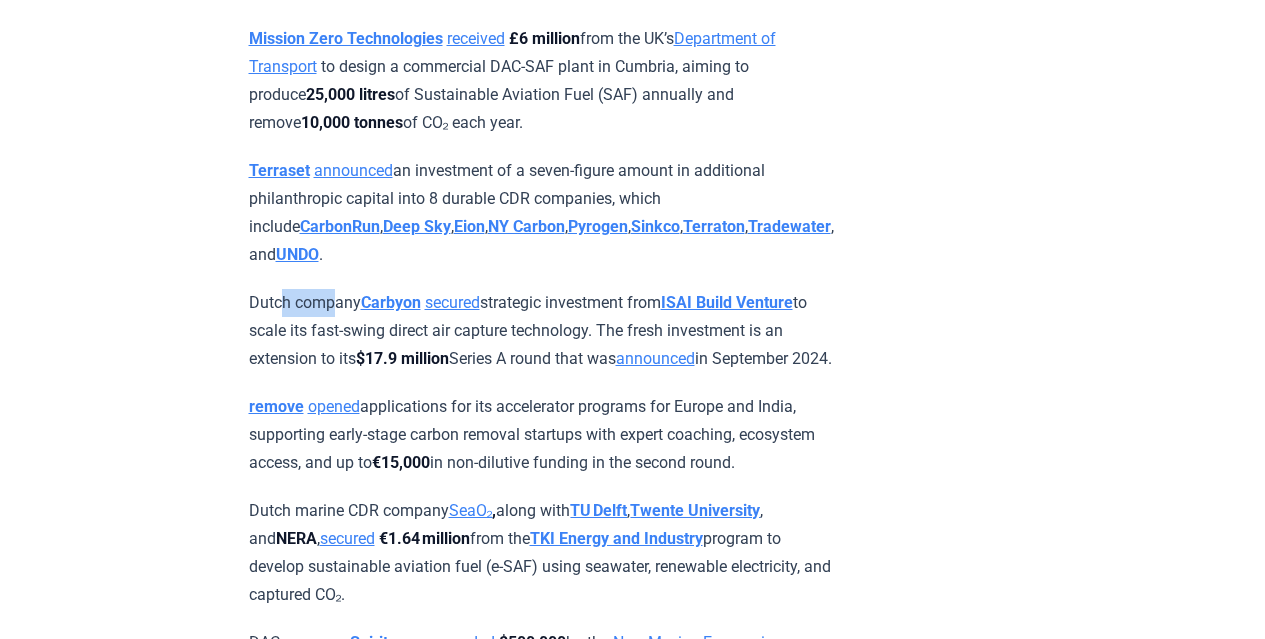 drag, startPoint x: 300, startPoint y: 302, endPoint x: 338, endPoint y: 300, distance: 38.052597 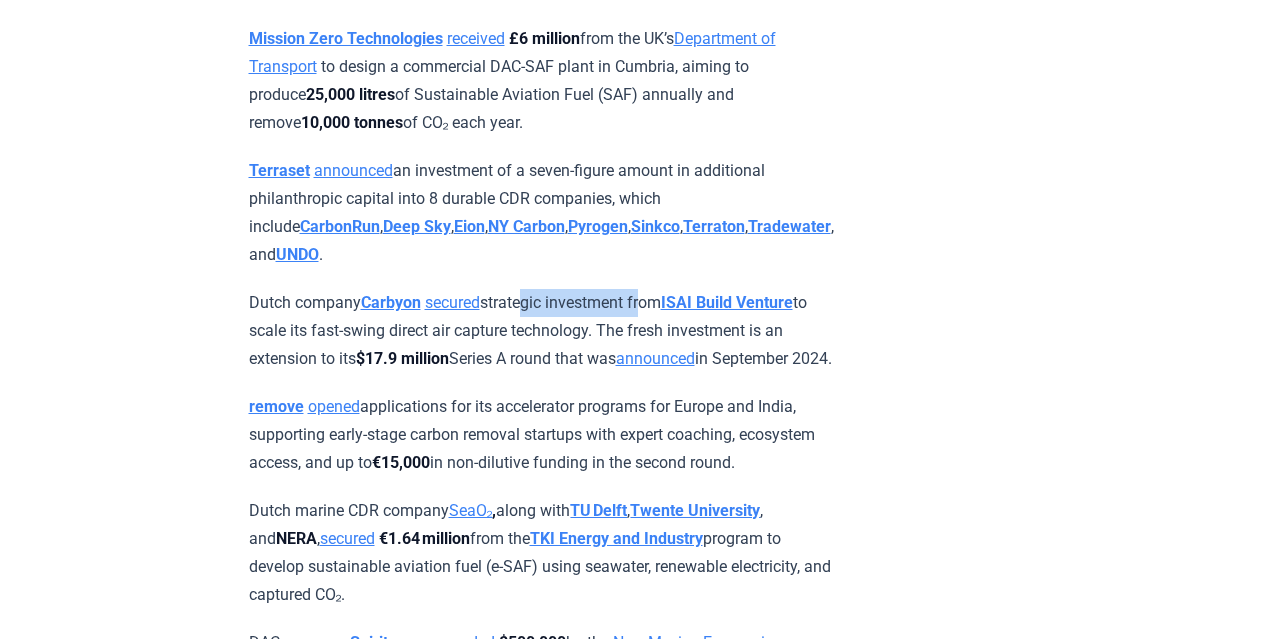 drag, startPoint x: 600, startPoint y: 300, endPoint x: 659, endPoint y: 298, distance: 59.03389 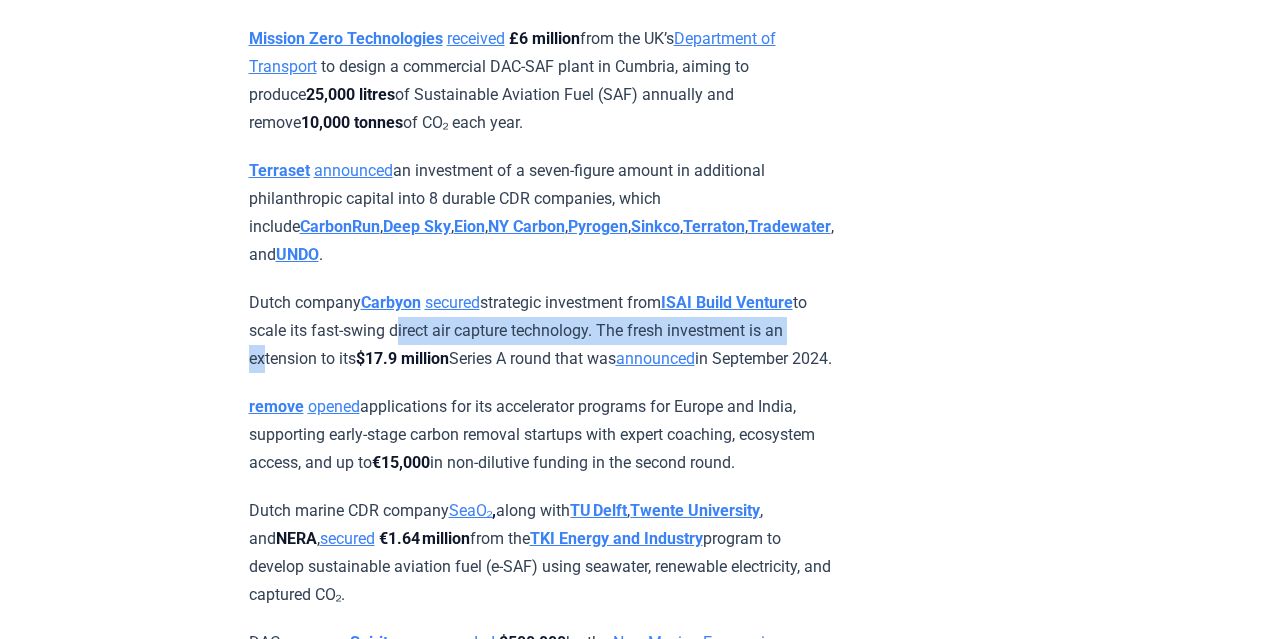 drag, startPoint x: 354, startPoint y: 327, endPoint x: 769, endPoint y: 329, distance: 415.00482 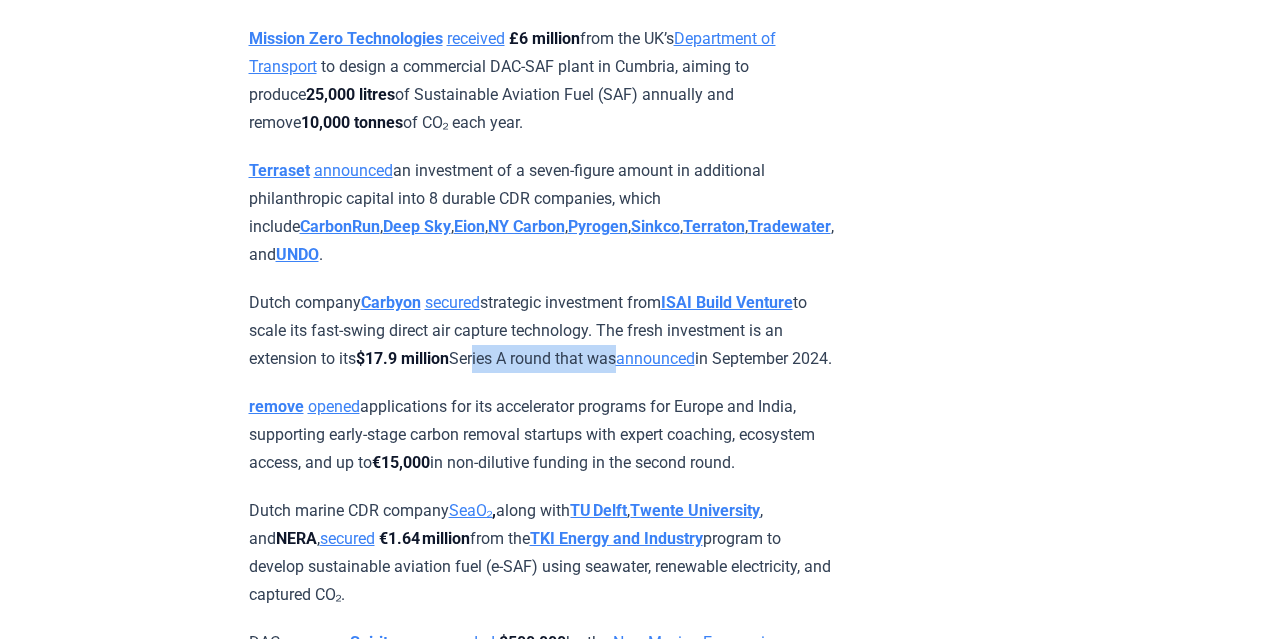 drag, startPoint x: 367, startPoint y: 362, endPoint x: 511, endPoint y: 362, distance: 144 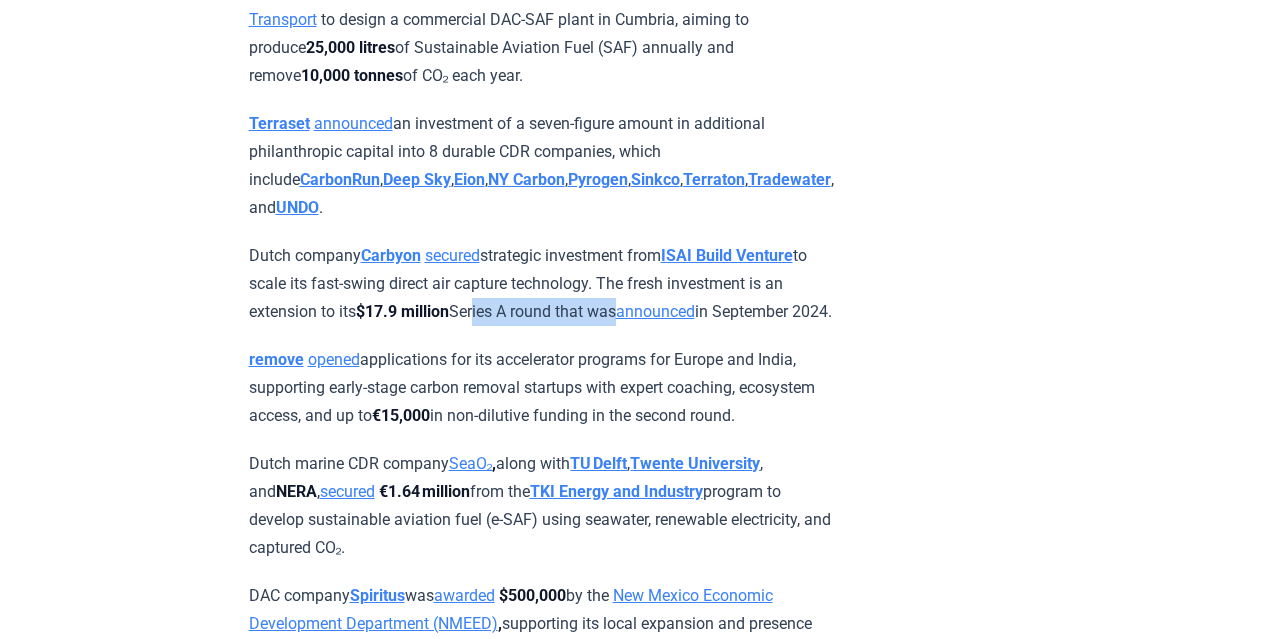 scroll, scrollTop: 5063, scrollLeft: 0, axis: vertical 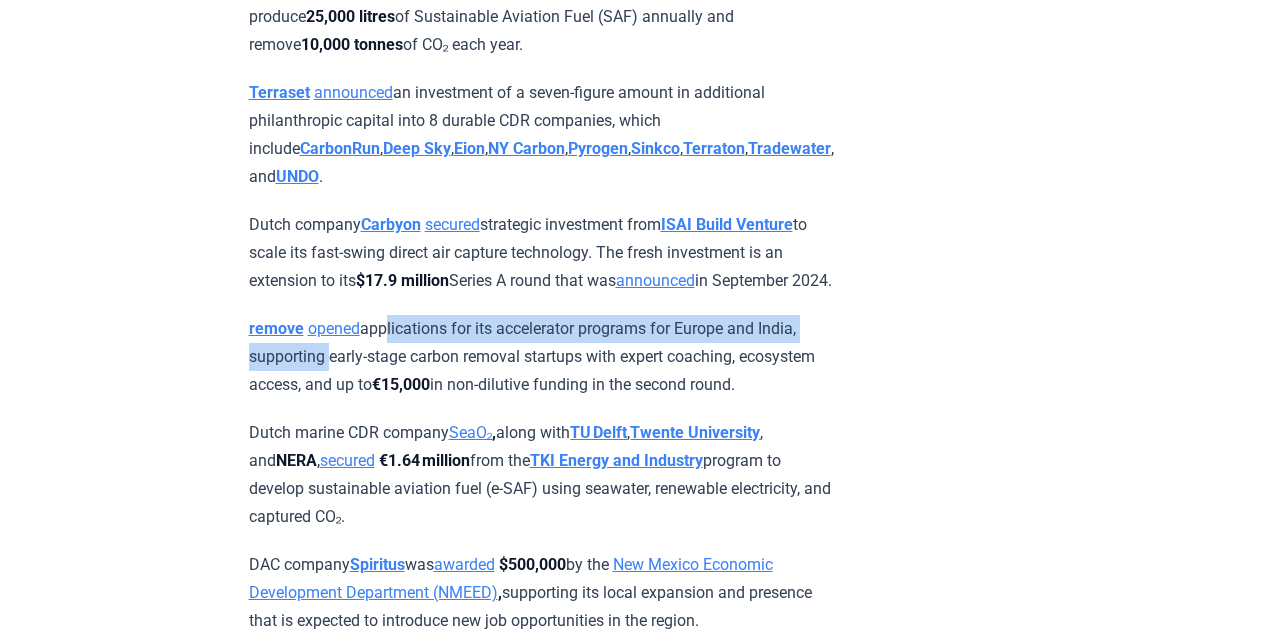 drag, startPoint x: 388, startPoint y: 329, endPoint x: 738, endPoint y: 327, distance: 350.0057 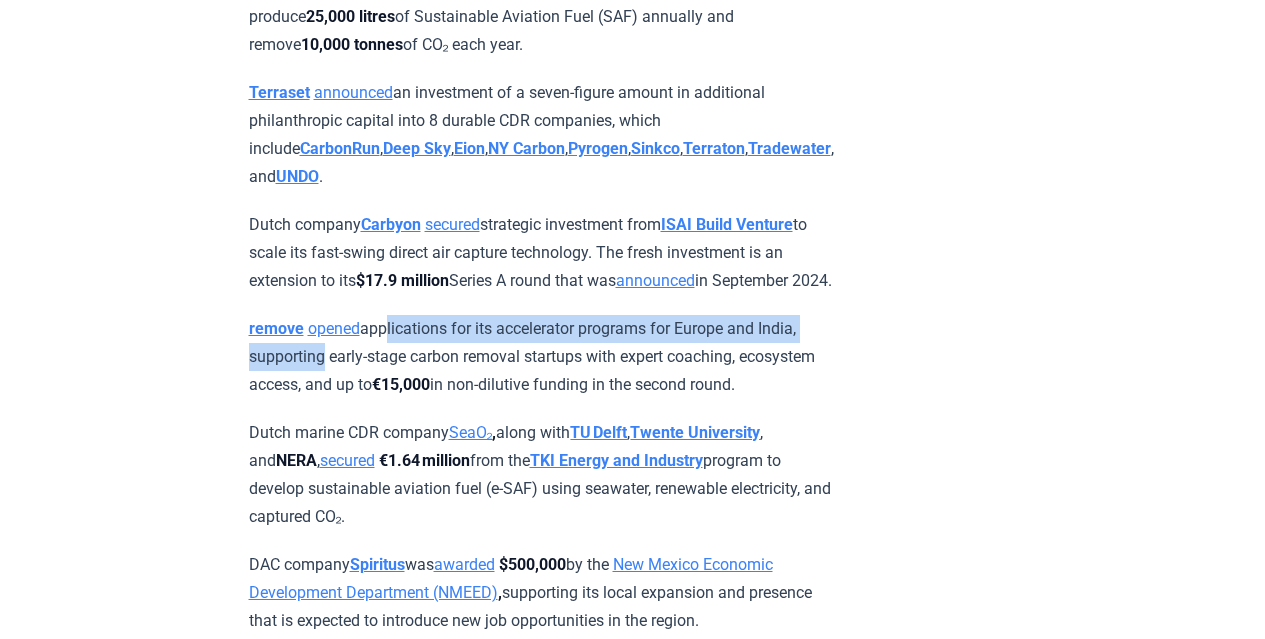 drag, startPoint x: 321, startPoint y: 353, endPoint x: 857, endPoint y: 358, distance: 536.0233 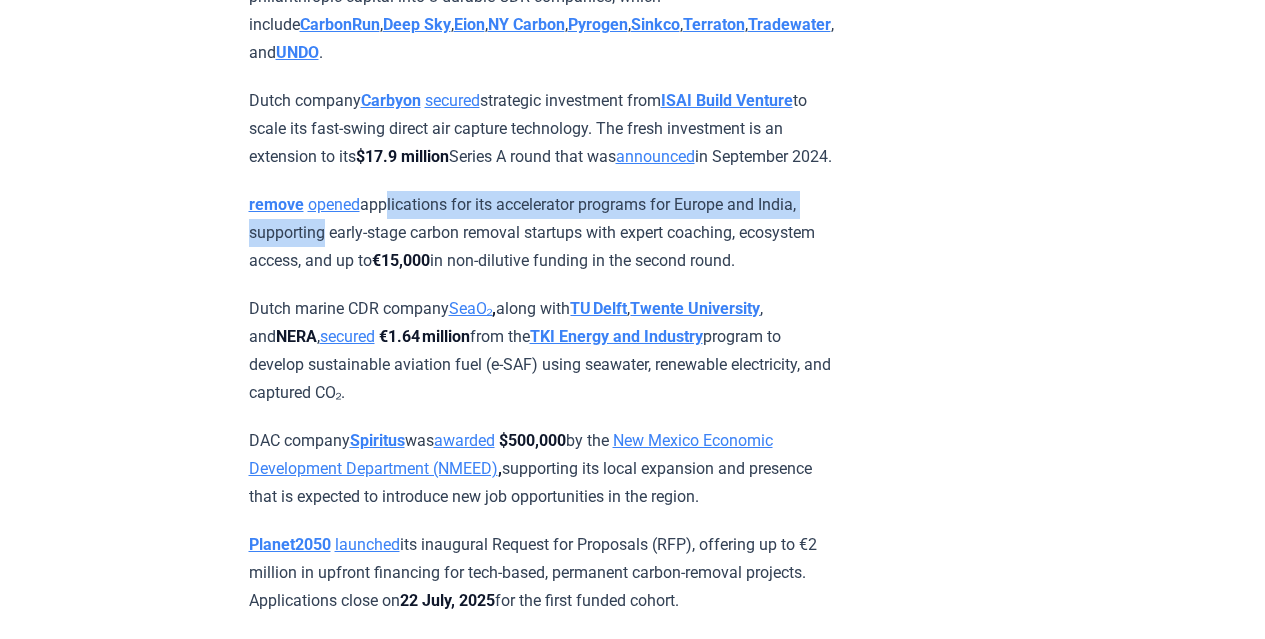 scroll, scrollTop: 5189, scrollLeft: 0, axis: vertical 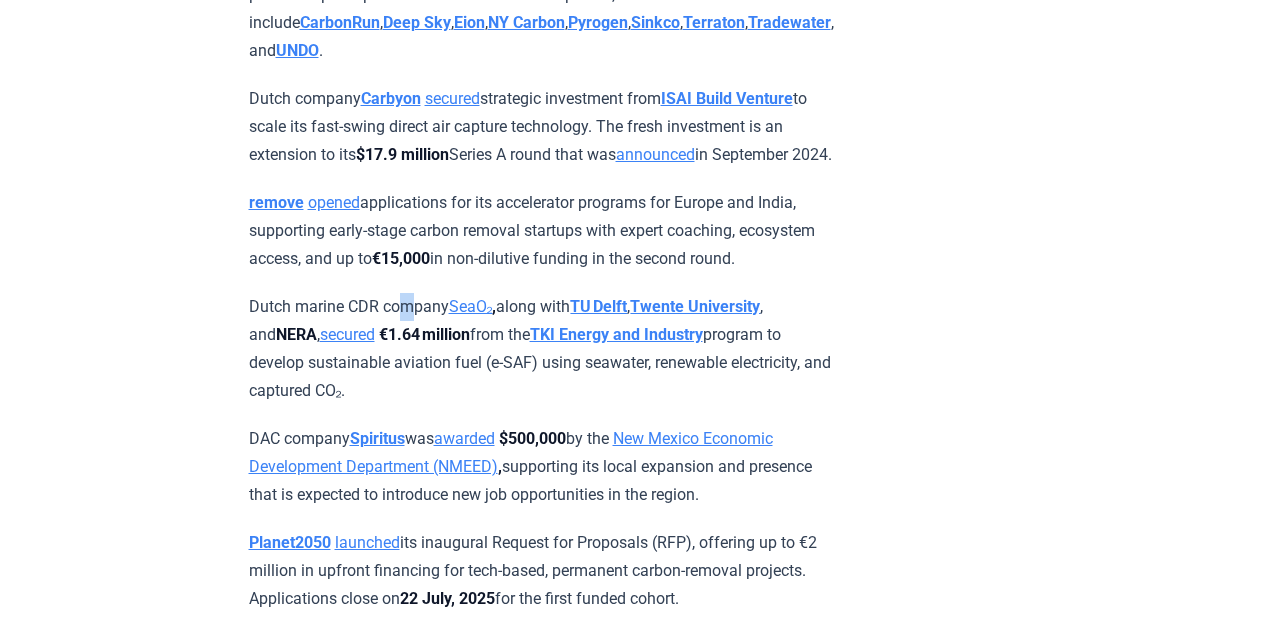 drag, startPoint x: 407, startPoint y: 307, endPoint x: 421, endPoint y: 307, distance: 14 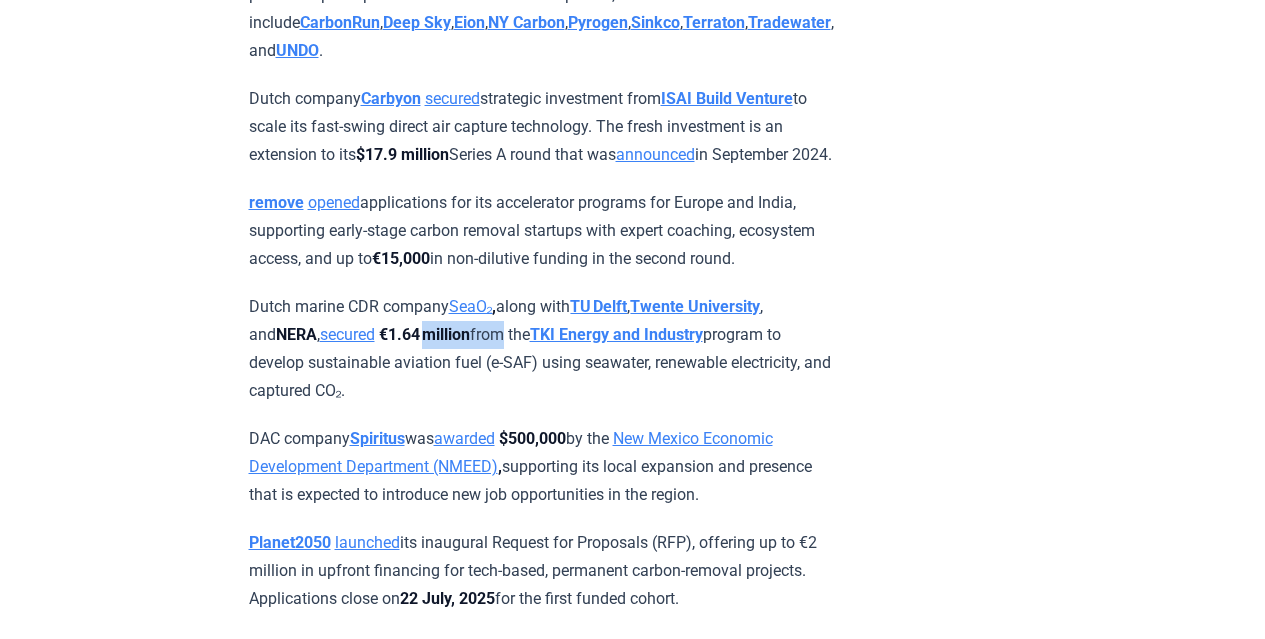 drag, startPoint x: 364, startPoint y: 330, endPoint x: 438, endPoint y: 335, distance: 74.168724 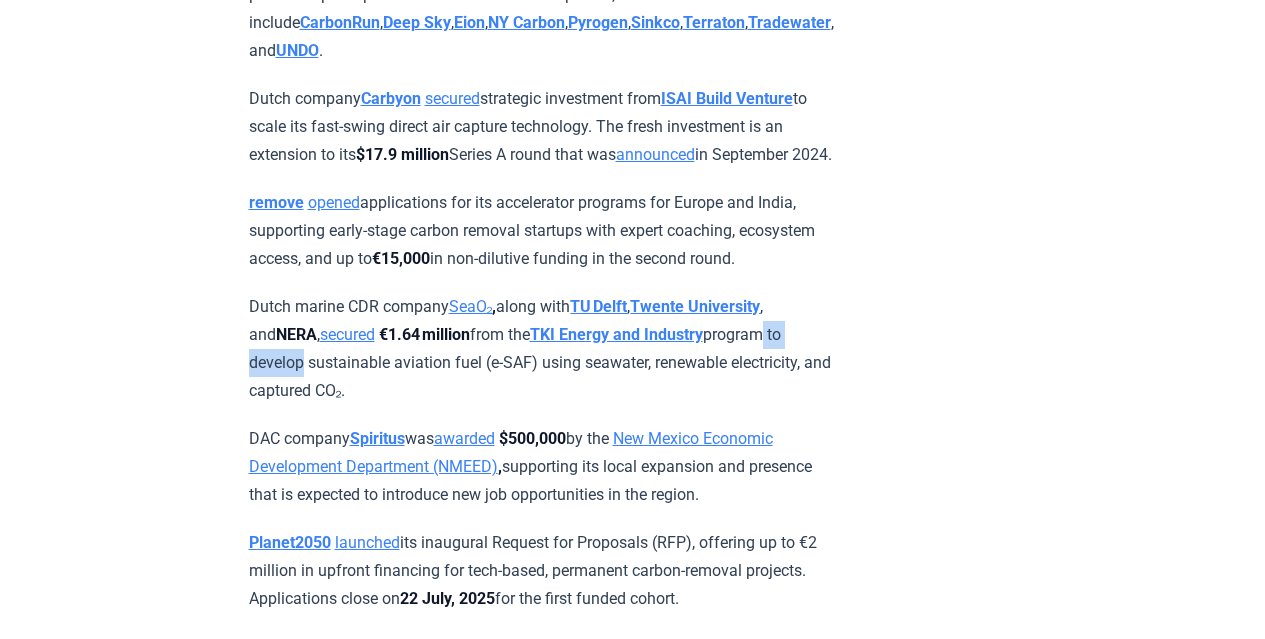drag, startPoint x: 714, startPoint y: 334, endPoint x: 795, endPoint y: 336, distance: 81.02469 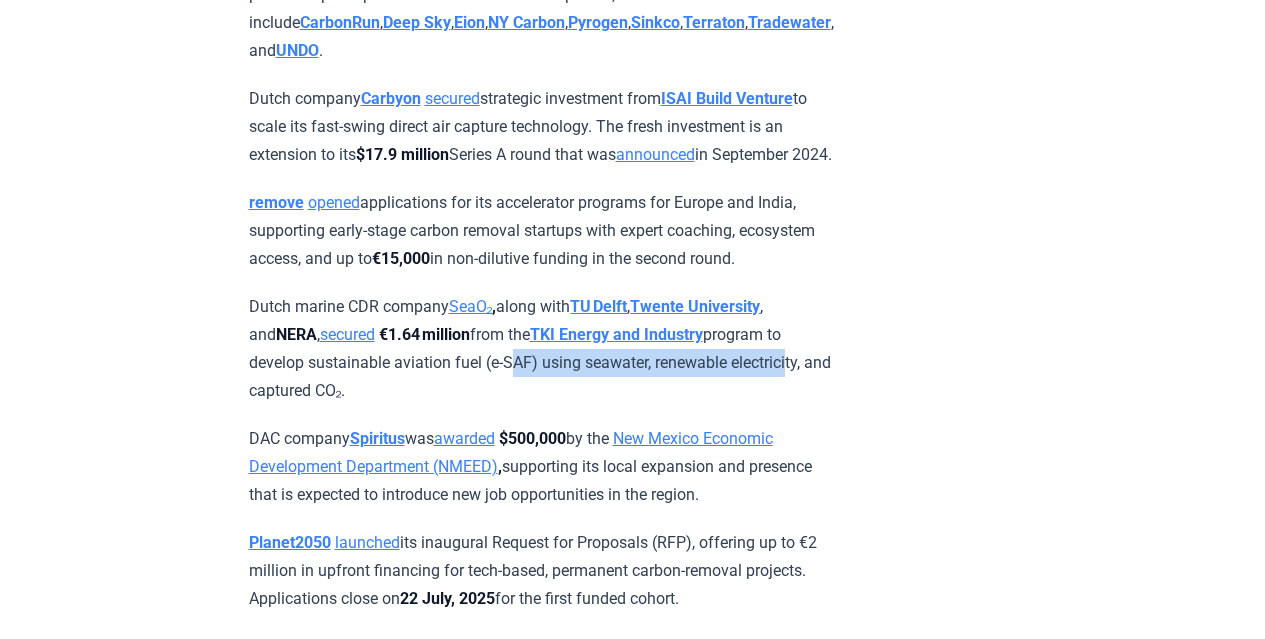 drag, startPoint x: 361, startPoint y: 354, endPoint x: 650, endPoint y: 362, distance: 289.11072 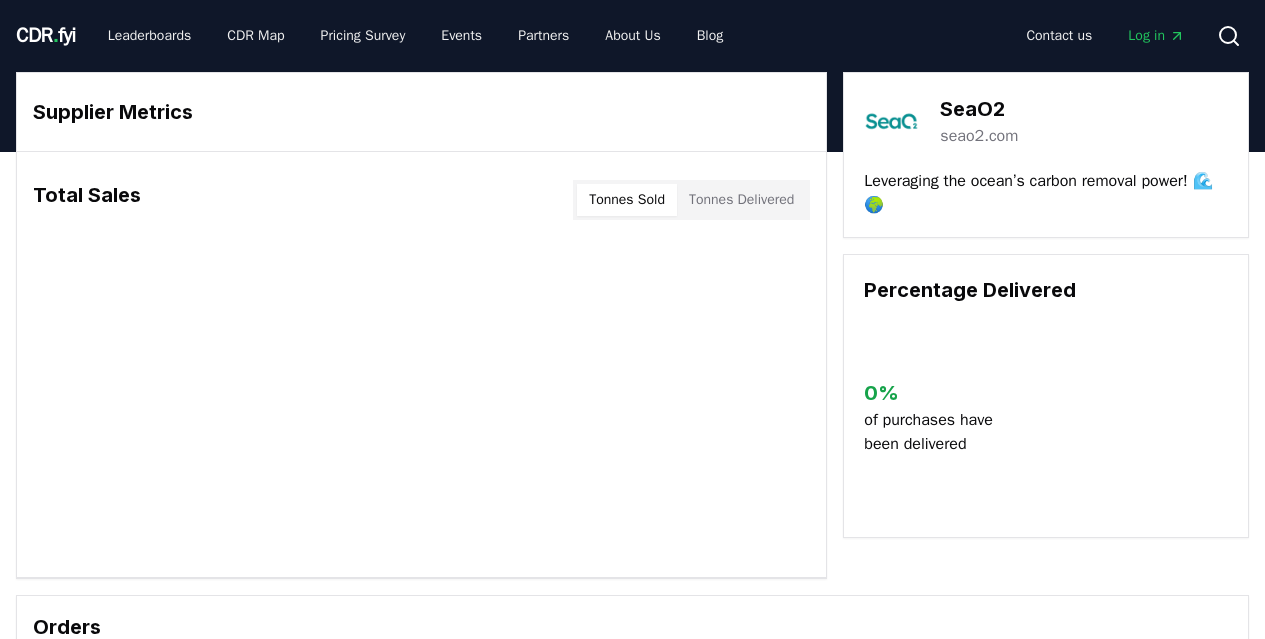 scroll, scrollTop: 0, scrollLeft: 0, axis: both 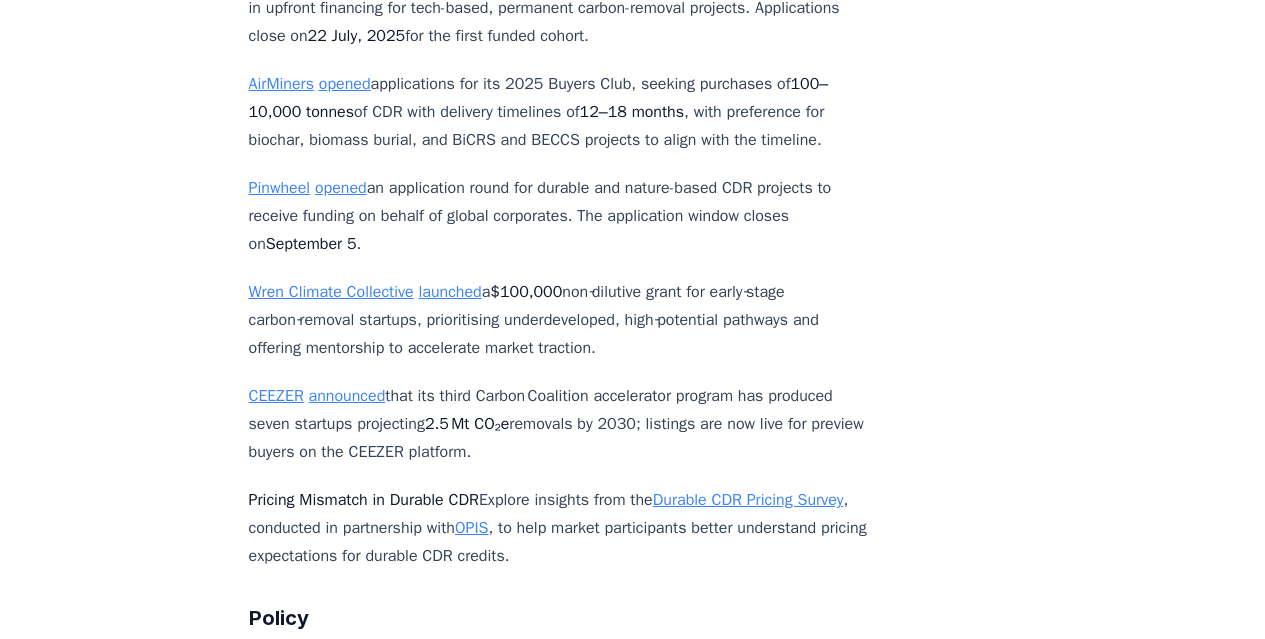 drag, startPoint x: 353, startPoint y: 343, endPoint x: 433, endPoint y: 344, distance: 80.00625 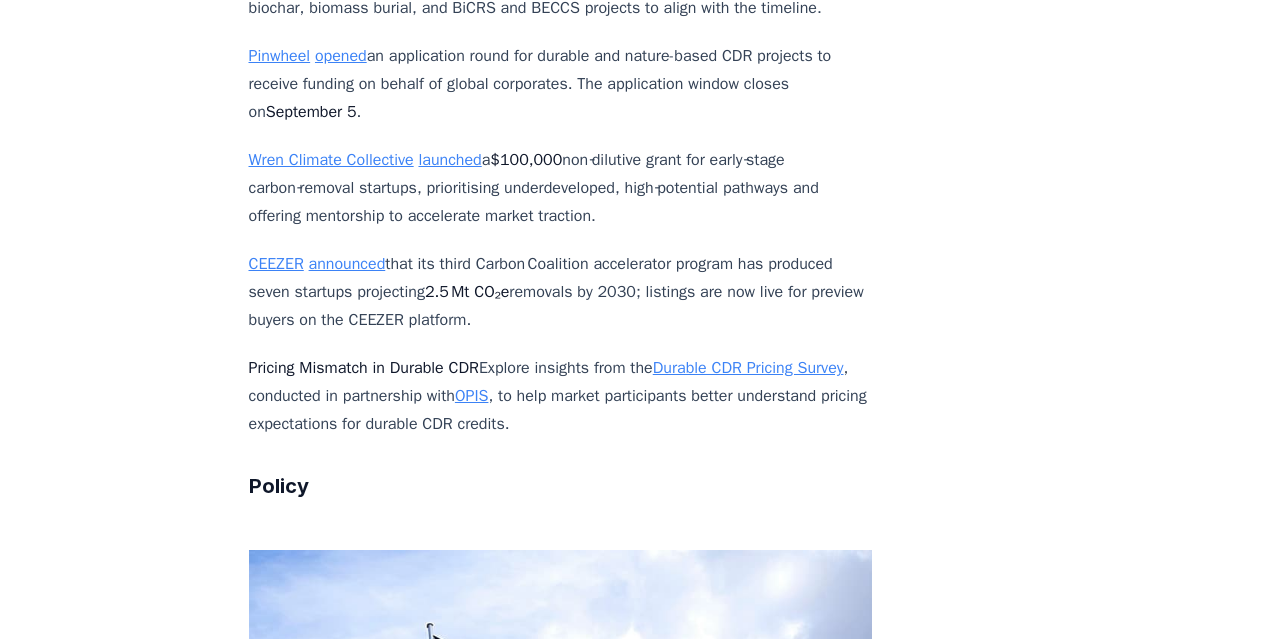 scroll, scrollTop: 5863, scrollLeft: 0, axis: vertical 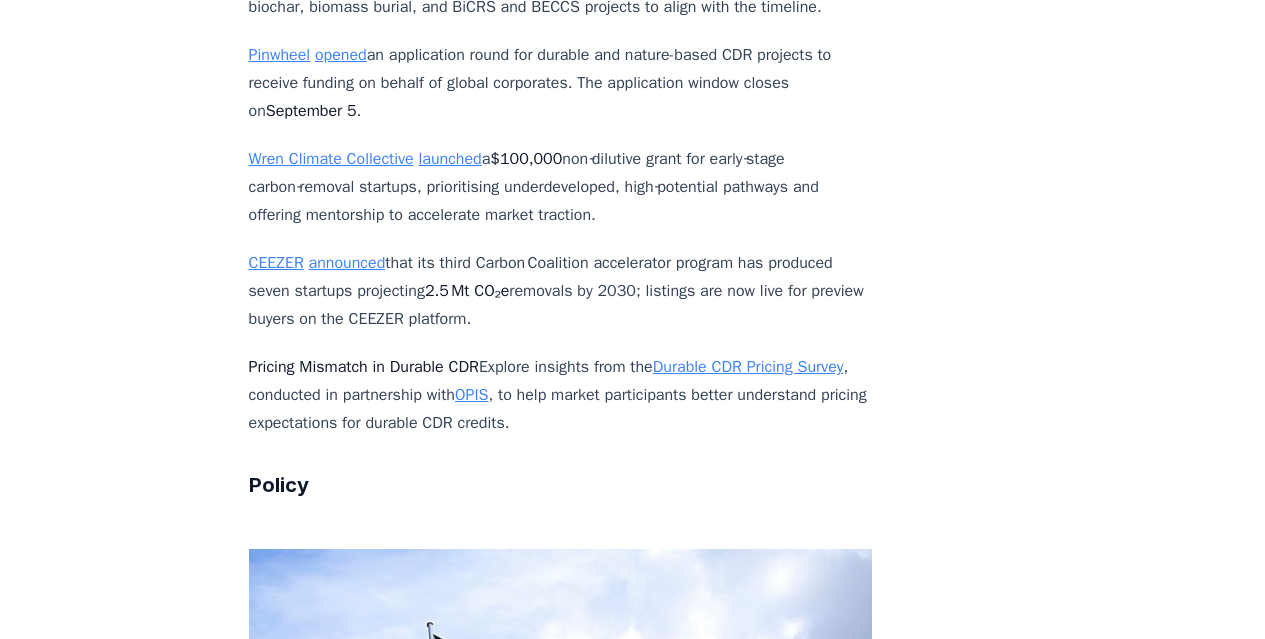 drag, startPoint x: 586, startPoint y: 339, endPoint x: 779, endPoint y: 349, distance: 193.2589 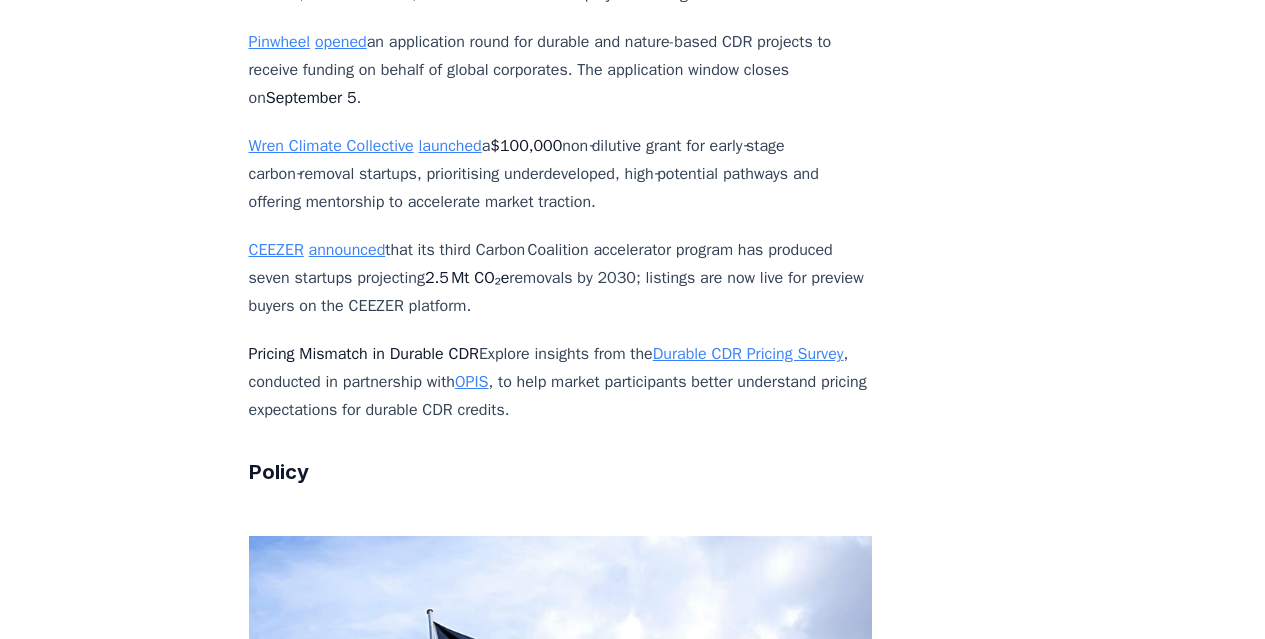 scroll, scrollTop: 5893, scrollLeft: 0, axis: vertical 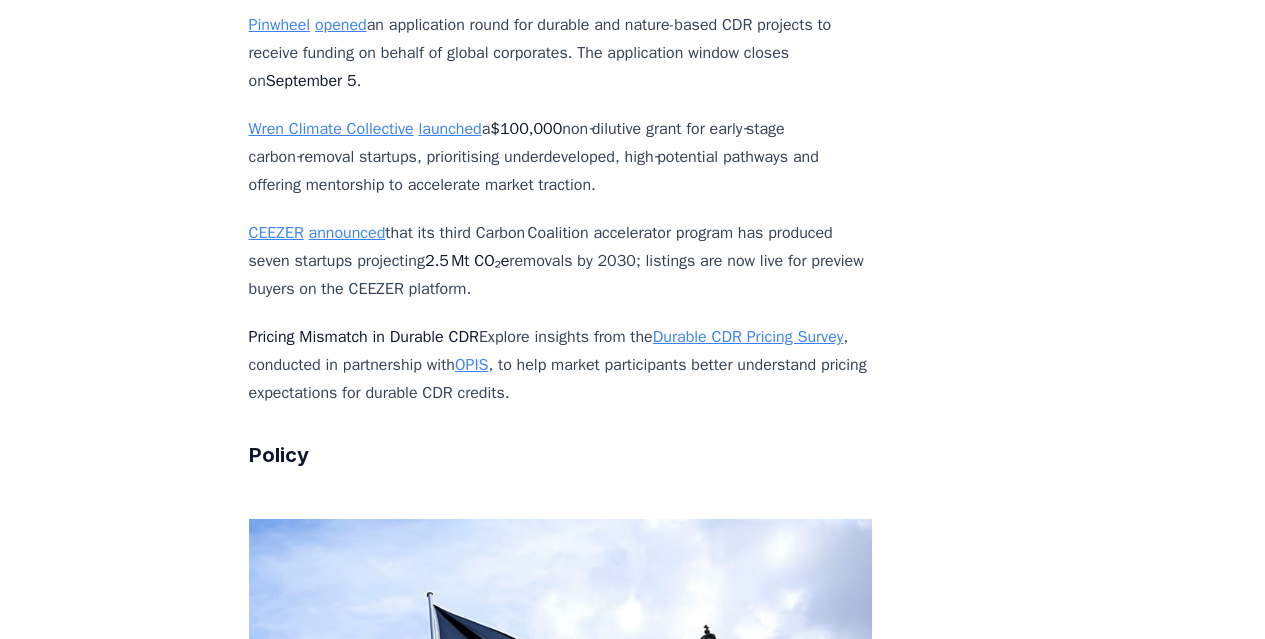 drag, startPoint x: 451, startPoint y: 391, endPoint x: 697, endPoint y: 388, distance: 246.0183 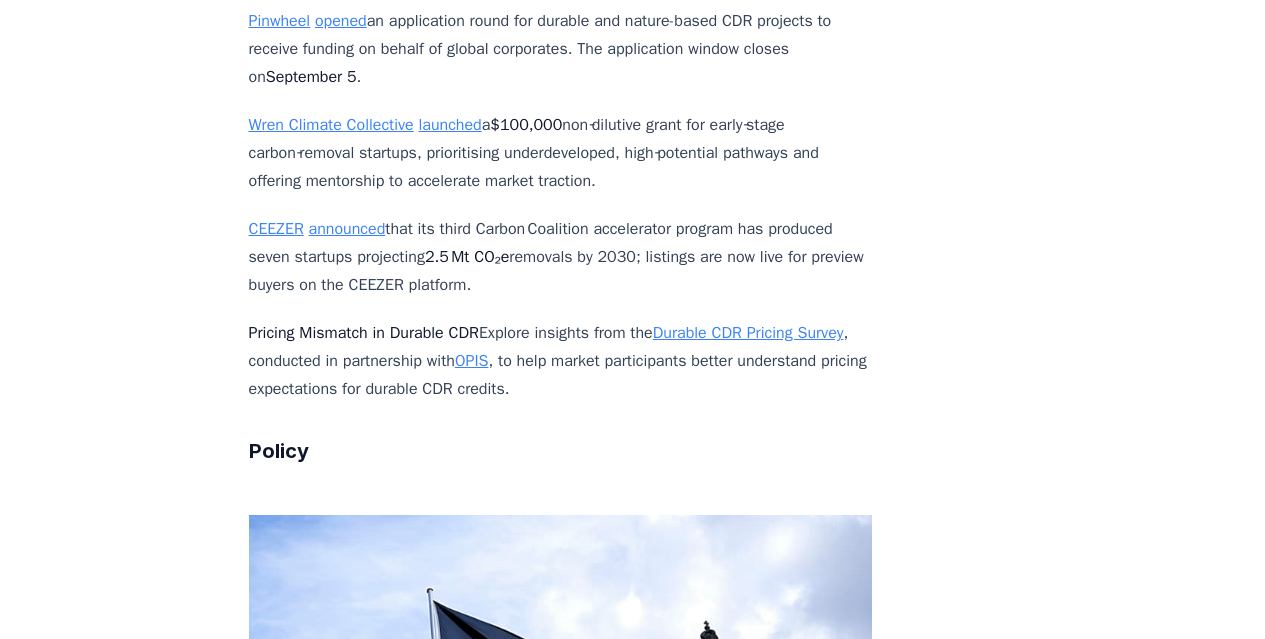 drag, startPoint x: 351, startPoint y: 416, endPoint x: 496, endPoint y: 416, distance: 145 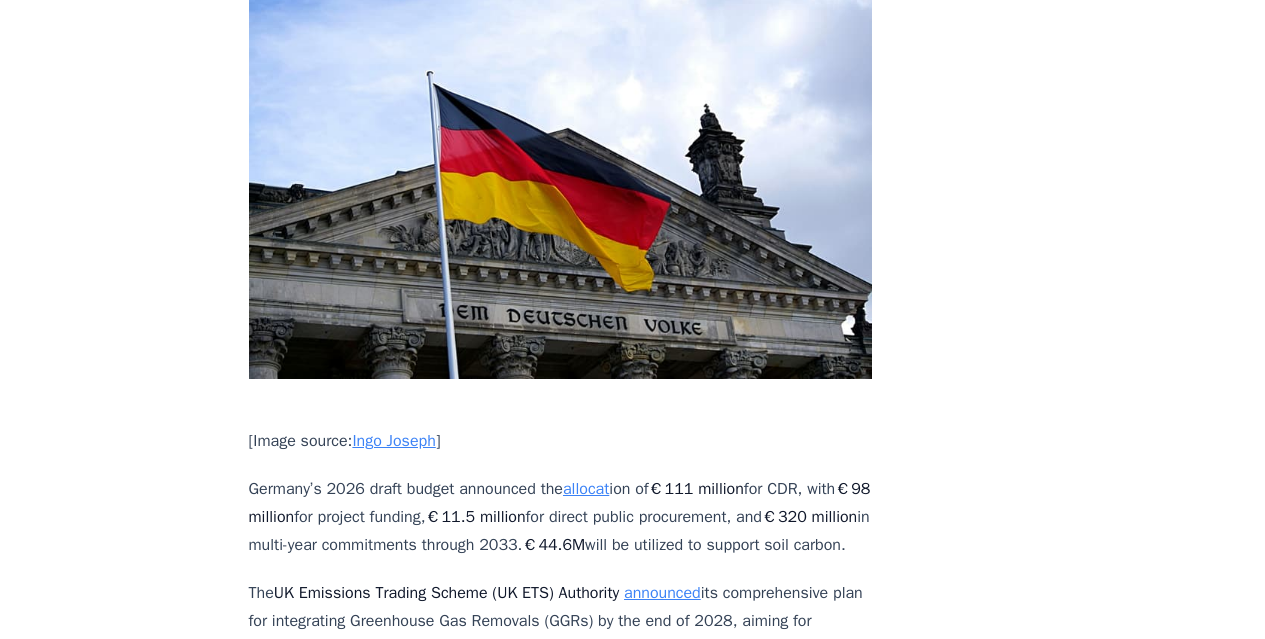 scroll, scrollTop: 6435, scrollLeft: 0, axis: vertical 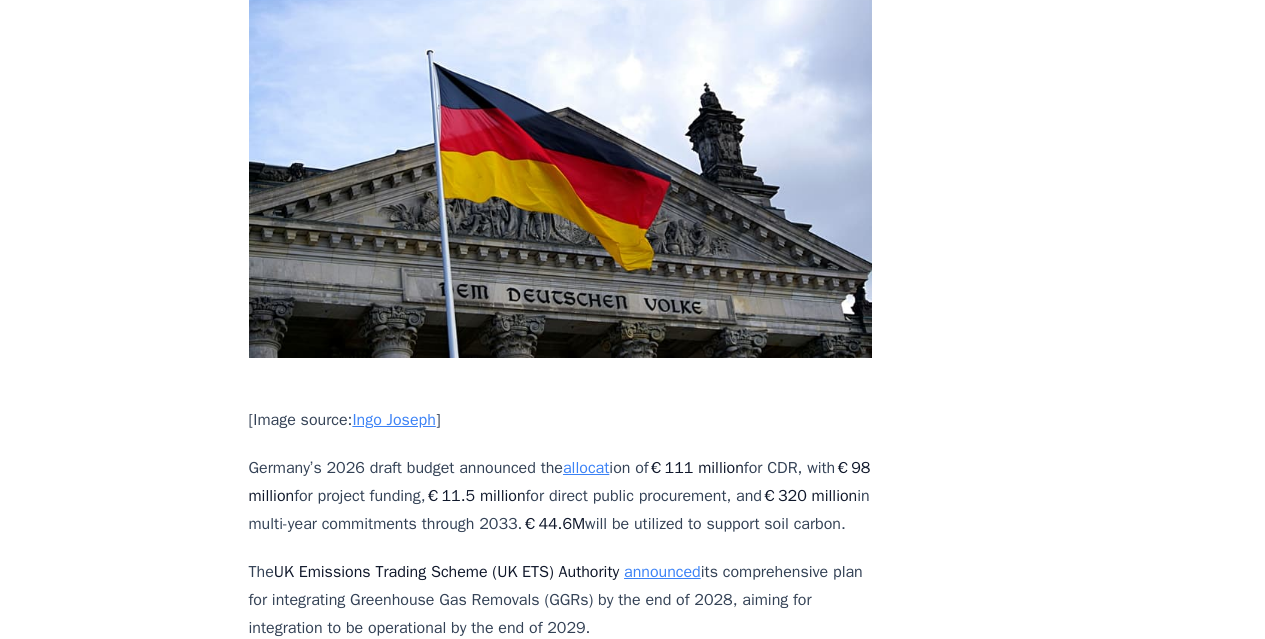 drag, startPoint x: 352, startPoint y: 375, endPoint x: 600, endPoint y: 369, distance: 248.07257 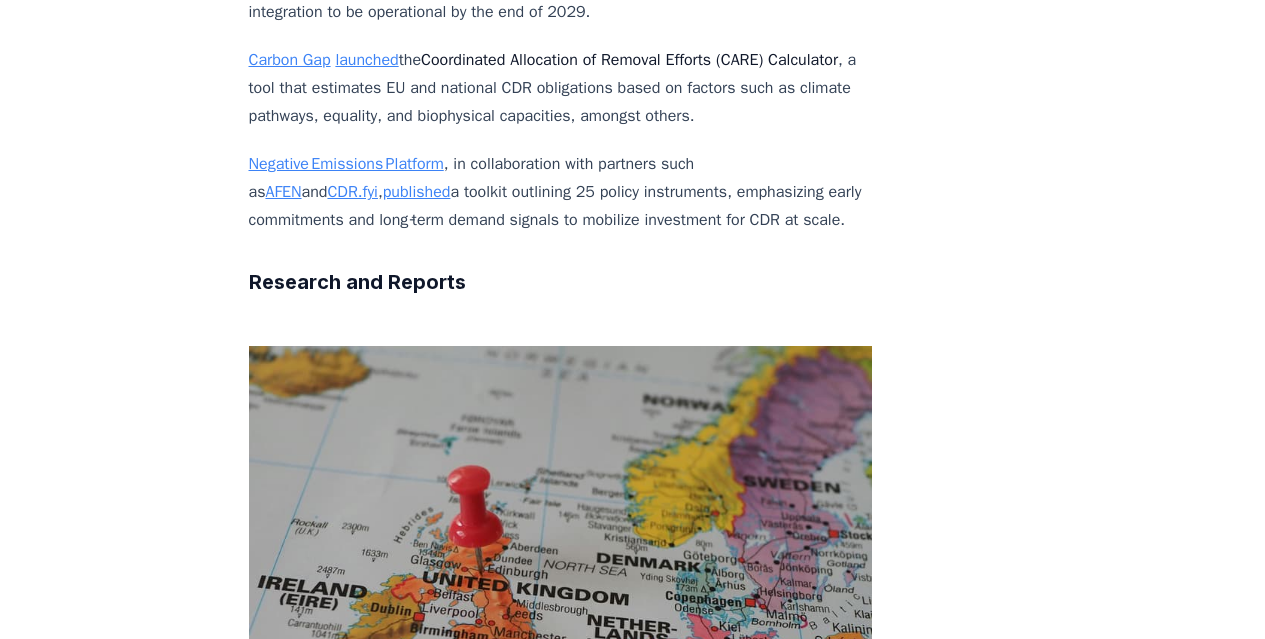 scroll, scrollTop: 7078, scrollLeft: 0, axis: vertical 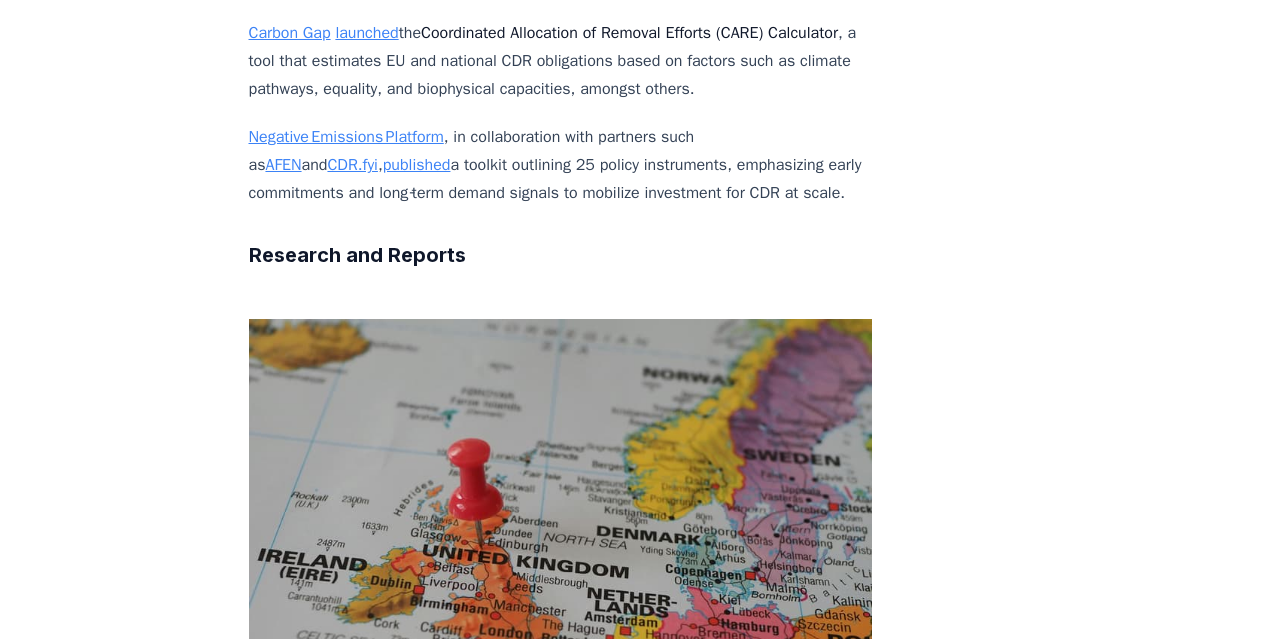 drag, startPoint x: 374, startPoint y: 414, endPoint x: 519, endPoint y: 414, distance: 145 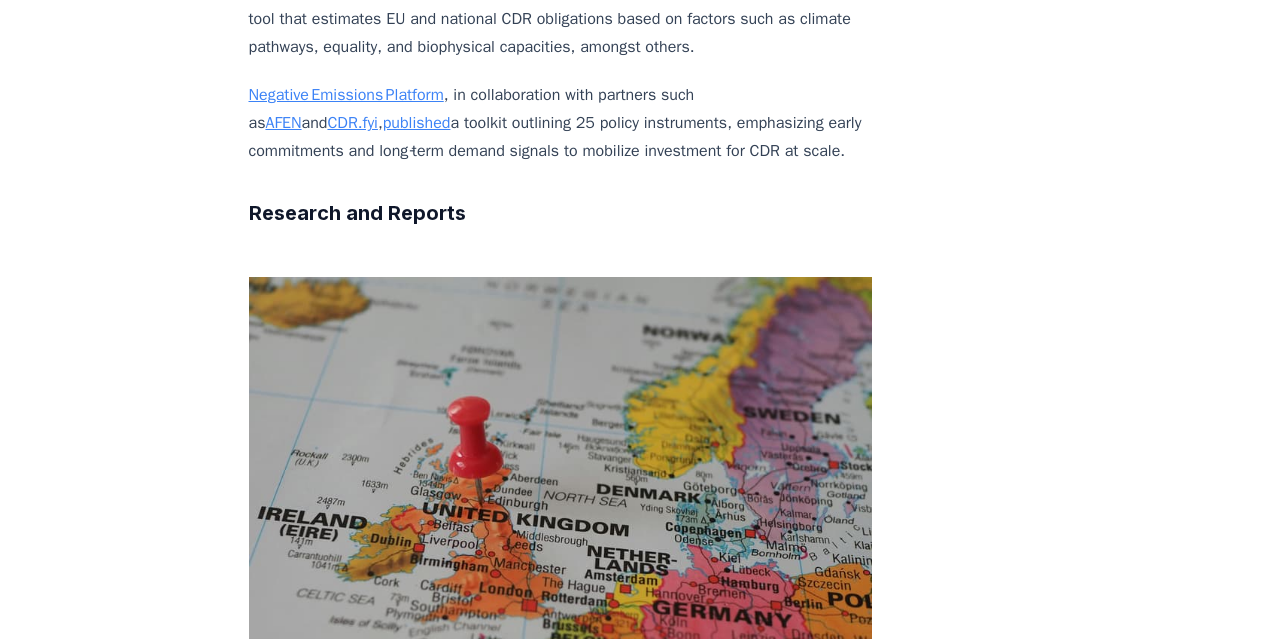 scroll, scrollTop: 7160, scrollLeft: 0, axis: vertical 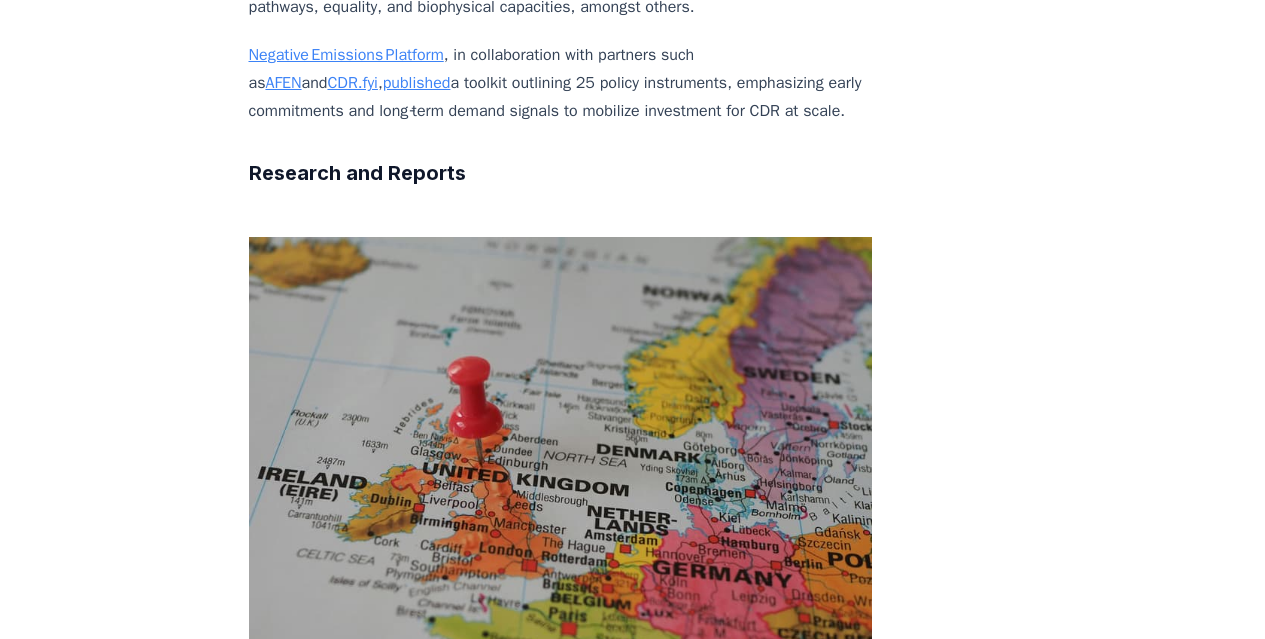 drag, startPoint x: 313, startPoint y: 436, endPoint x: 621, endPoint y: 439, distance: 308.01462 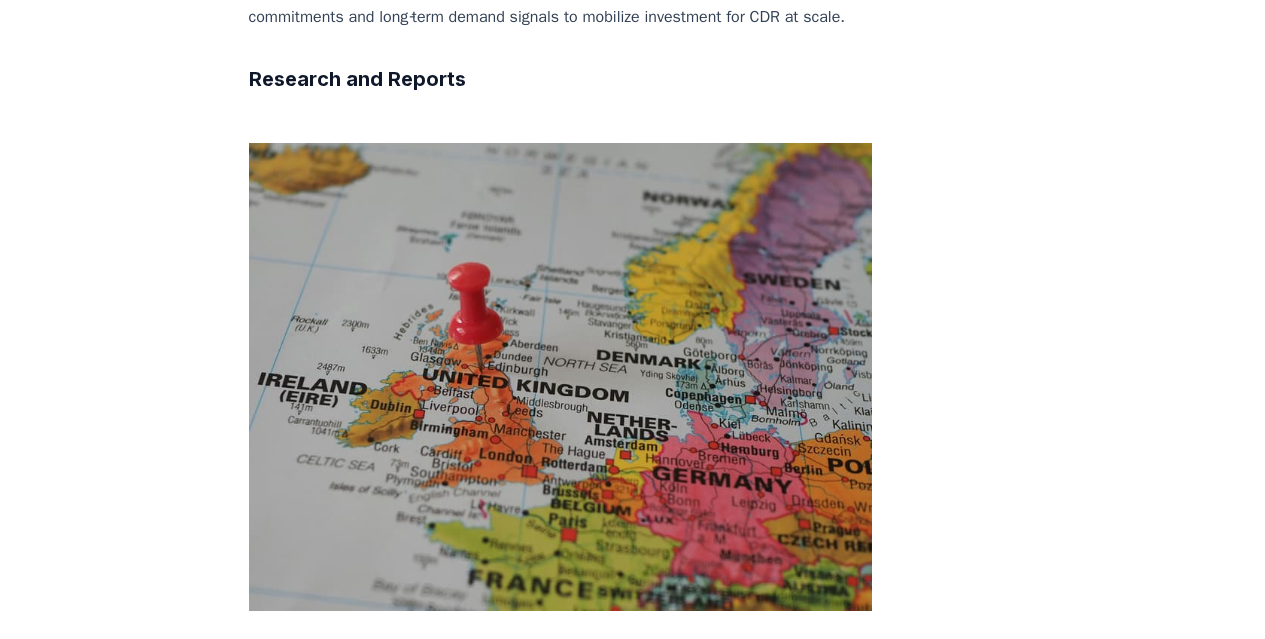 scroll, scrollTop: 7274, scrollLeft: 0, axis: vertical 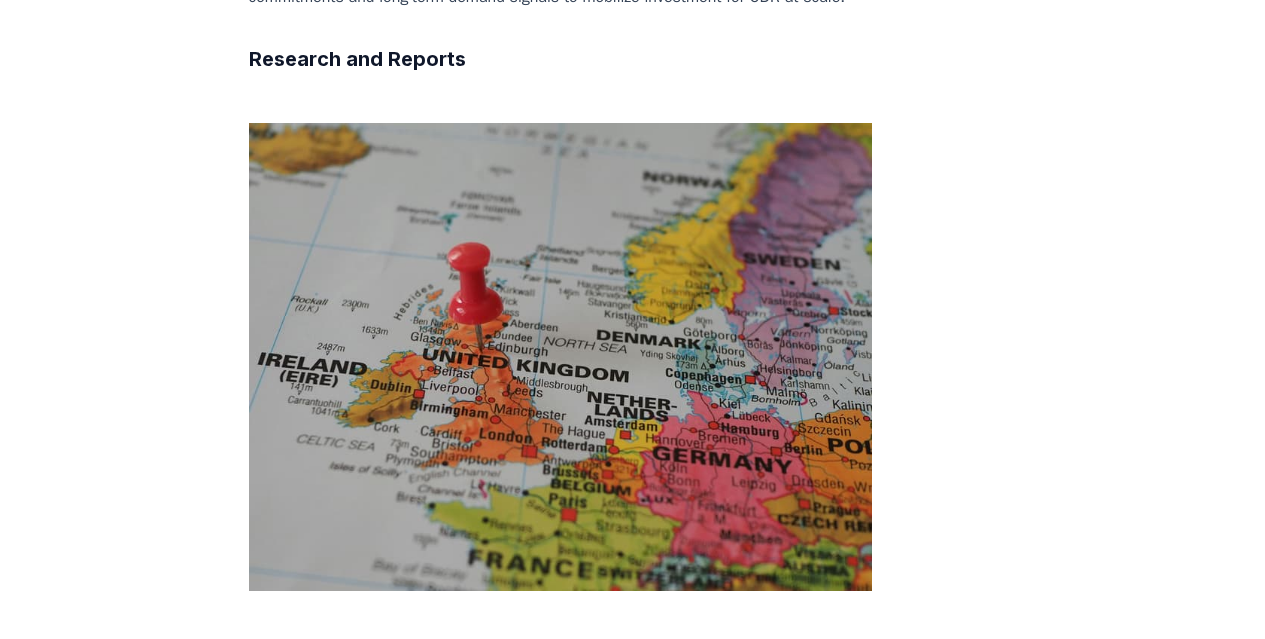 drag, startPoint x: 455, startPoint y: 424, endPoint x: 833, endPoint y: 425, distance: 378.0013 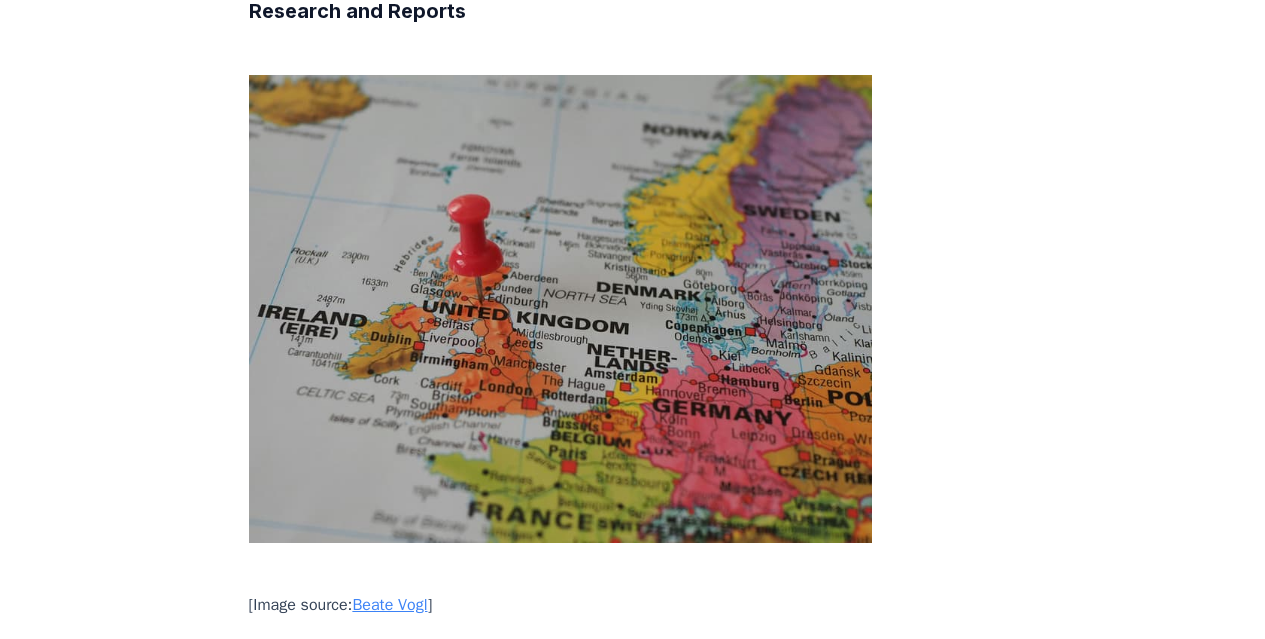 scroll, scrollTop: 7323, scrollLeft: 0, axis: vertical 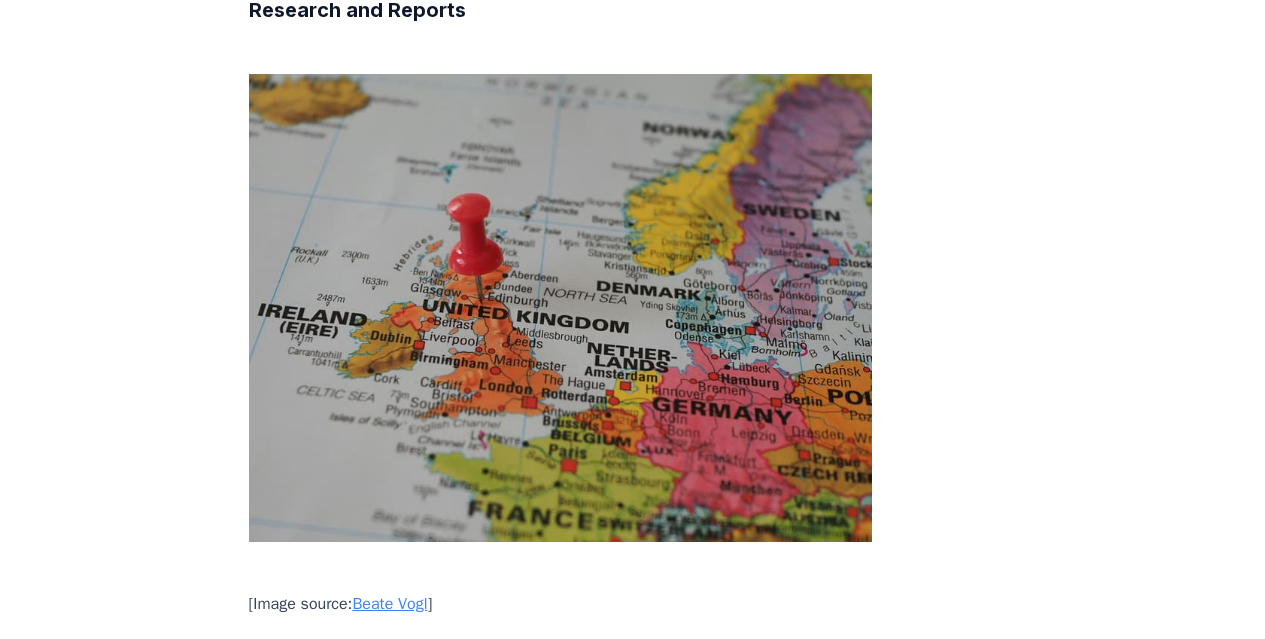 drag, startPoint x: 503, startPoint y: 482, endPoint x: 742, endPoint y: 482, distance: 239 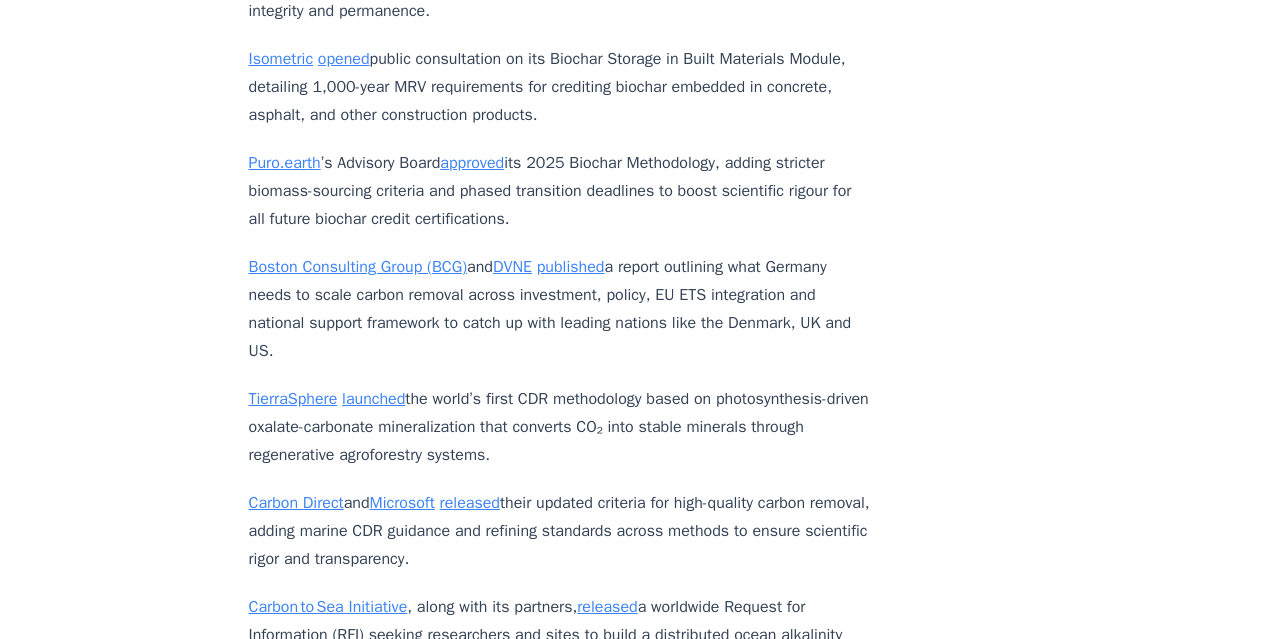 scroll, scrollTop: 8238, scrollLeft: 0, axis: vertical 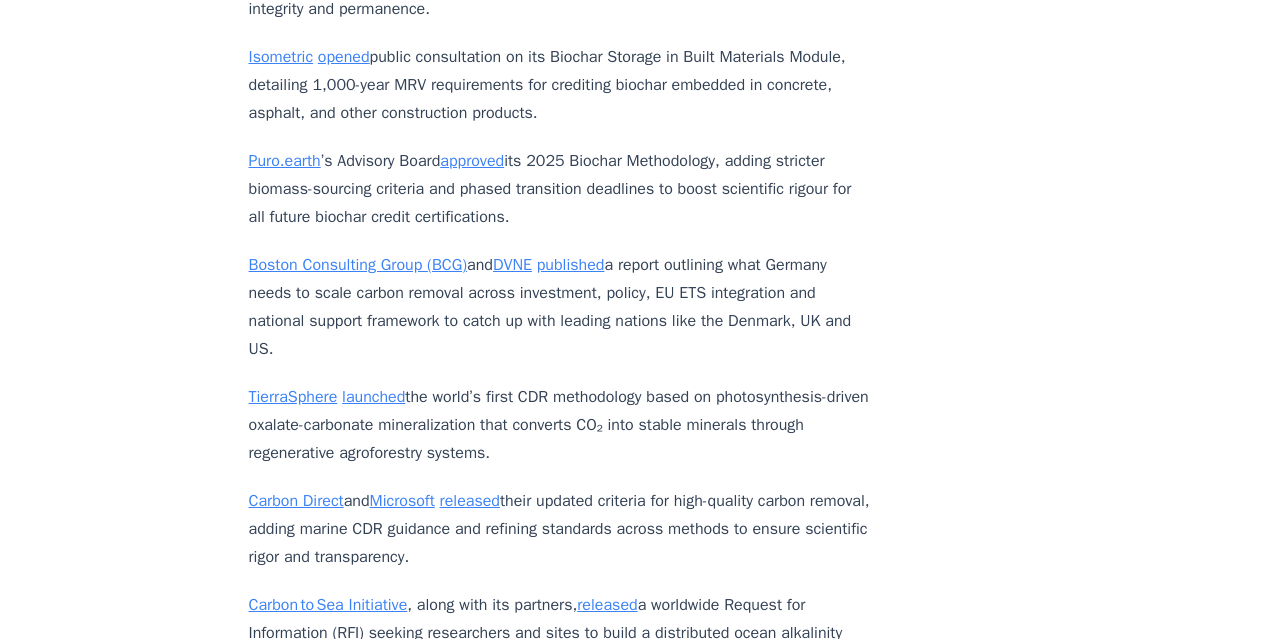 drag, startPoint x: 359, startPoint y: 394, endPoint x: 509, endPoint y: 394, distance: 150 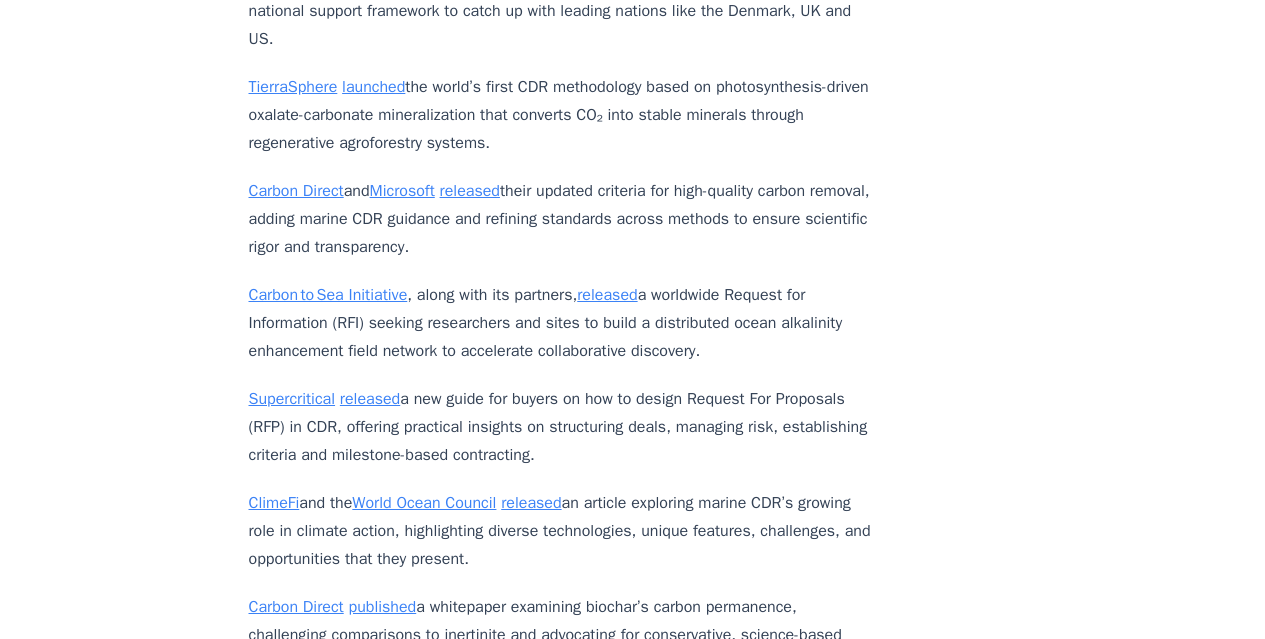 scroll, scrollTop: 8525, scrollLeft: 0, axis: vertical 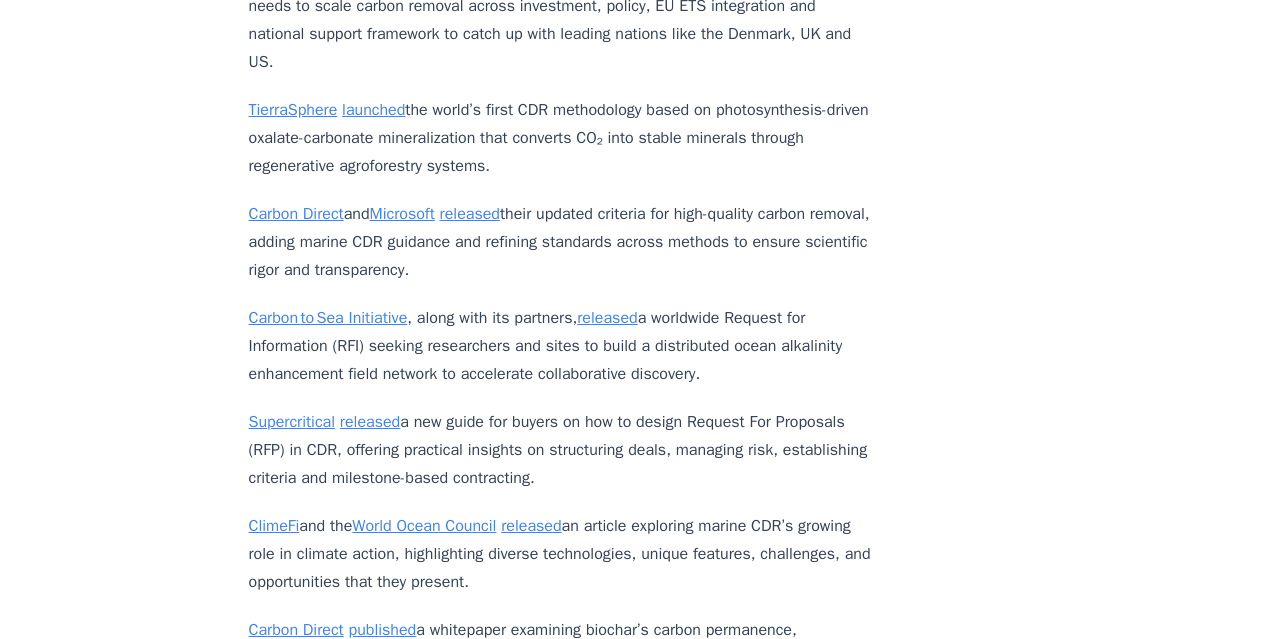 drag, startPoint x: 480, startPoint y: 173, endPoint x: 700, endPoint y: 178, distance: 220.05681 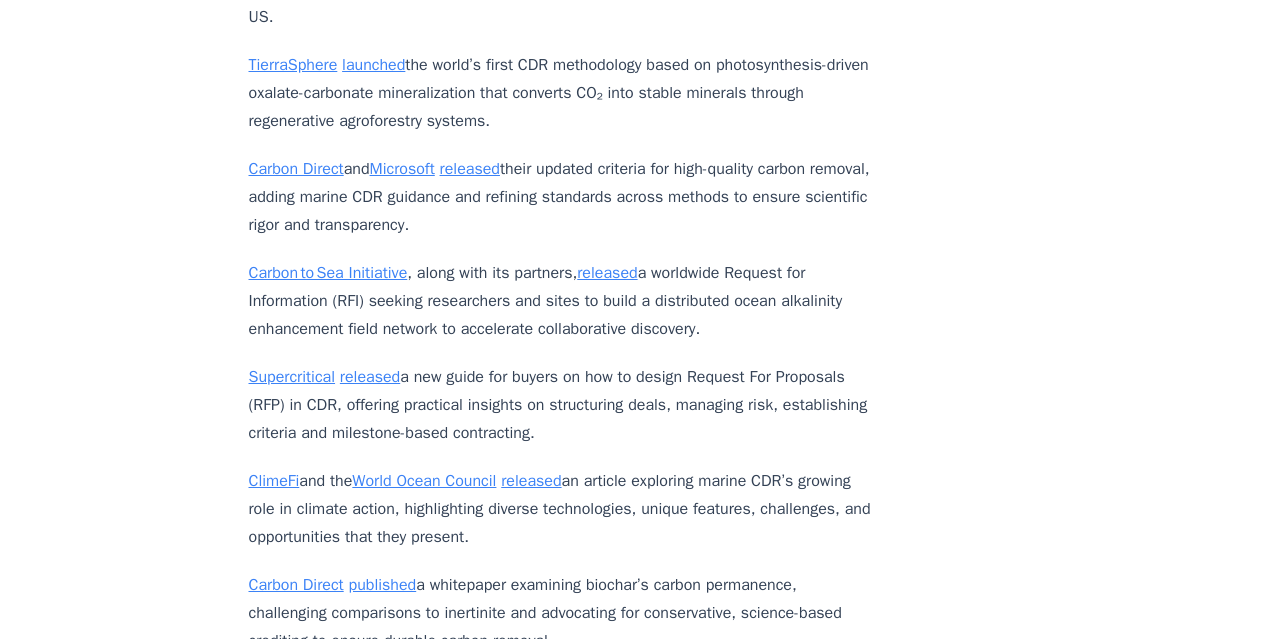 scroll, scrollTop: 8610, scrollLeft: 0, axis: vertical 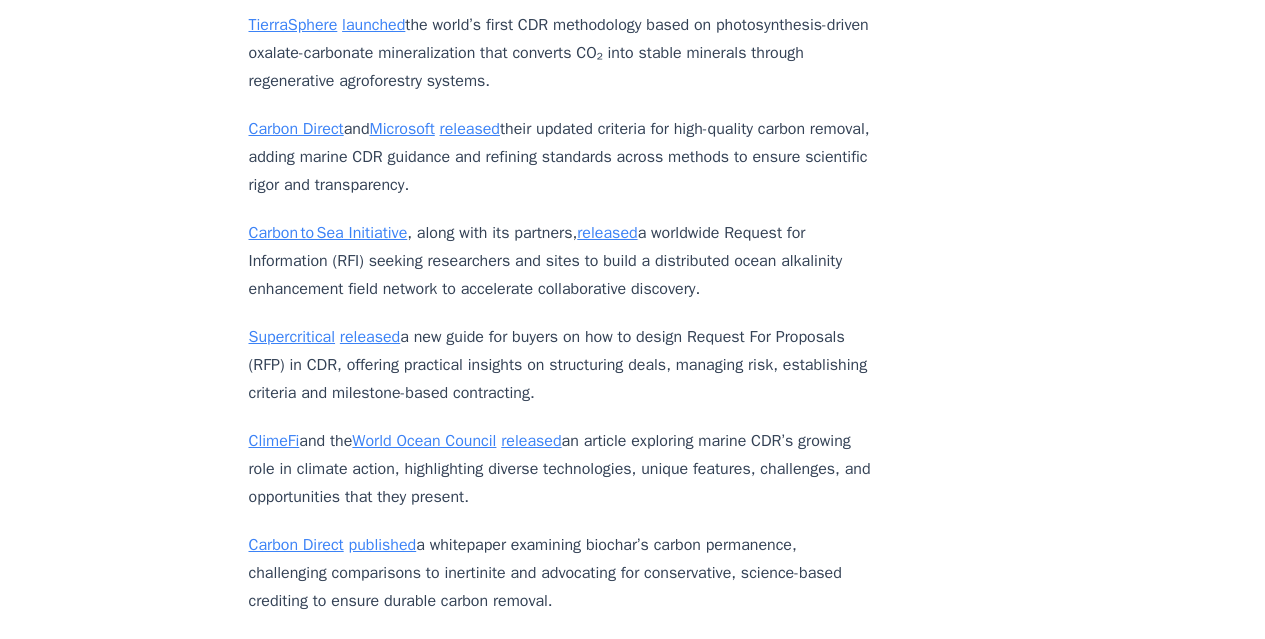 drag, startPoint x: 427, startPoint y: 300, endPoint x: 874, endPoint y: 310, distance: 447.11185 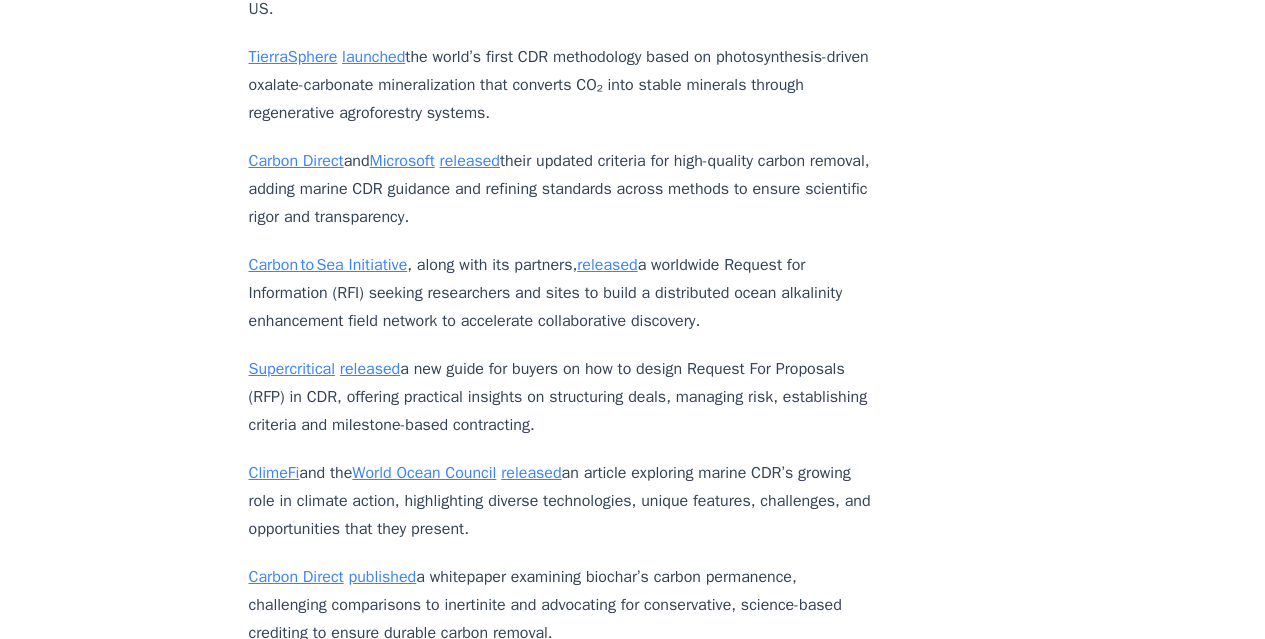 scroll, scrollTop: 8574, scrollLeft: 0, axis: vertical 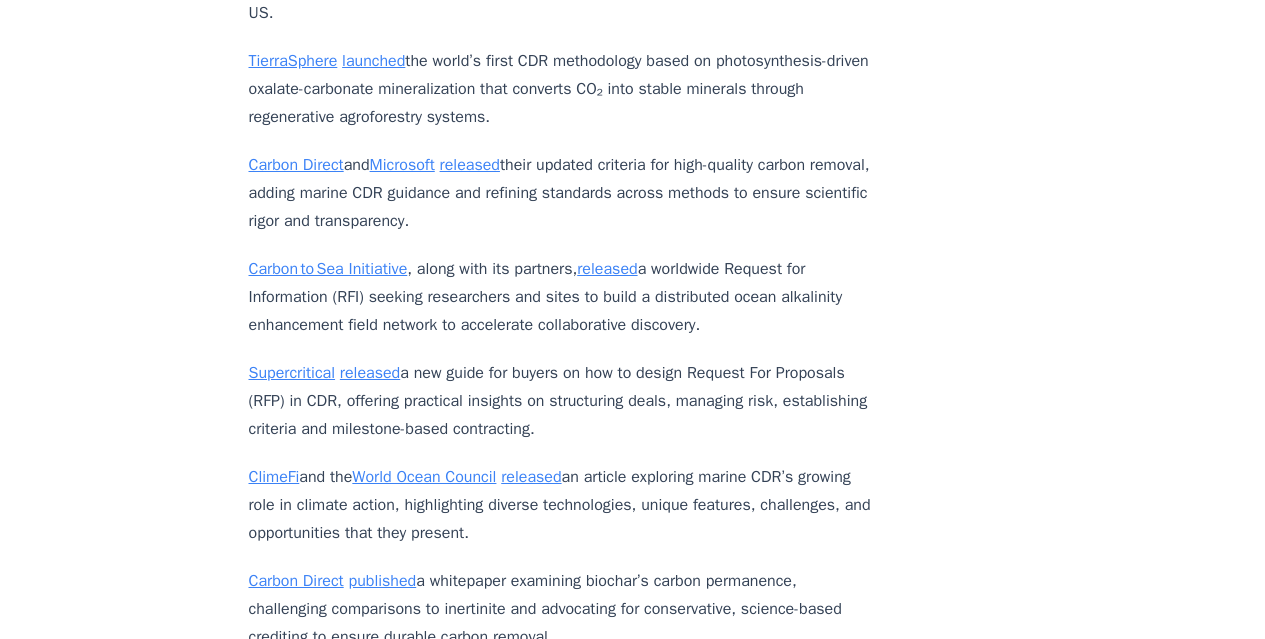 drag, startPoint x: 462, startPoint y: 128, endPoint x: 542, endPoint y: 127, distance: 80.00625 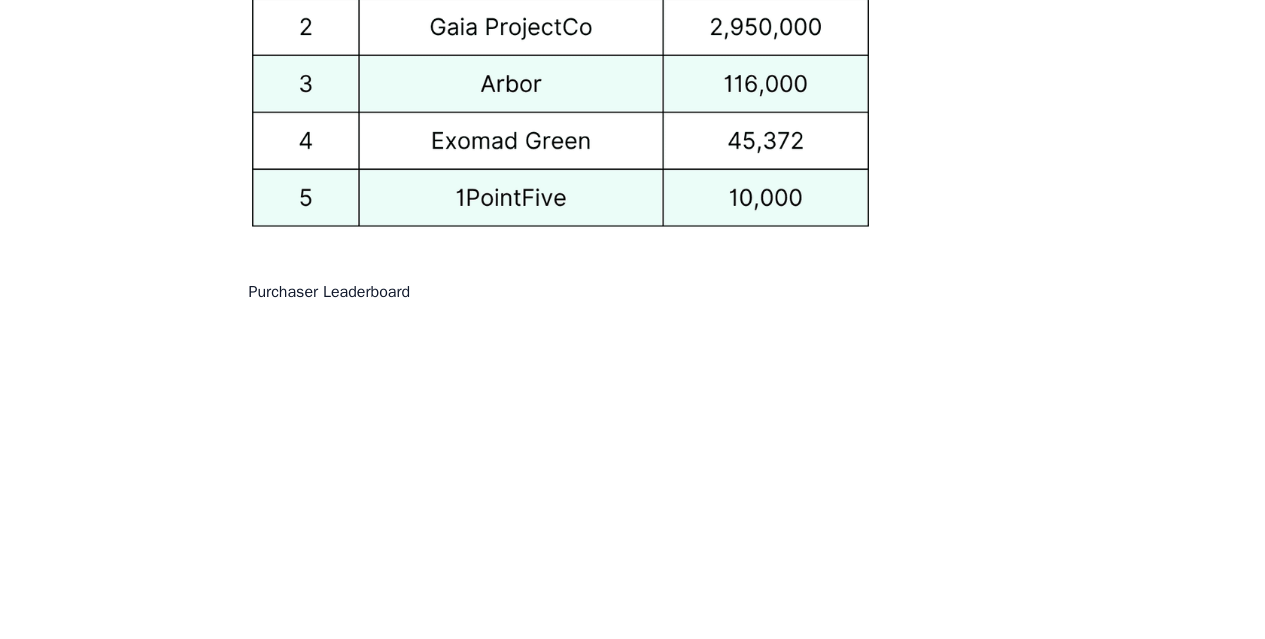 scroll, scrollTop: 9649, scrollLeft: 0, axis: vertical 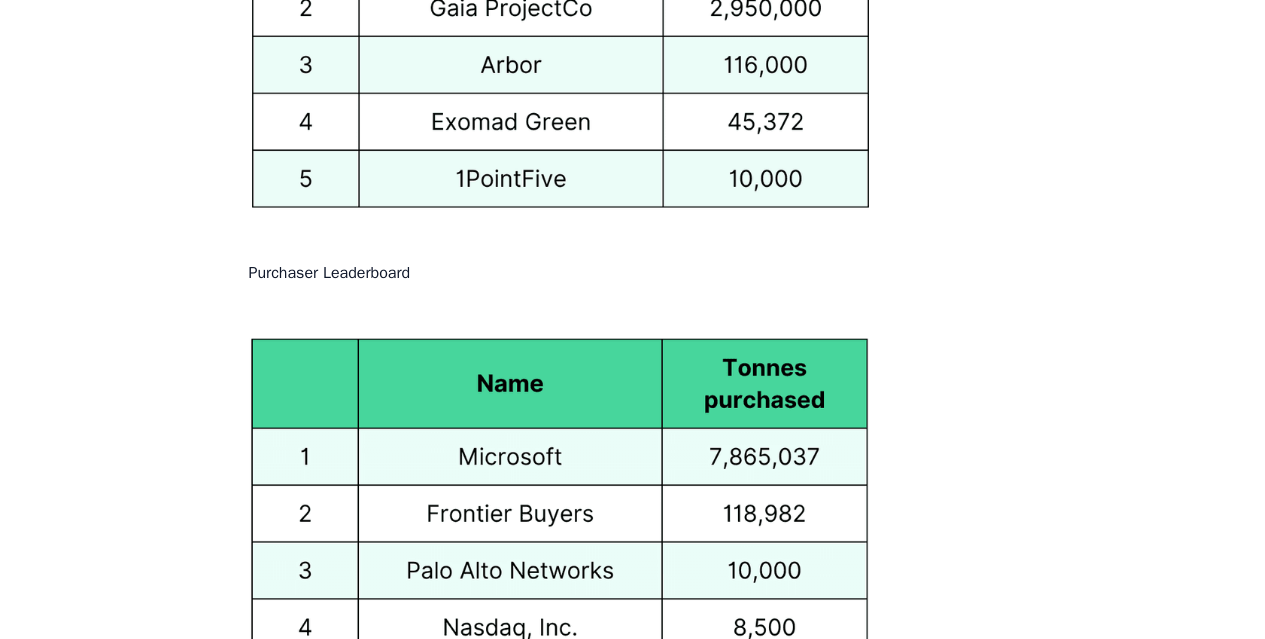 drag, startPoint x: 321, startPoint y: 213, endPoint x: 609, endPoint y: 204, distance: 288.1406 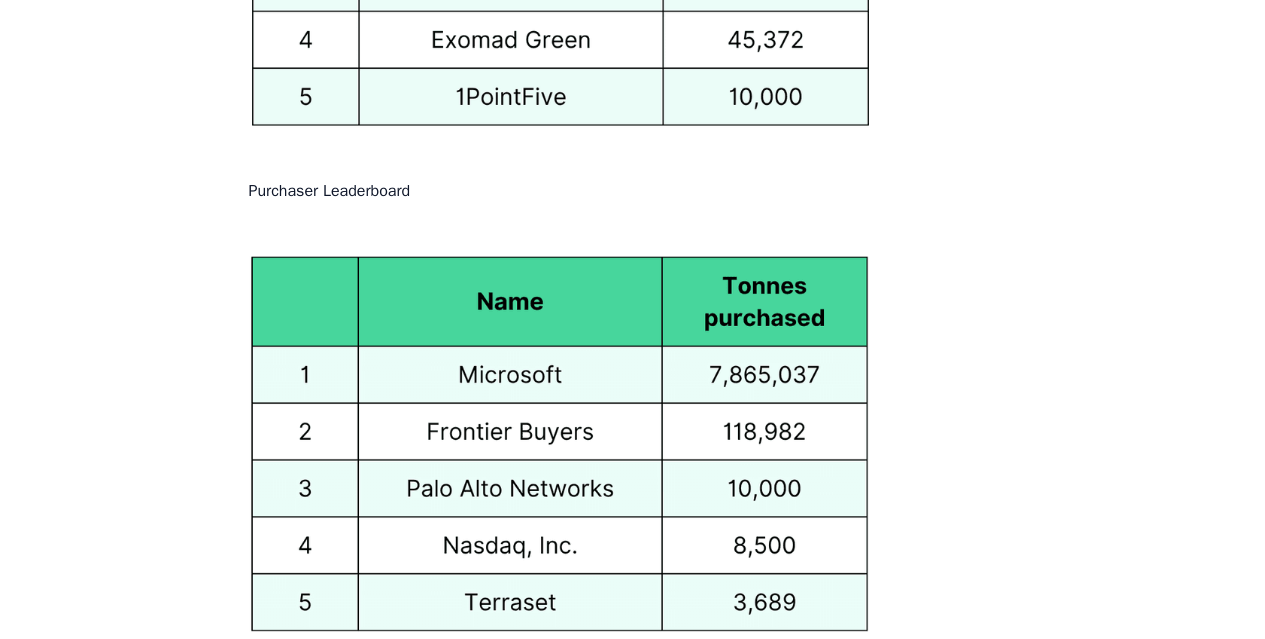scroll, scrollTop: 9750, scrollLeft: 0, axis: vertical 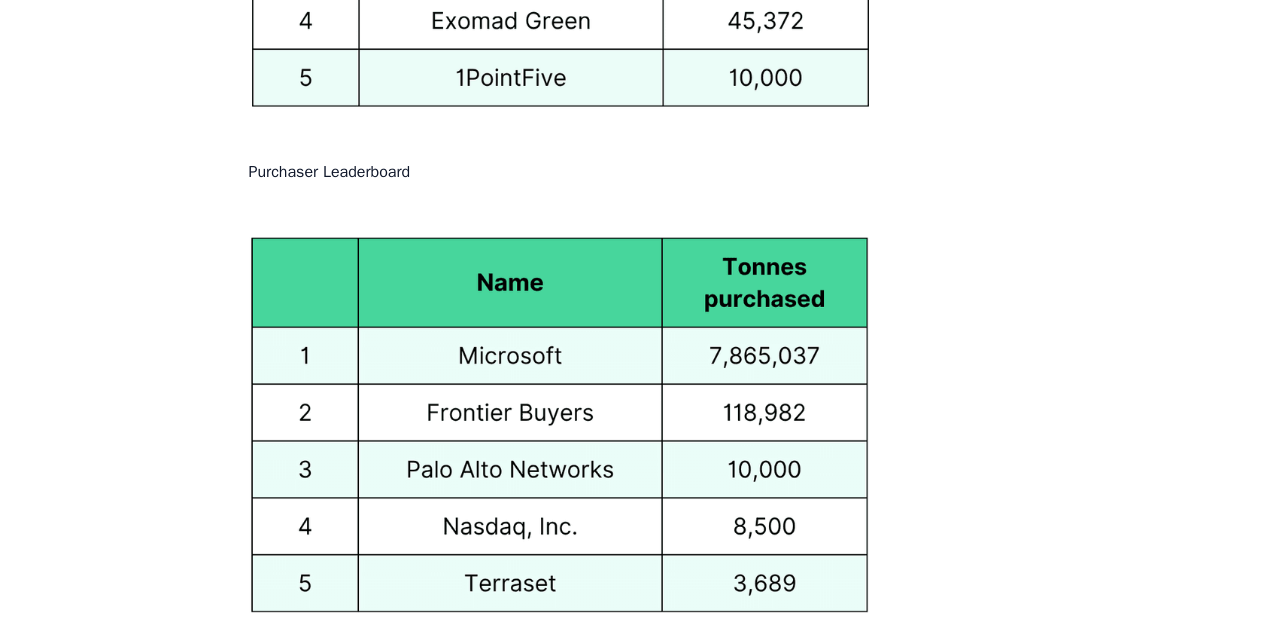 drag, startPoint x: 296, startPoint y: 177, endPoint x: 703, endPoint y: 173, distance: 407.01965 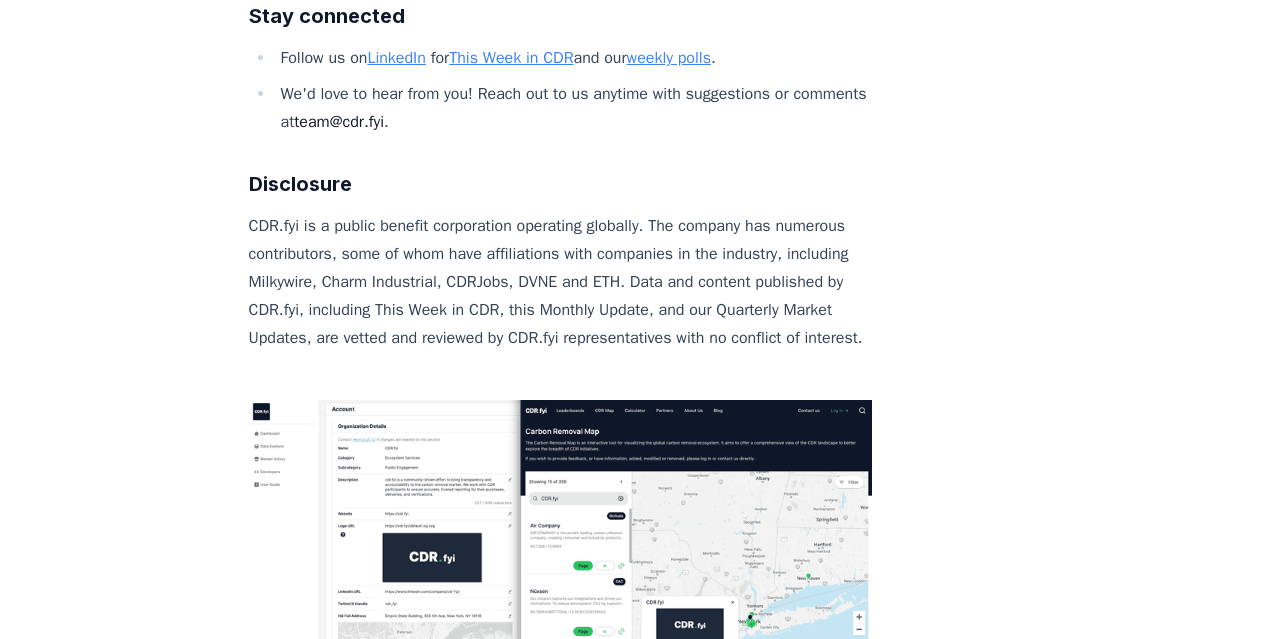 scroll, scrollTop: 12298, scrollLeft: 0, axis: vertical 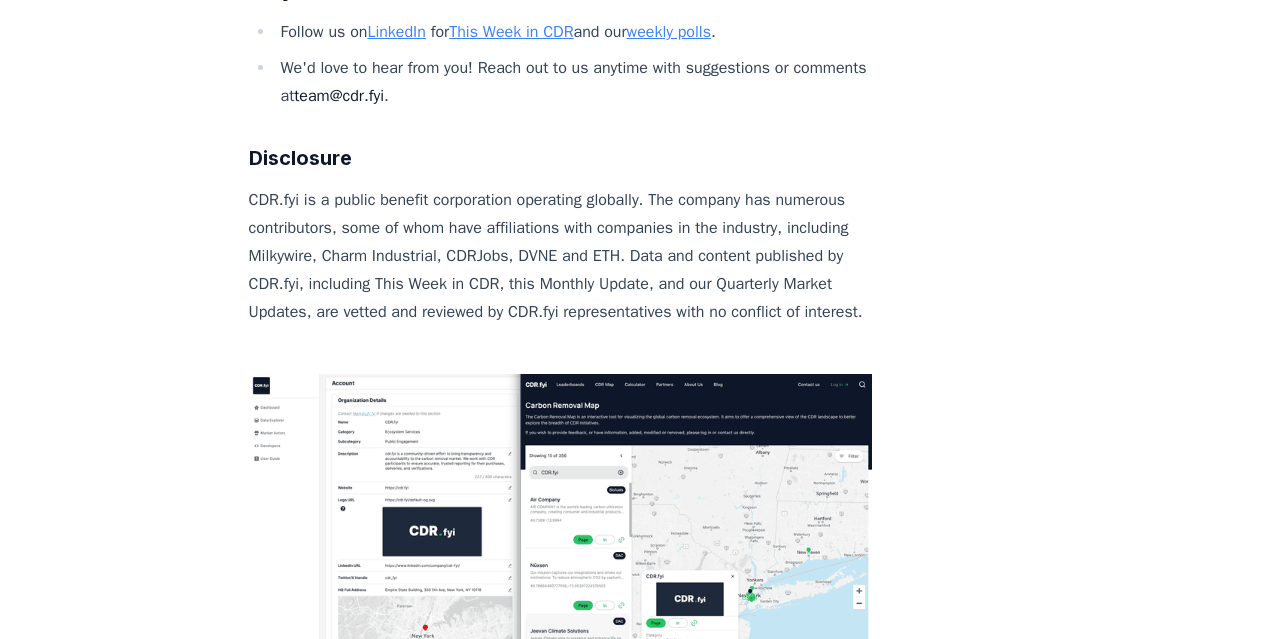 drag, startPoint x: 744, startPoint y: 456, endPoint x: 840, endPoint y: 453, distance: 96.04687 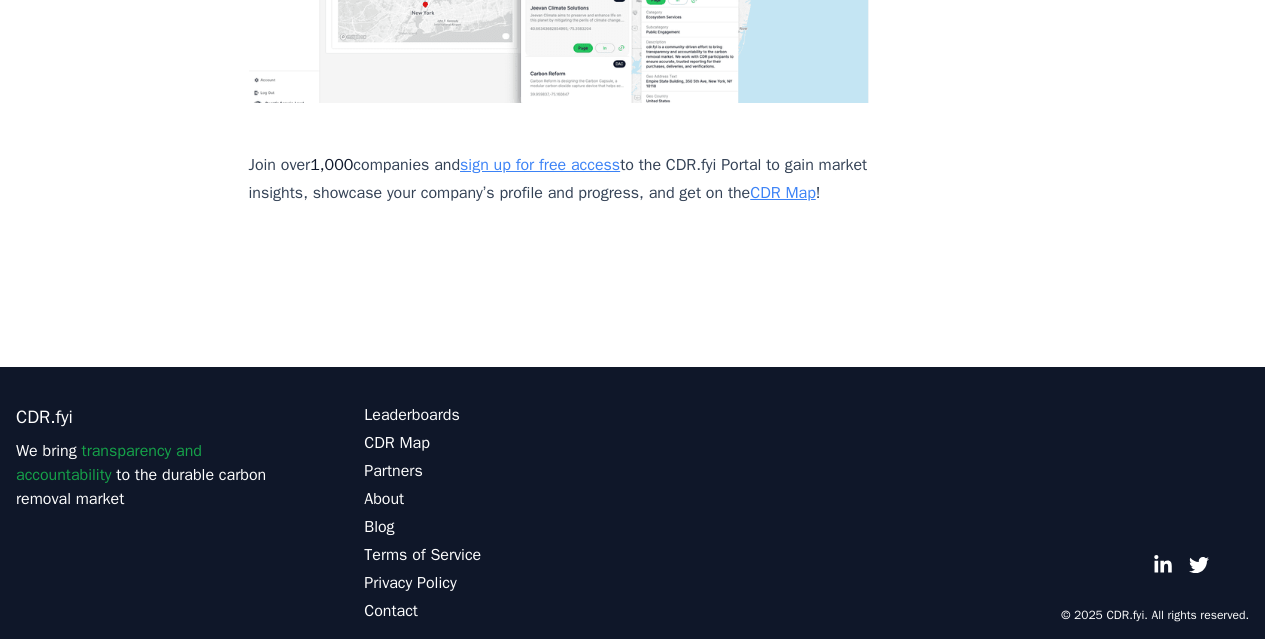 scroll, scrollTop: 12922, scrollLeft: 0, axis: vertical 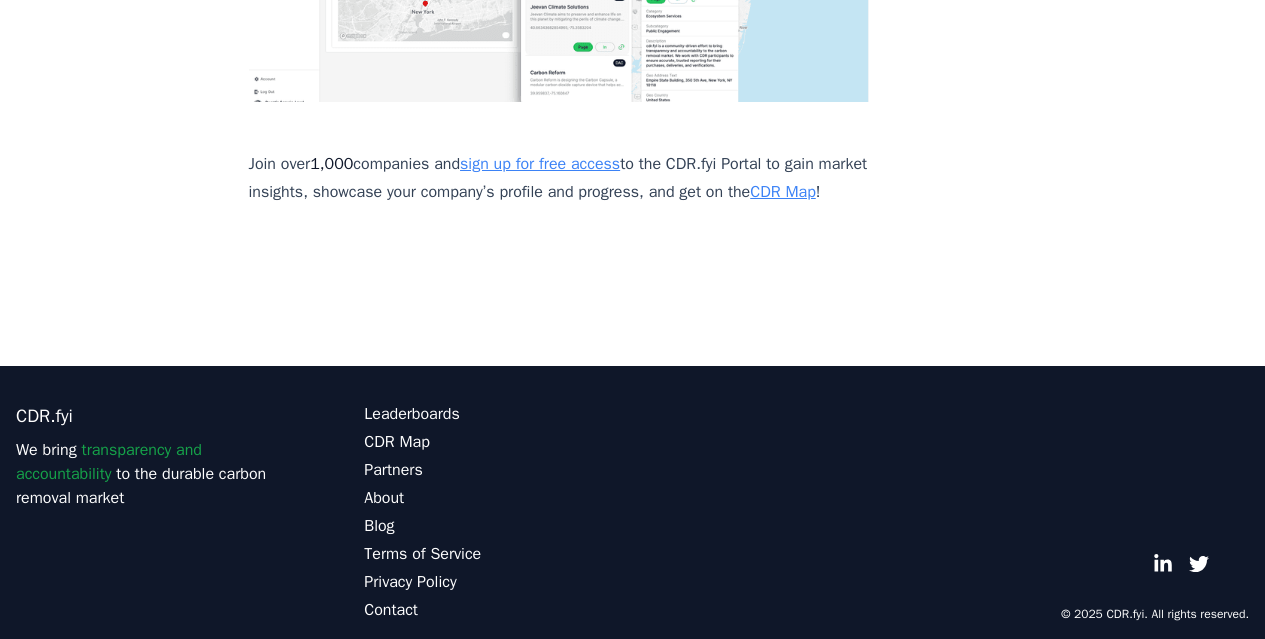 drag, startPoint x: 355, startPoint y: 240, endPoint x: 784, endPoint y: 253, distance: 429.19693 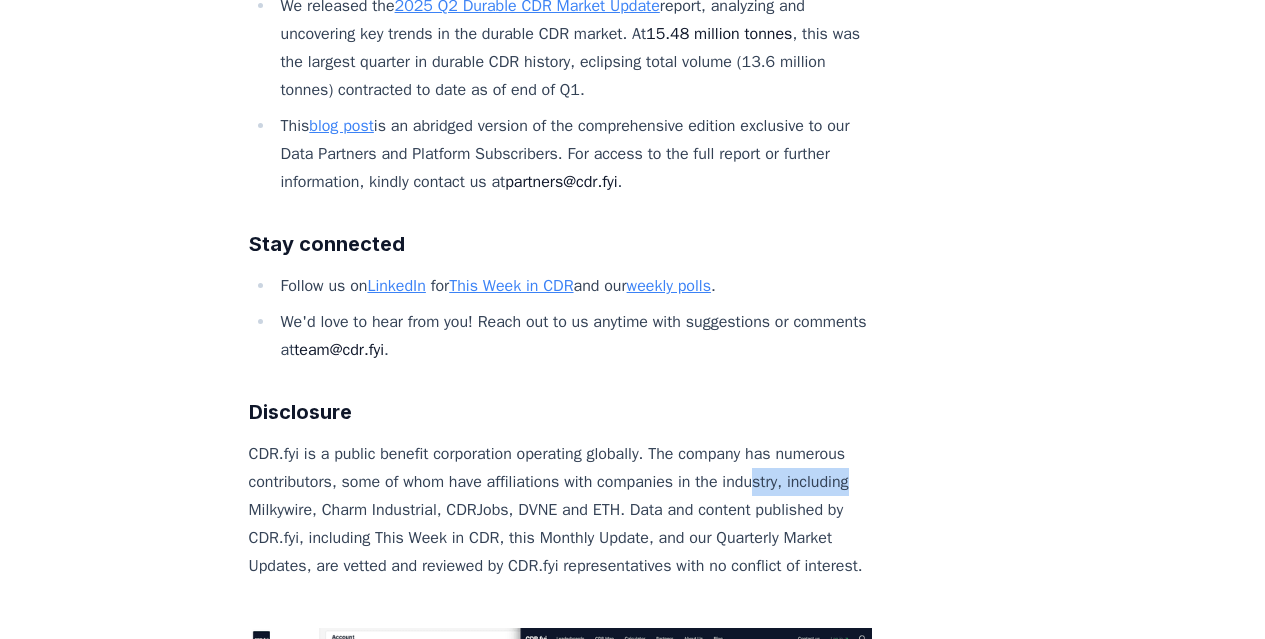scroll, scrollTop: 12038, scrollLeft: 0, axis: vertical 